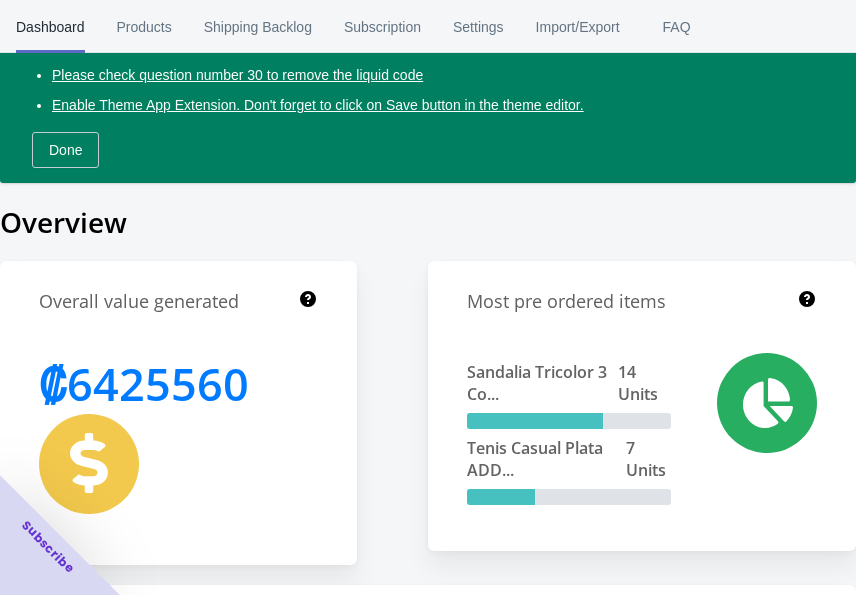 scroll, scrollTop: 250, scrollLeft: 0, axis: vertical 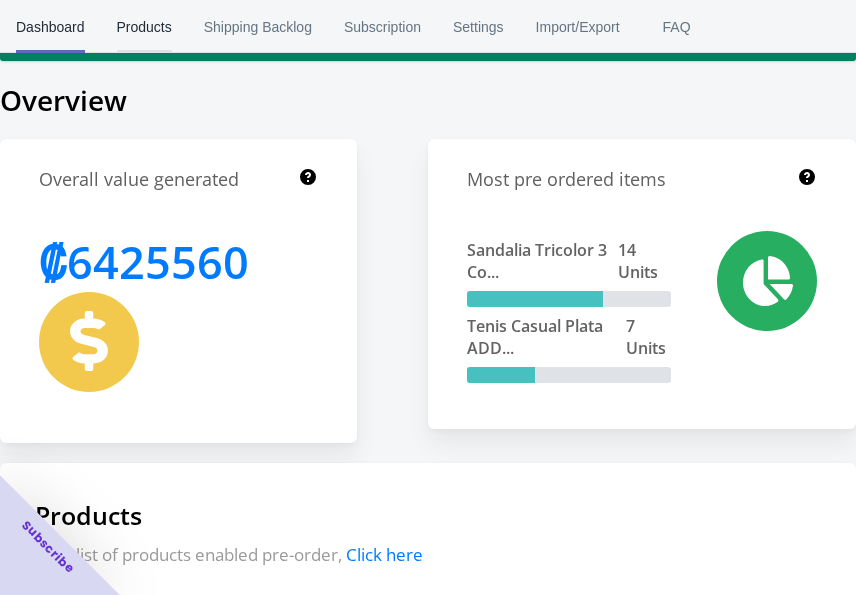 click on "Products" at bounding box center (144, 27) 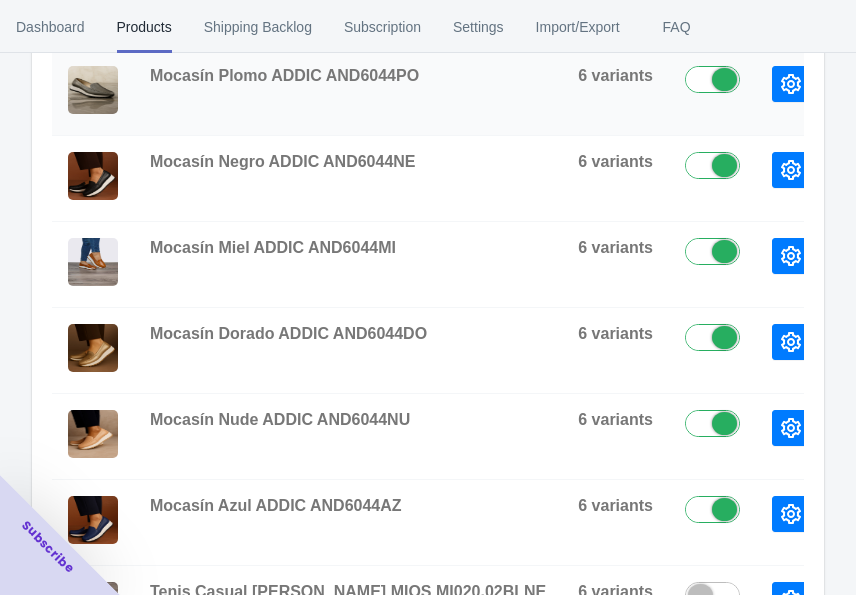 scroll, scrollTop: 500, scrollLeft: 0, axis: vertical 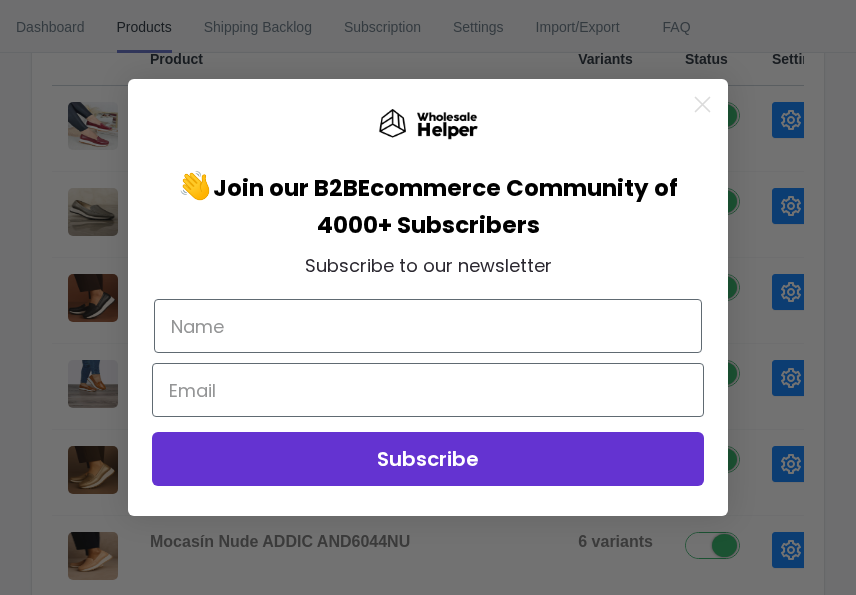 click 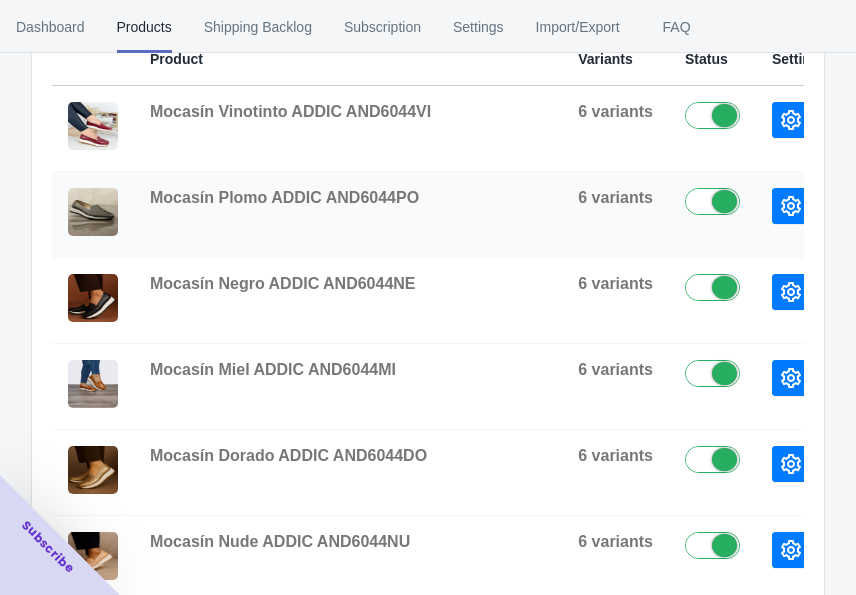 click on "View Variants" at bounding box center (918, 206) 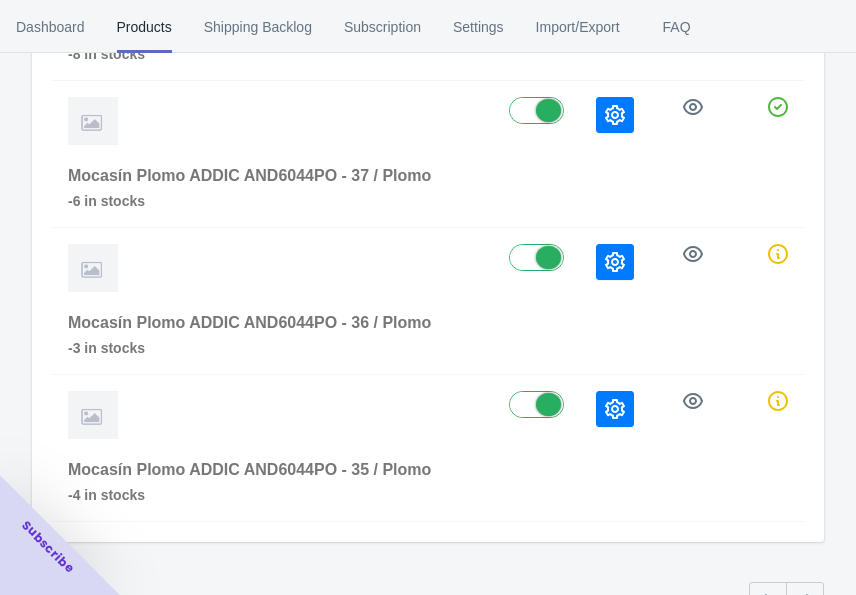 scroll, scrollTop: 746, scrollLeft: 0, axis: vertical 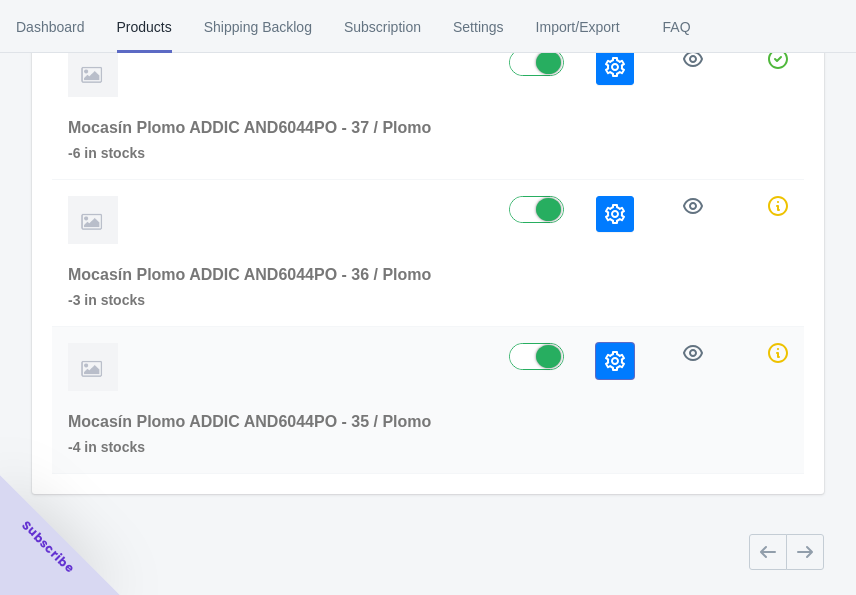 click 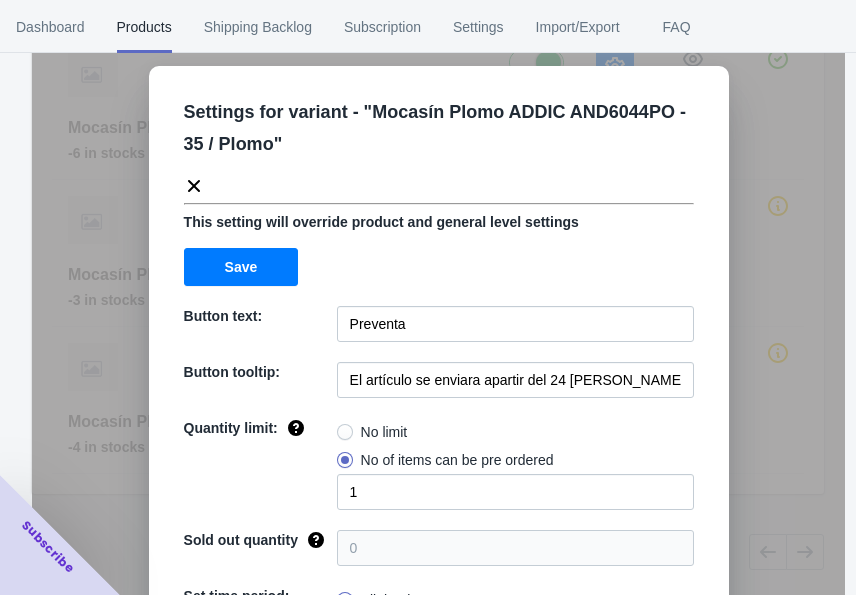scroll, scrollTop: 243, scrollLeft: 0, axis: vertical 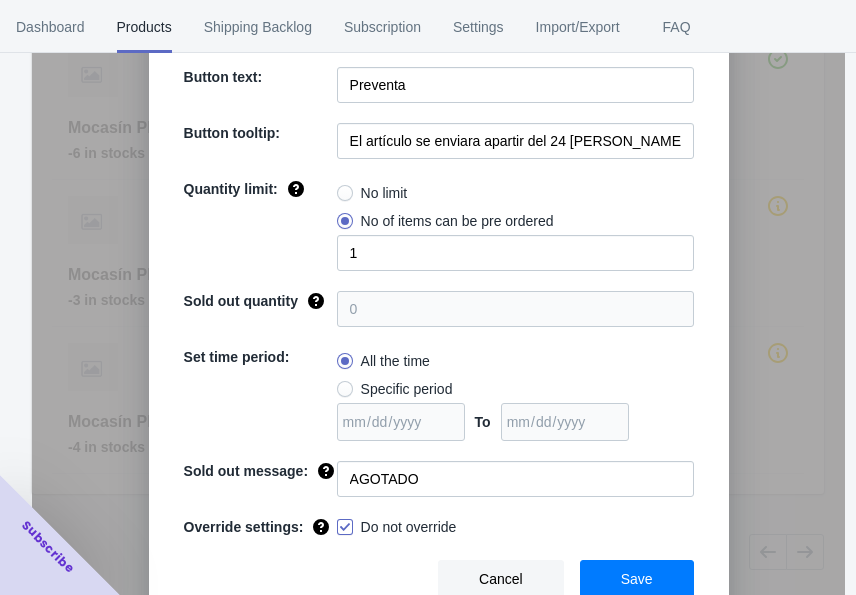click on "Cancel" at bounding box center (501, 579) 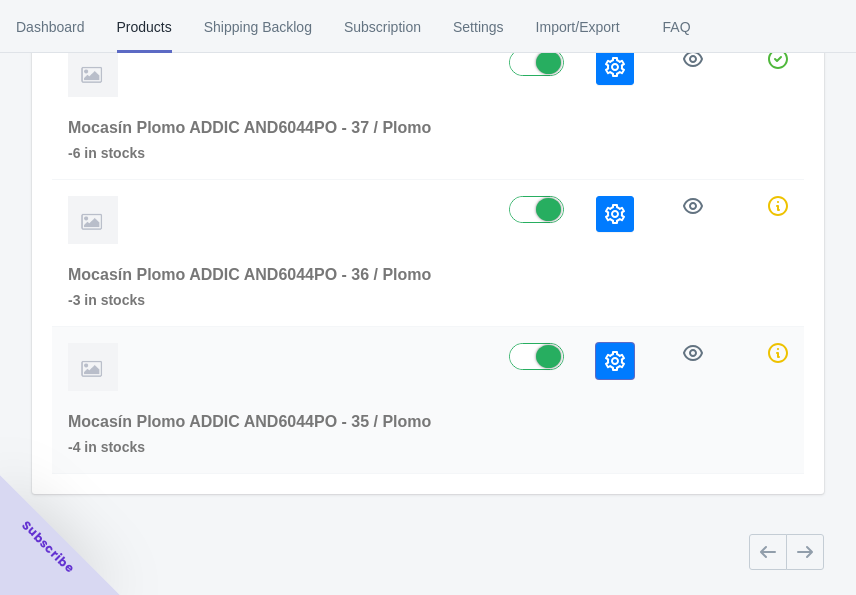 click at bounding box center (615, 361) 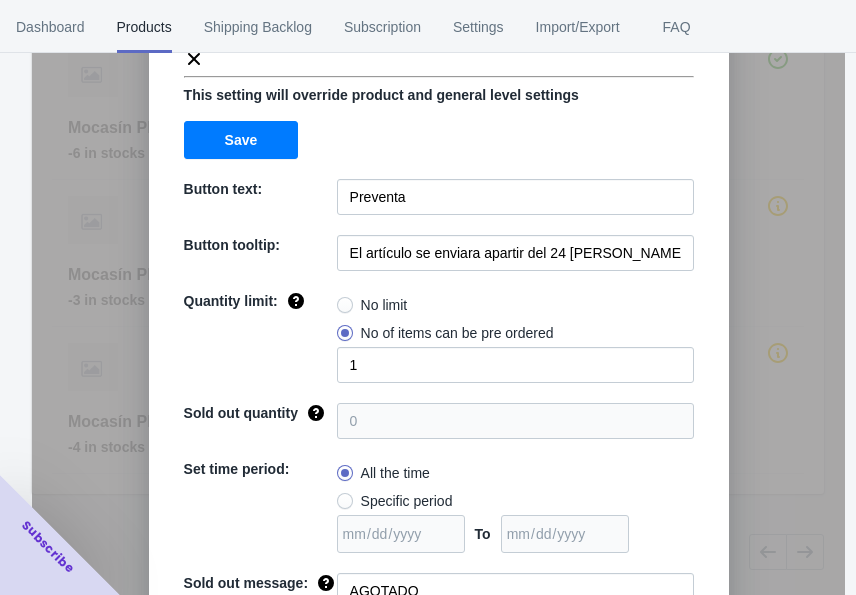 scroll, scrollTop: 243, scrollLeft: 0, axis: vertical 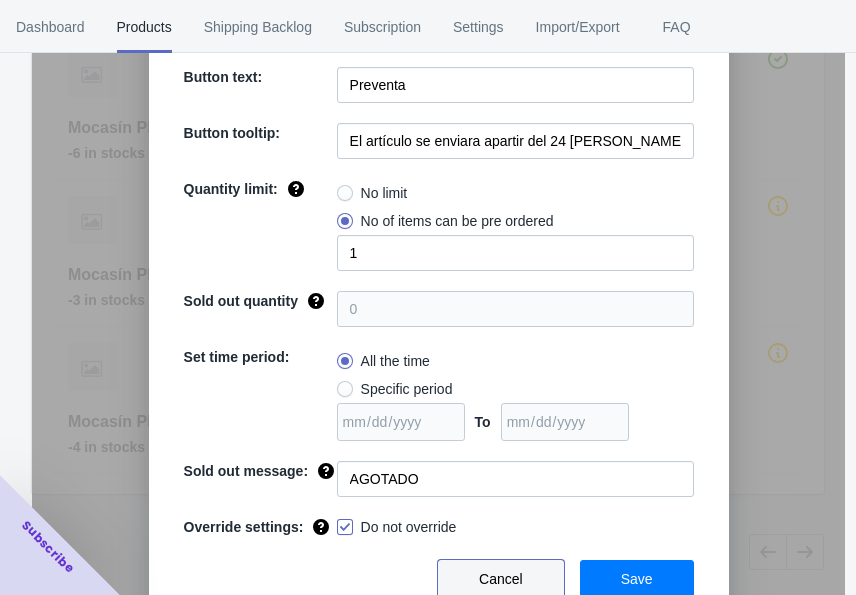 click on "Cancel" at bounding box center (501, 579) 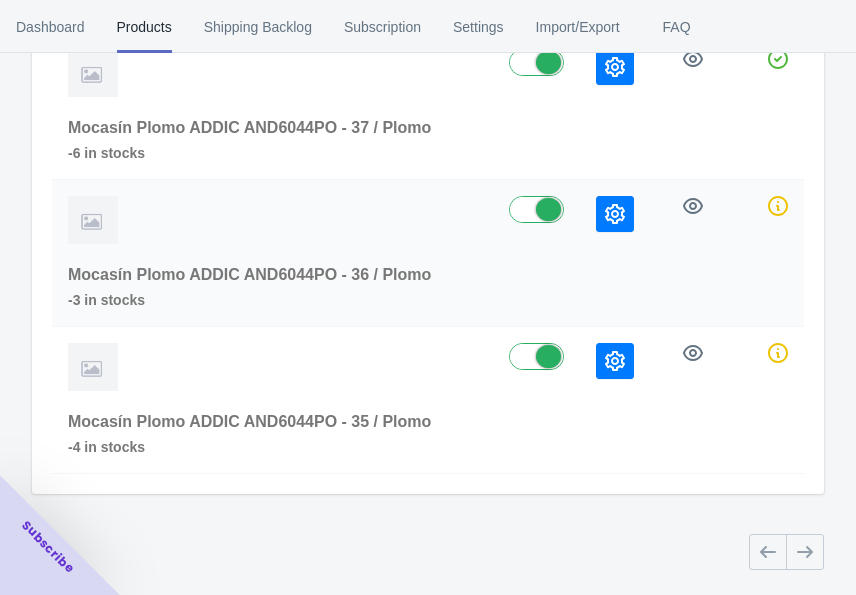 click 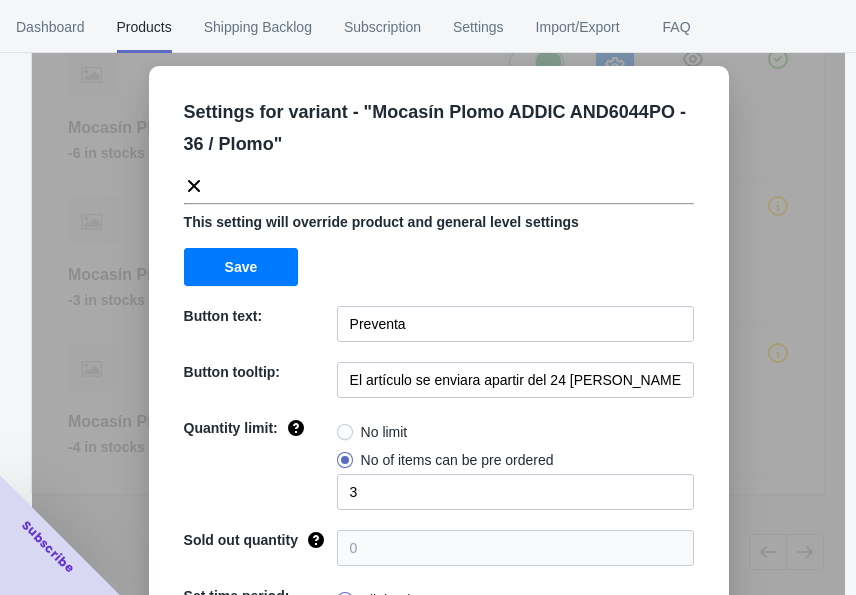 click on "Settings for variant - " Mocasín Plomo ADDIC AND6044PO - 36 / Plomo " This setting will override product and general level settings Save Button text: Preventa Button tooltip: El artículo se enviara apartir del 24 julio del 2025 Quantity limit: No limit No of items can be pre ordered 3 Sold out quantity 0 Set time period: All the time Specific period To Sold out message: AGOTADO Override settings: Do not override Cancel Save" at bounding box center (438, 347) 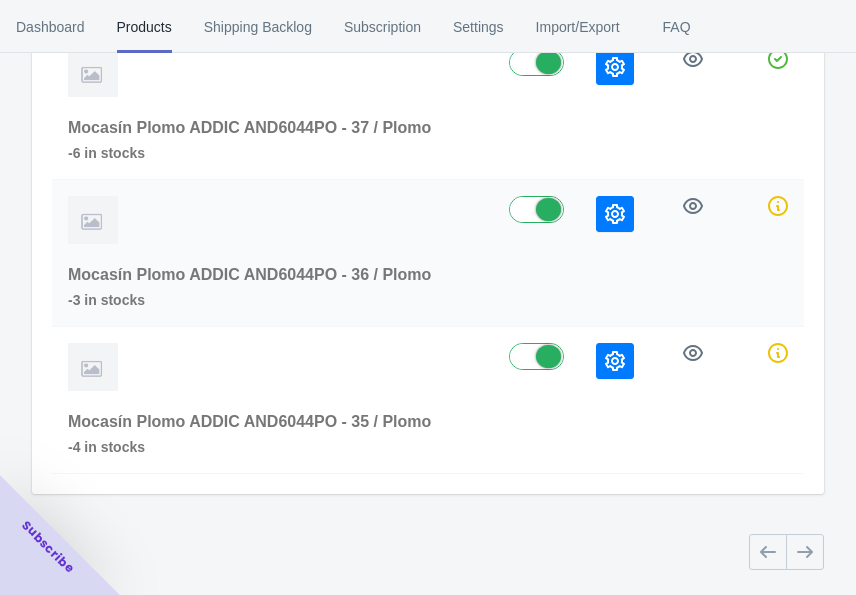 scroll, scrollTop: 621, scrollLeft: 0, axis: vertical 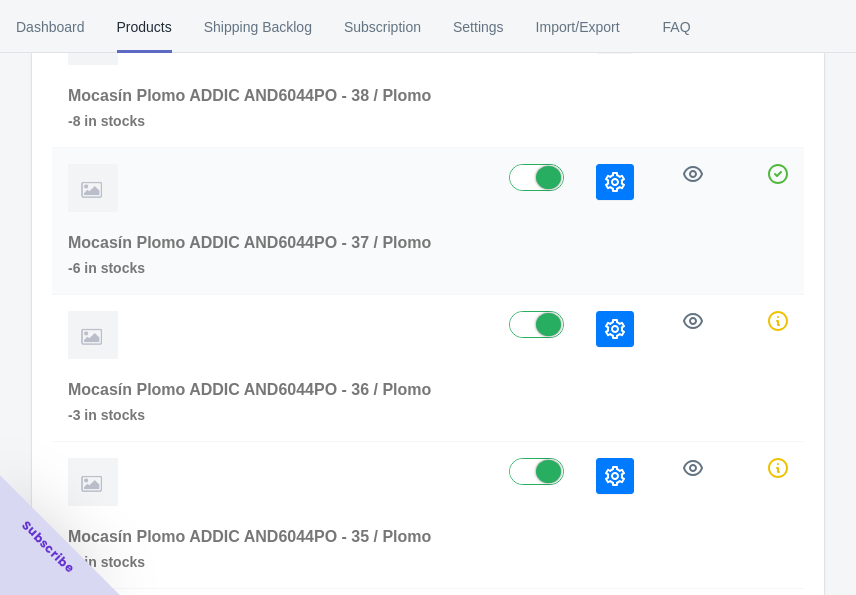 click 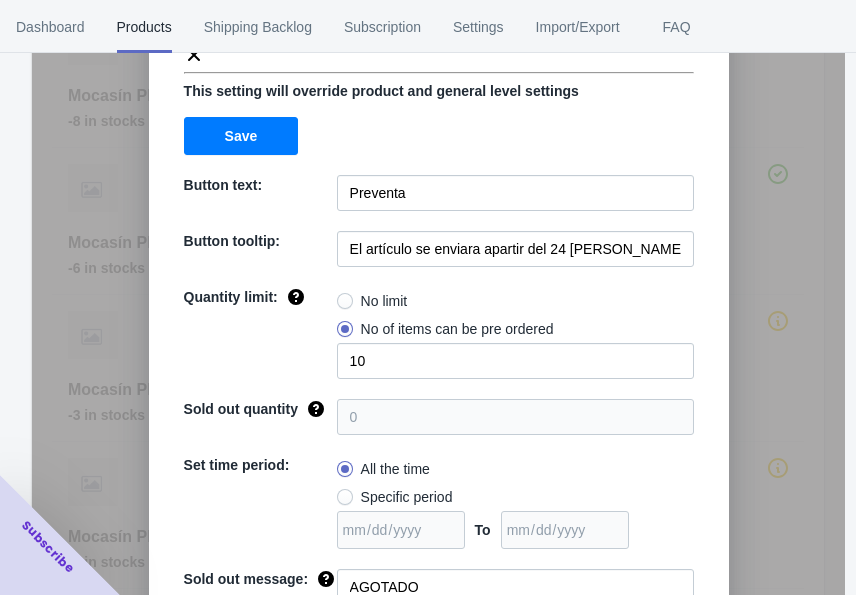 scroll, scrollTop: 0, scrollLeft: 0, axis: both 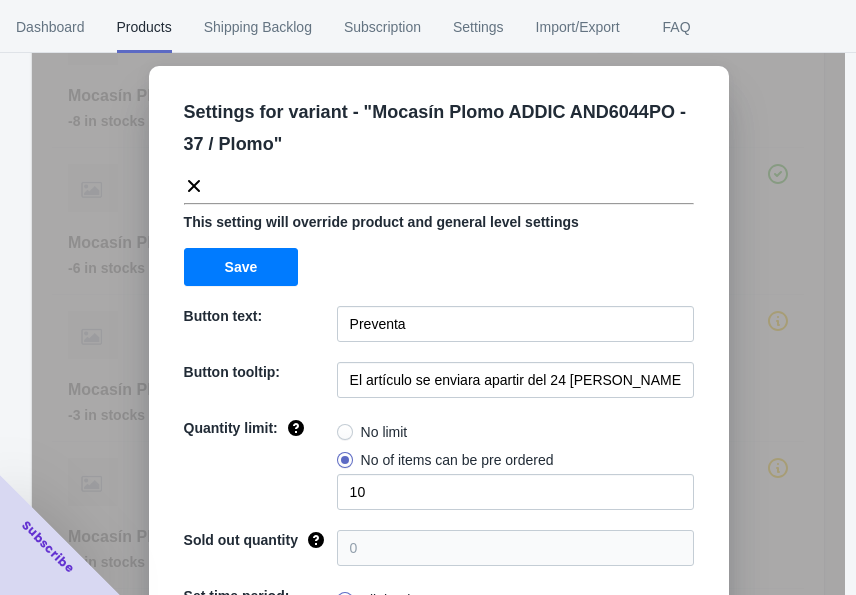 click 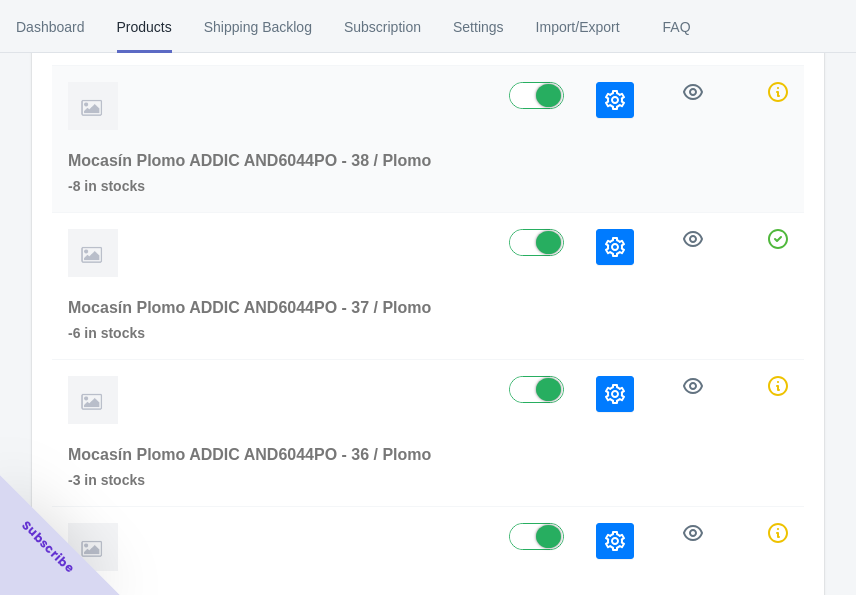 scroll, scrollTop: 496, scrollLeft: 0, axis: vertical 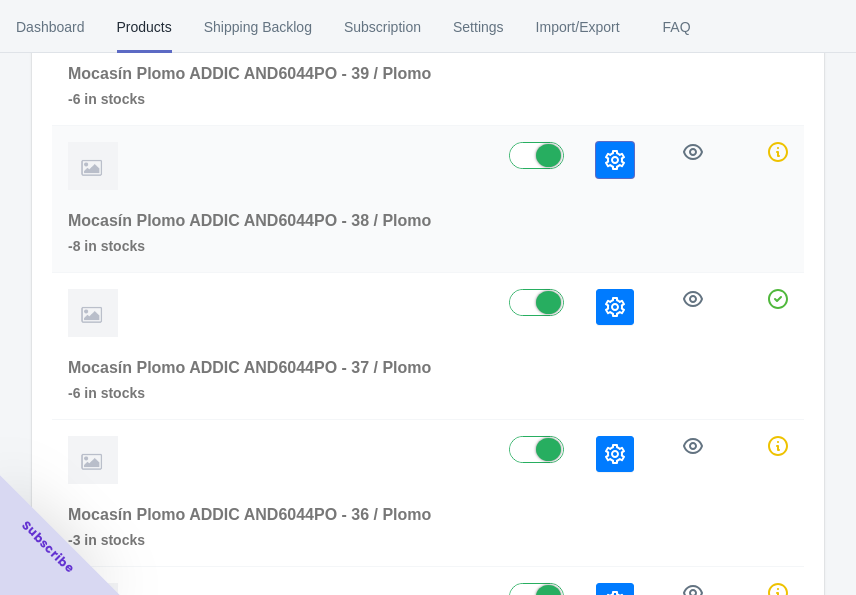 click at bounding box center [615, 160] 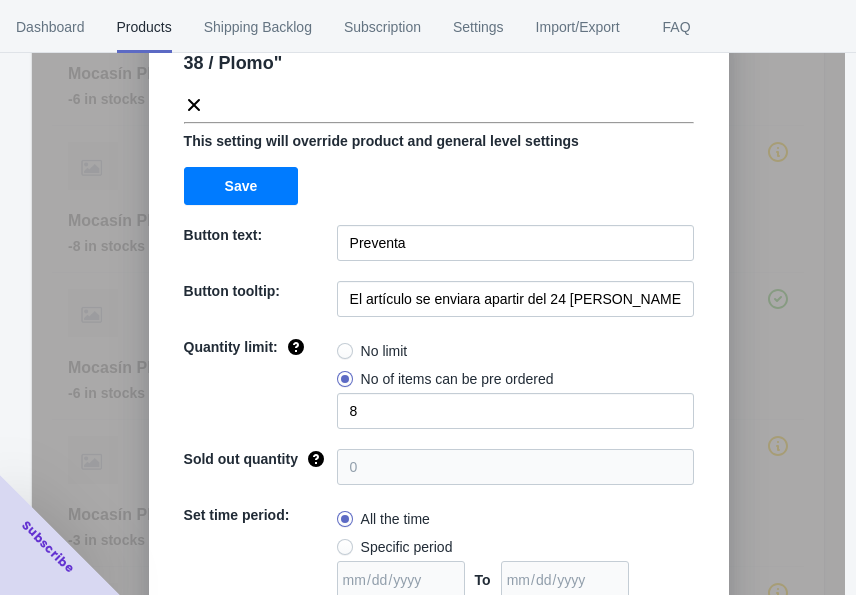 scroll, scrollTop: 125, scrollLeft: 0, axis: vertical 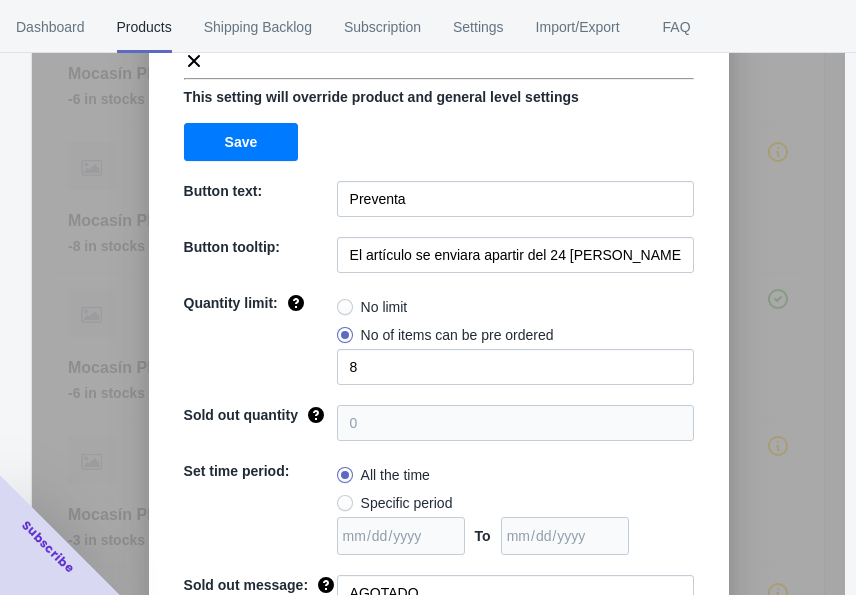click 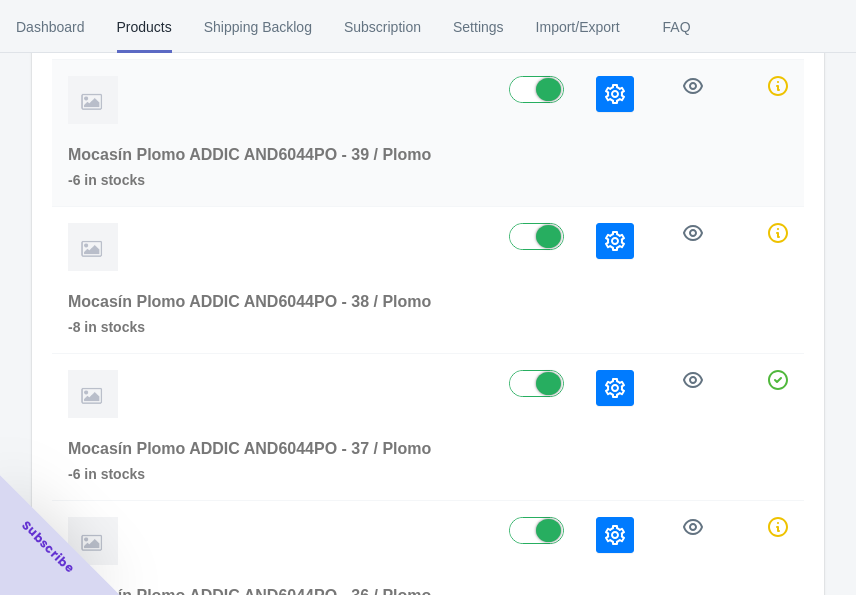 scroll, scrollTop: 371, scrollLeft: 0, axis: vertical 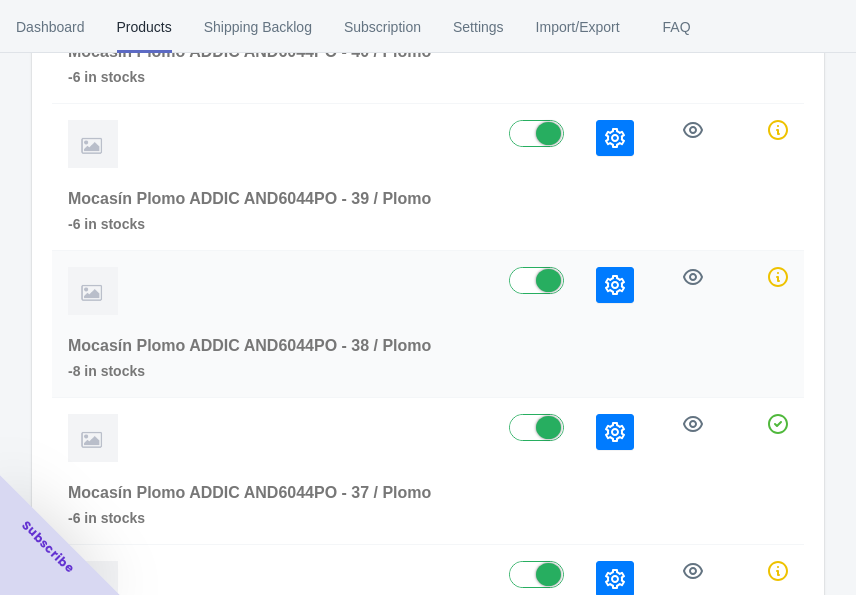 click at bounding box center [615, 285] 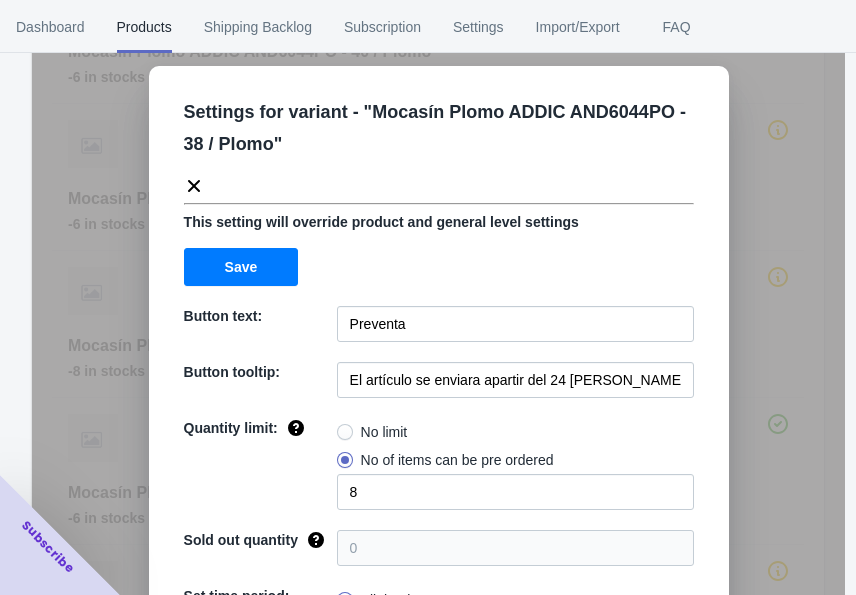 click 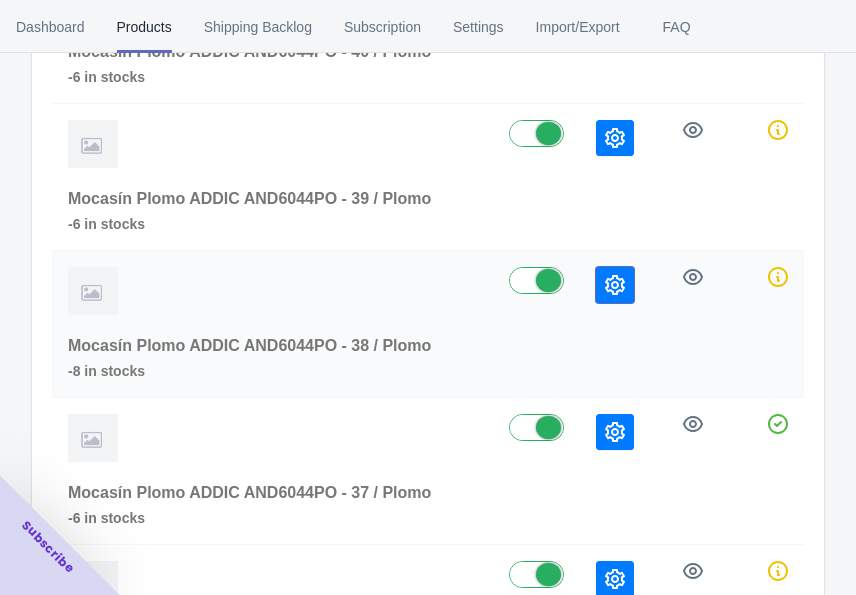 click 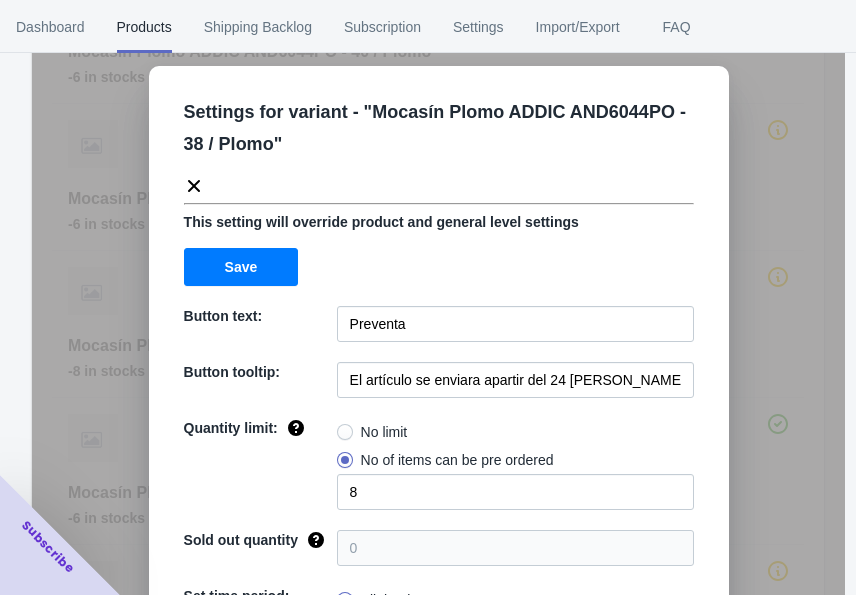 click 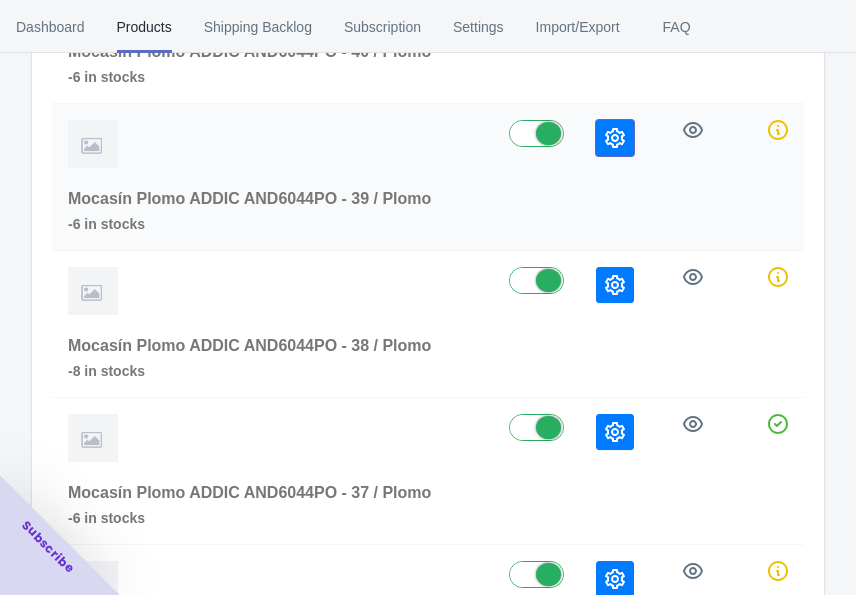 click 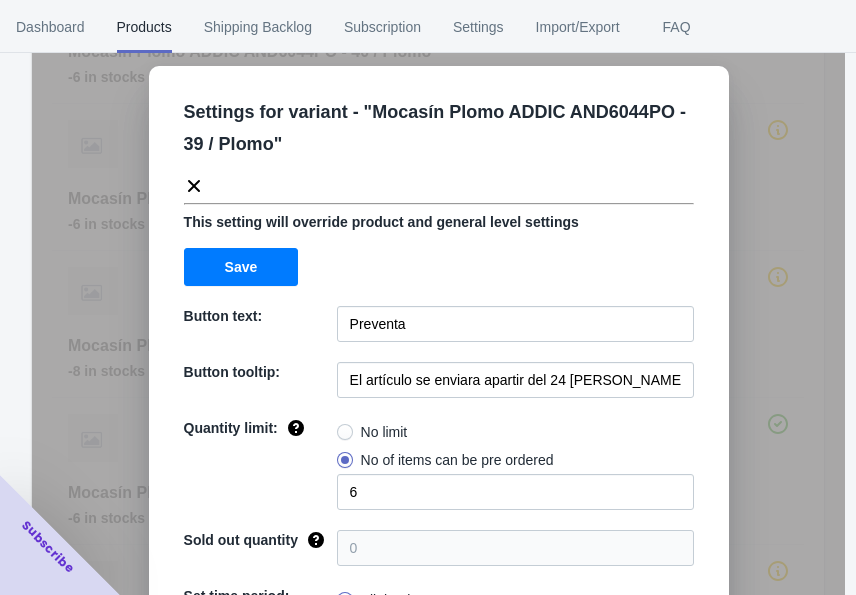 click 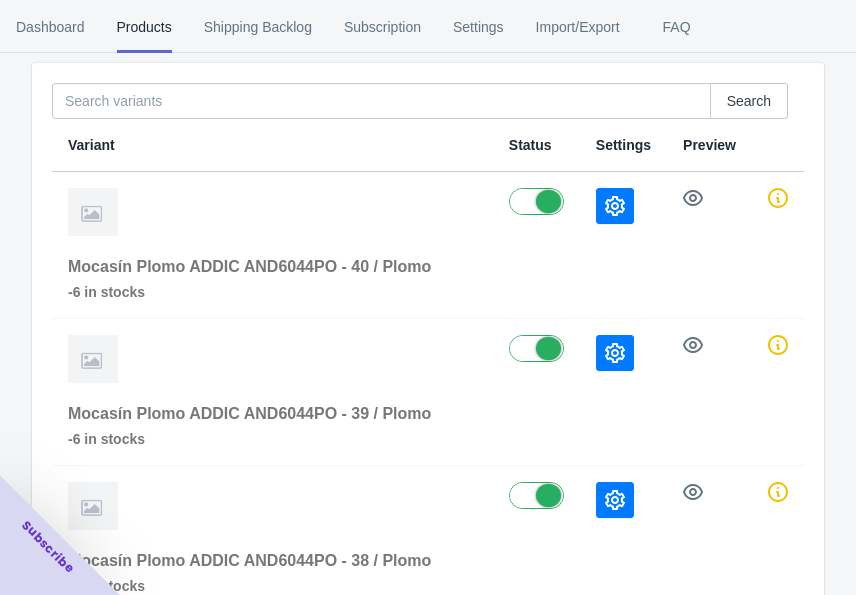 scroll, scrollTop: 121, scrollLeft: 0, axis: vertical 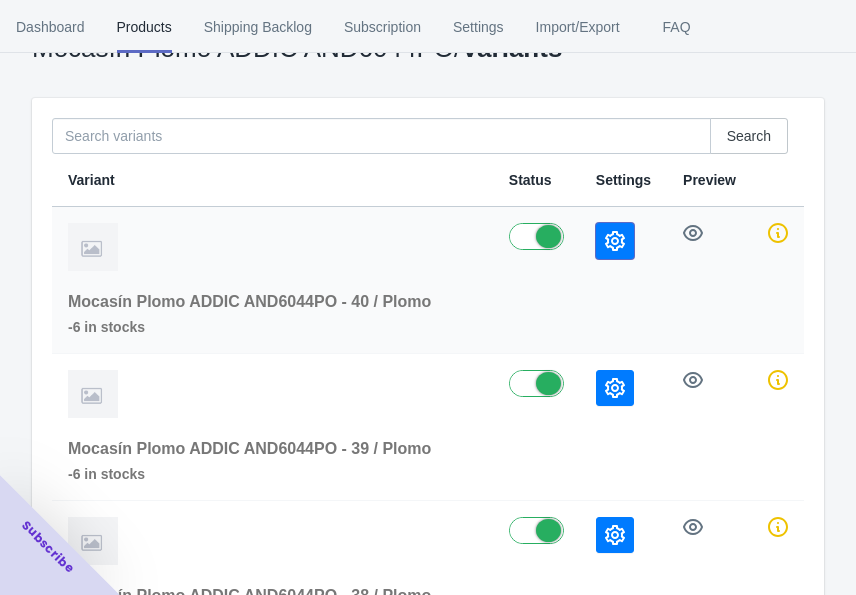 click 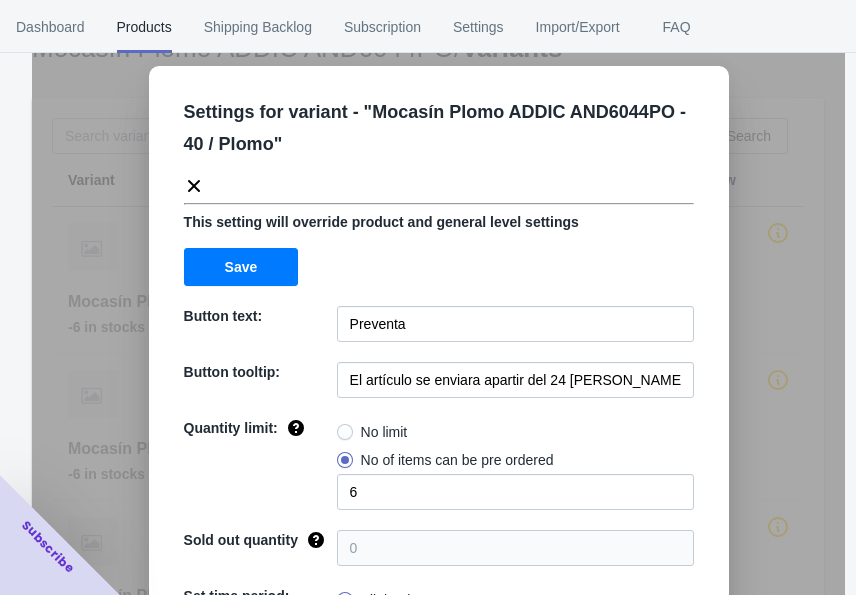 click 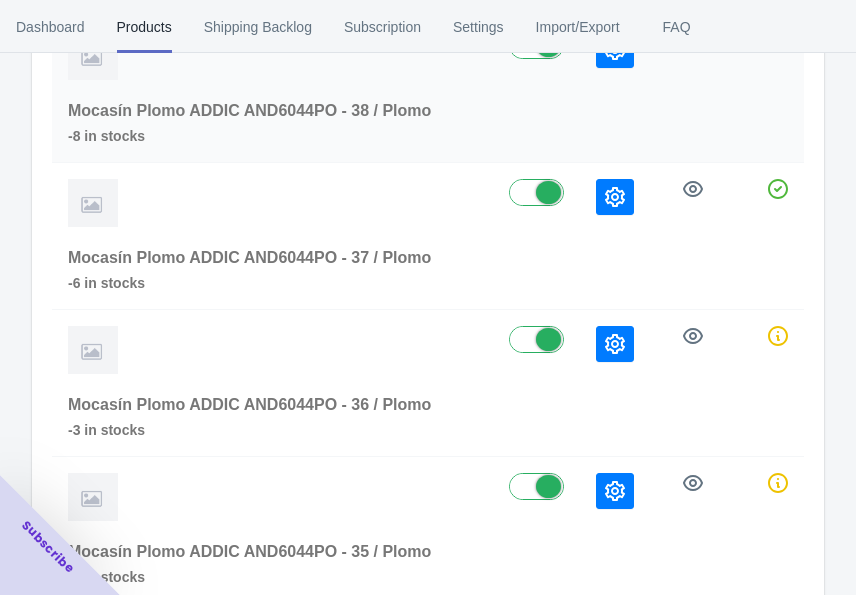 scroll, scrollTop: 746, scrollLeft: 0, axis: vertical 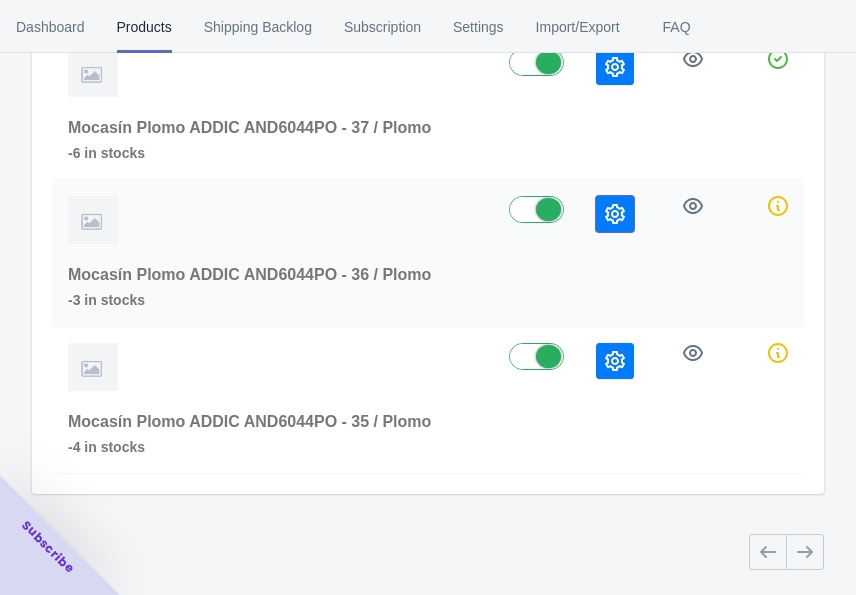 click 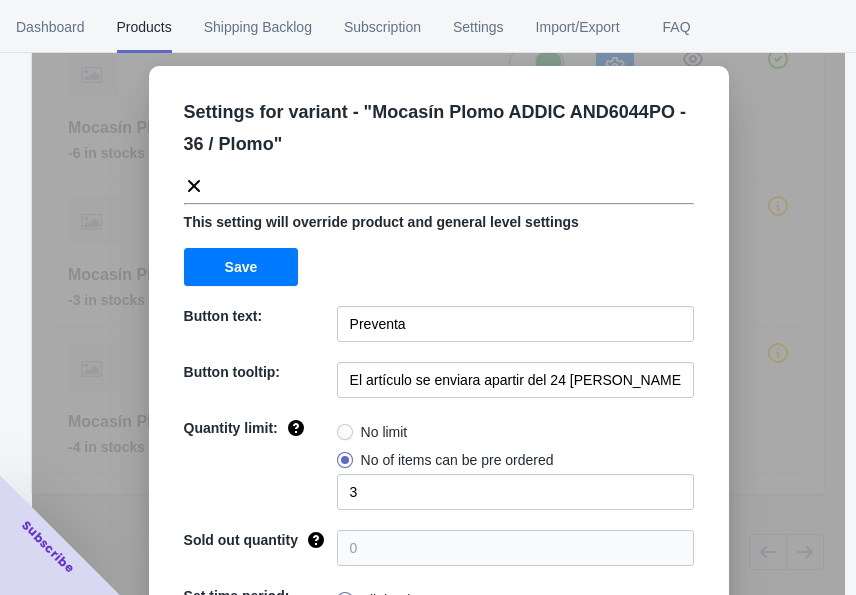 click 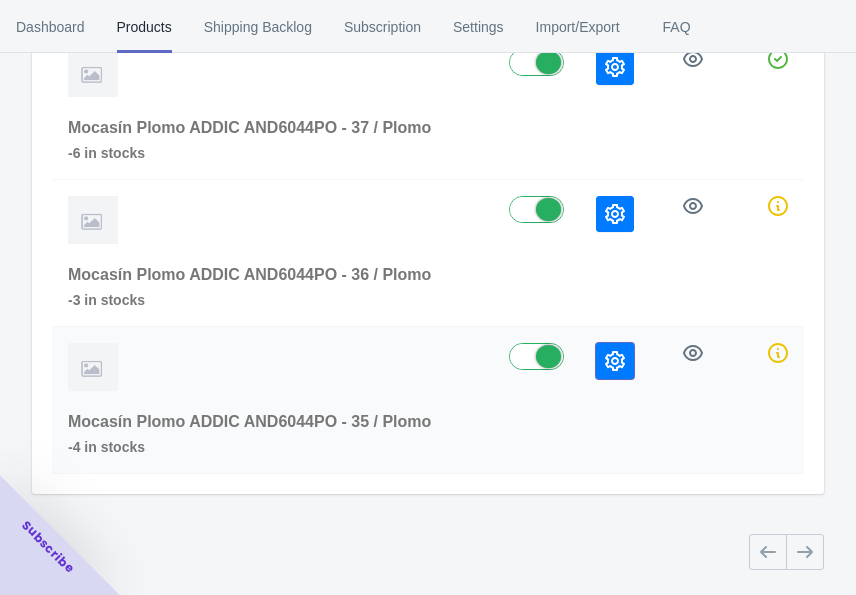 click at bounding box center [615, 361] 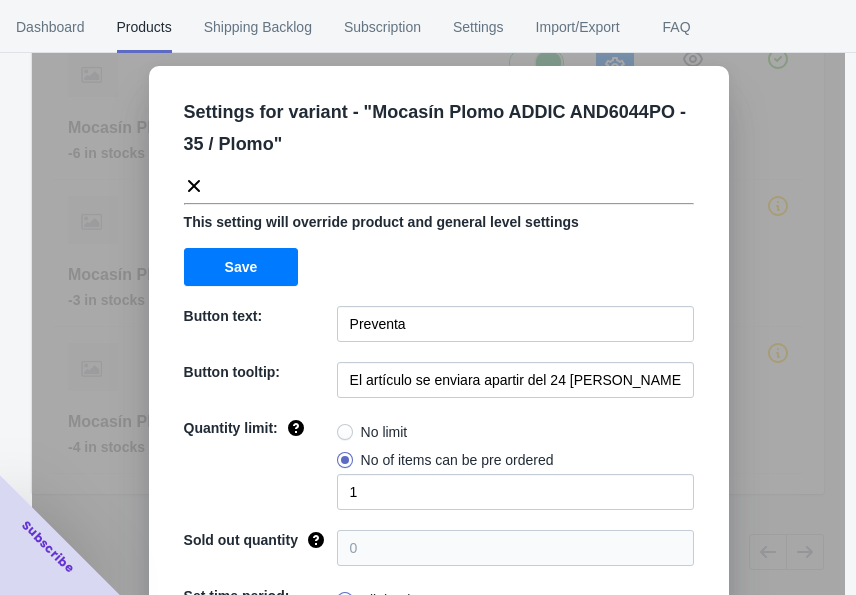 click 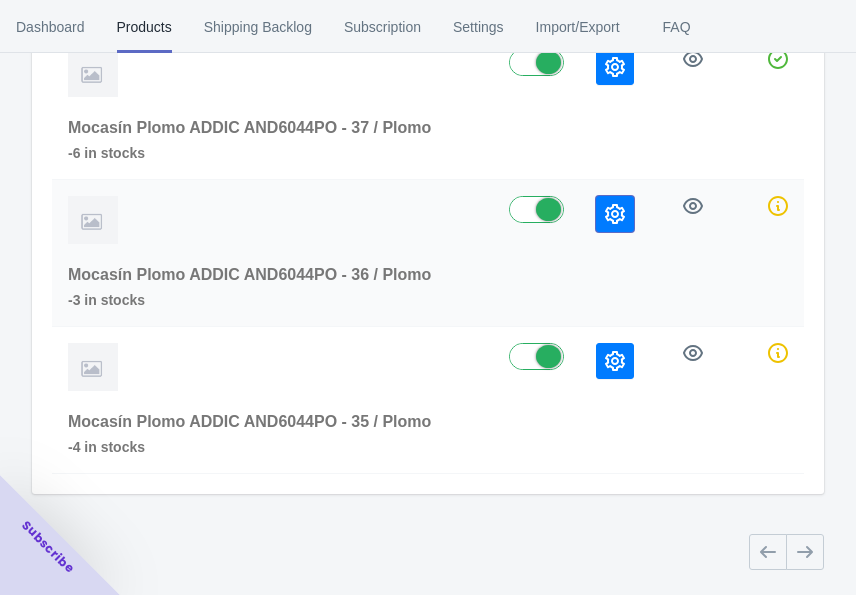 click 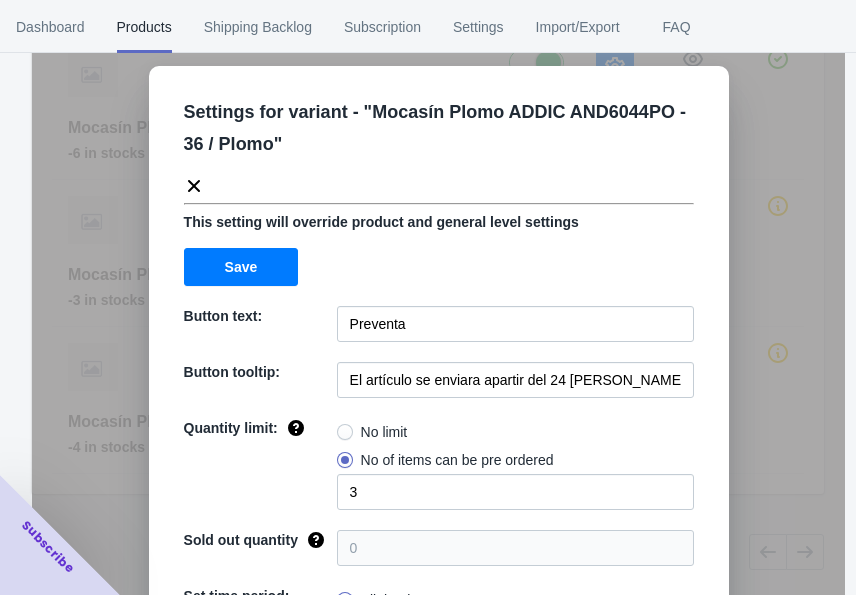 click 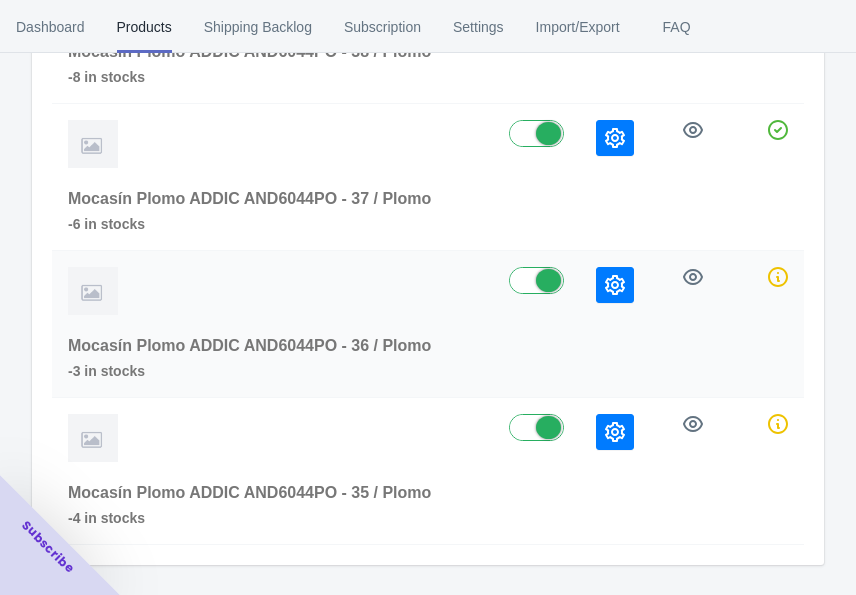 scroll, scrollTop: 621, scrollLeft: 0, axis: vertical 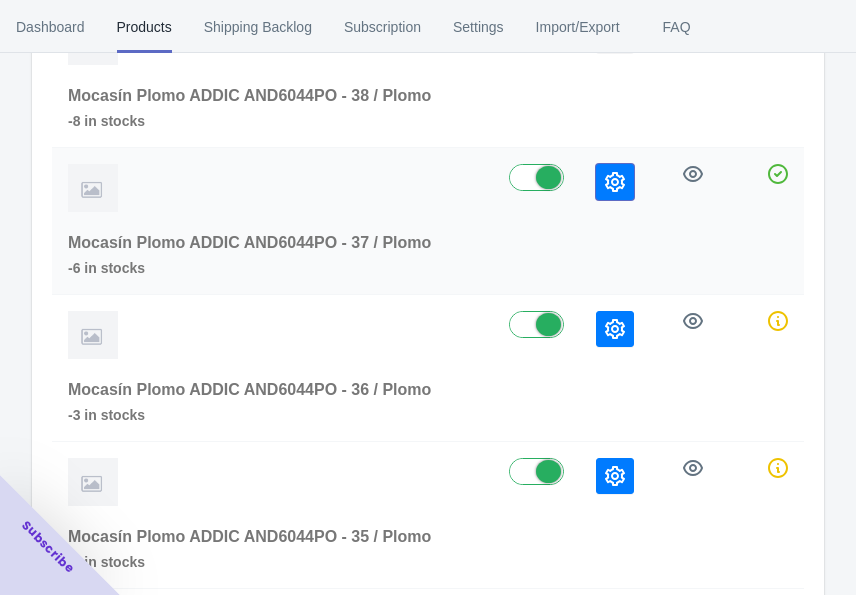 click 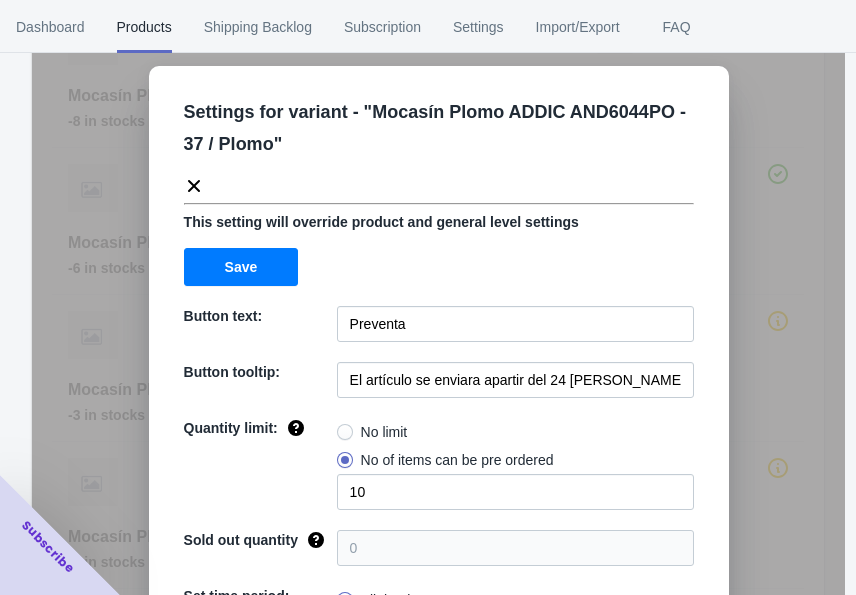 click 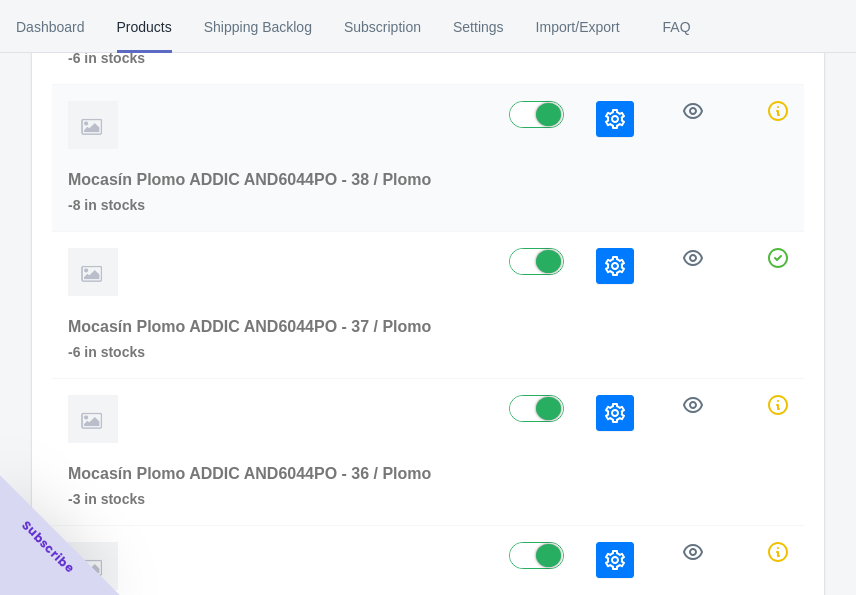 scroll, scrollTop: 496, scrollLeft: 0, axis: vertical 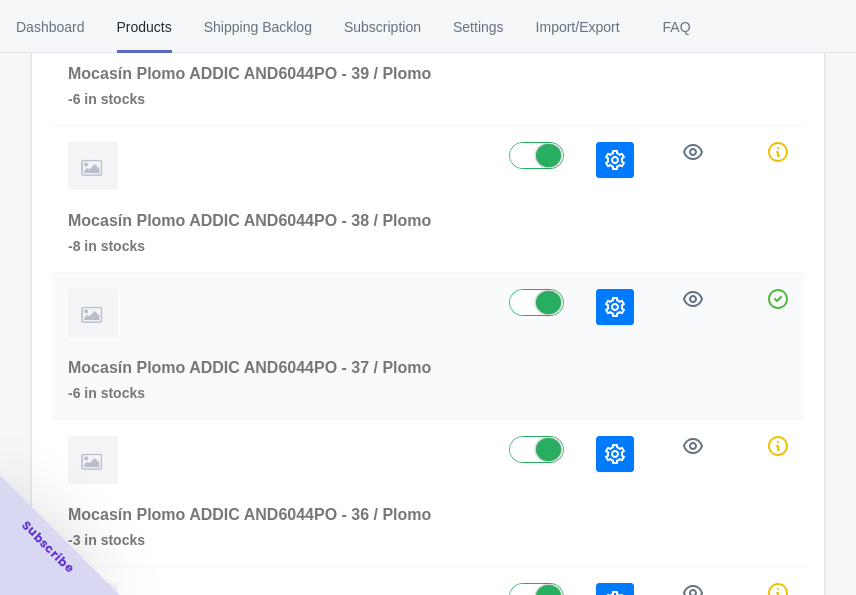 click 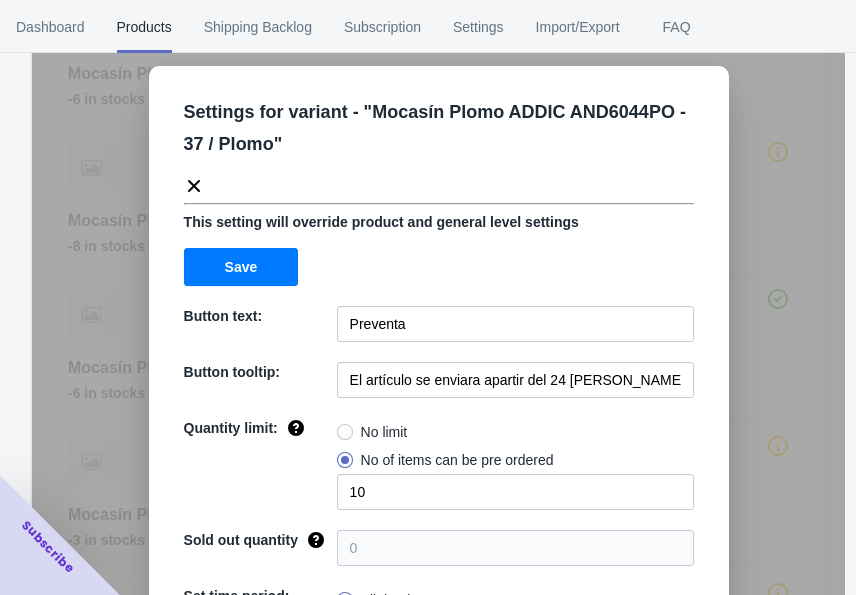 click on "Settings for variant - " Mocasín Plomo ADDIC AND6044PO - 37 / Plomo "" at bounding box center [431, 138] 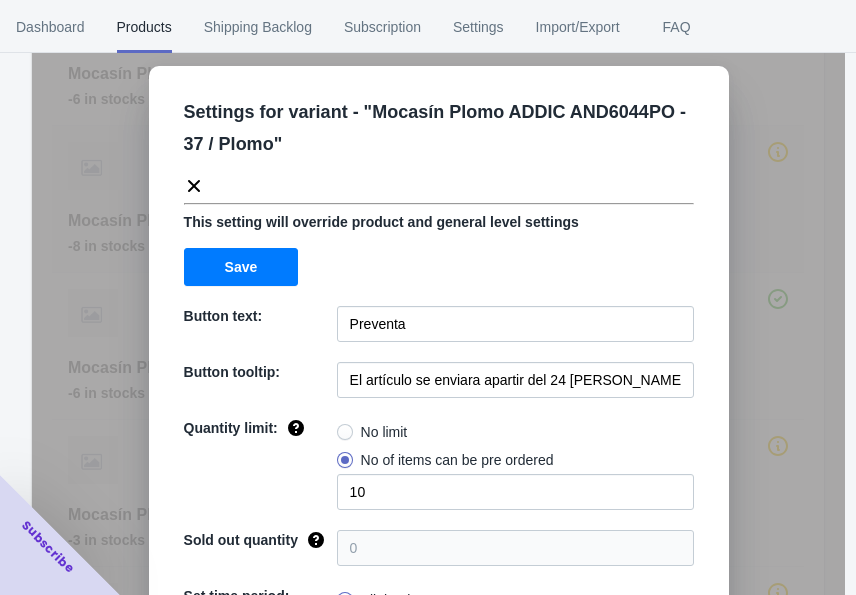 click 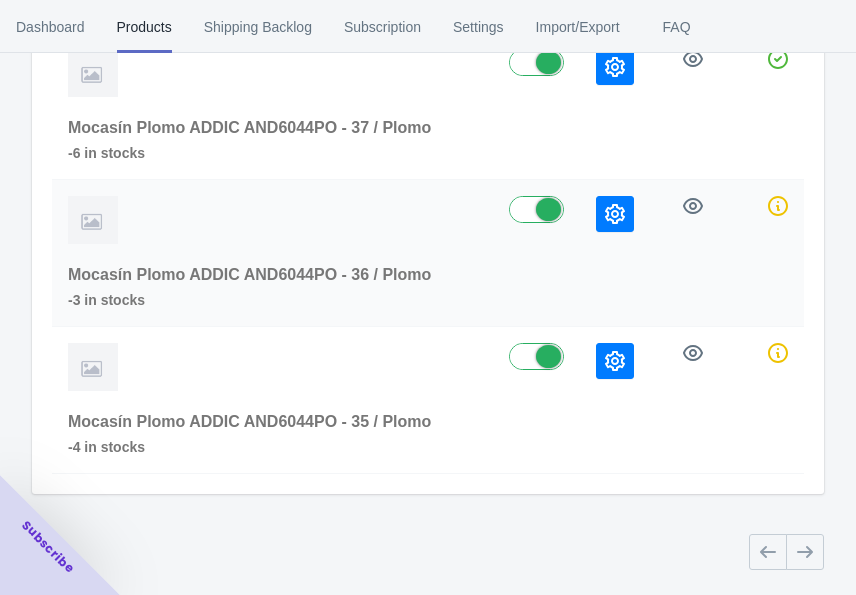 scroll, scrollTop: 746, scrollLeft: 0, axis: vertical 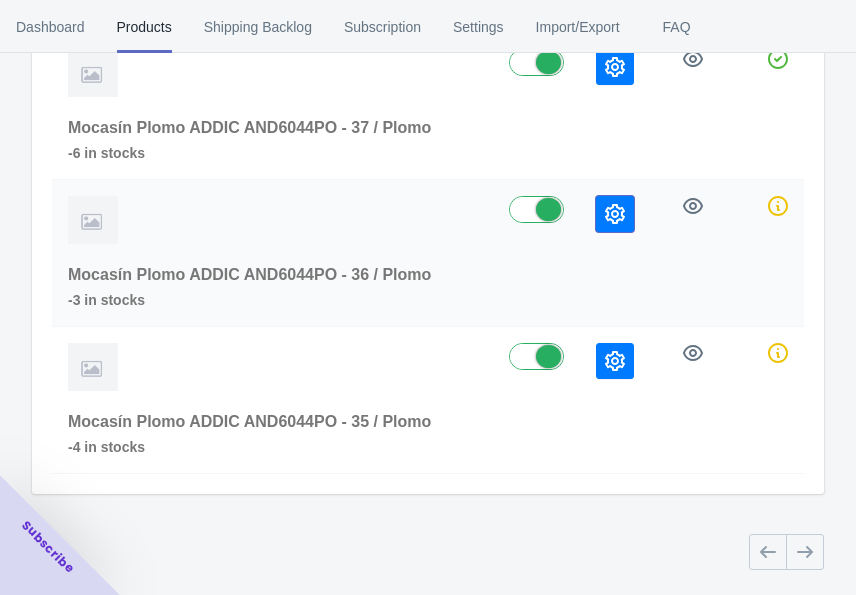 click 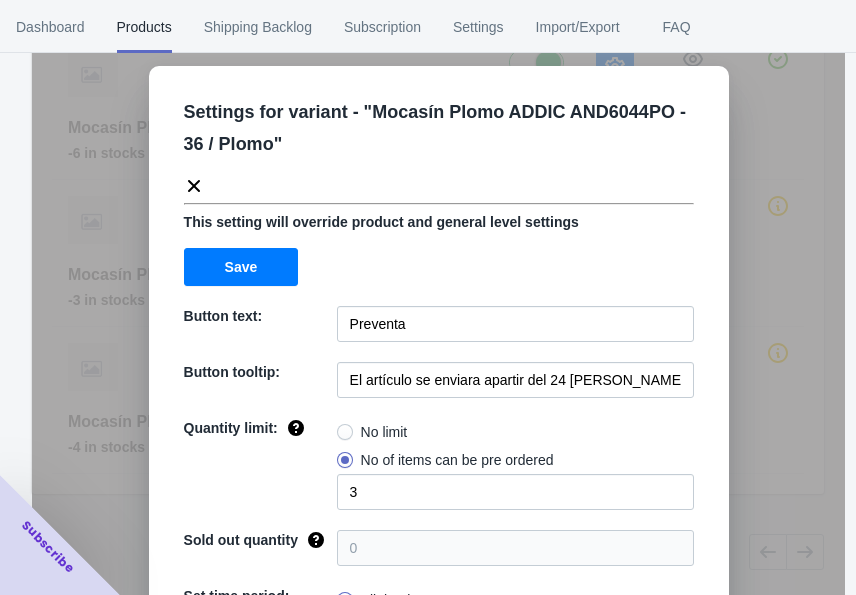 click 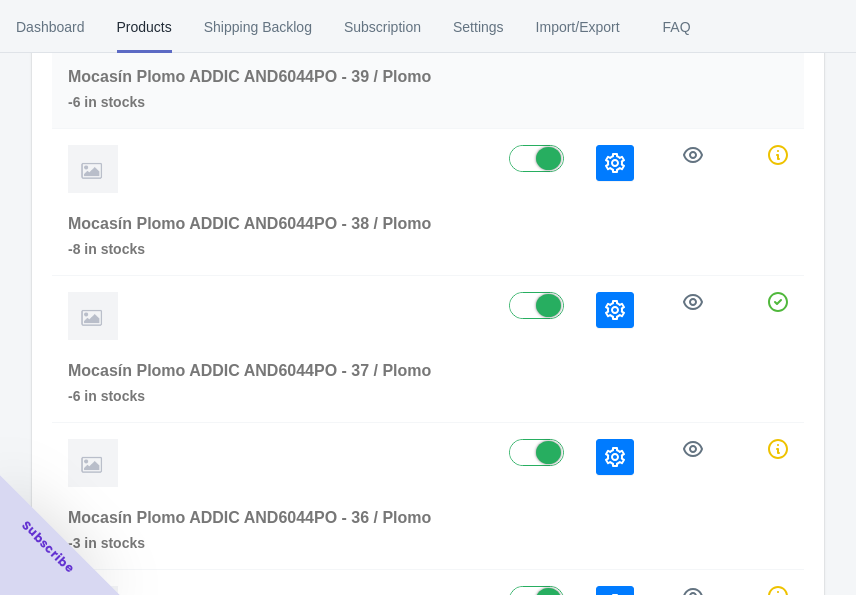 scroll, scrollTop: 371, scrollLeft: 0, axis: vertical 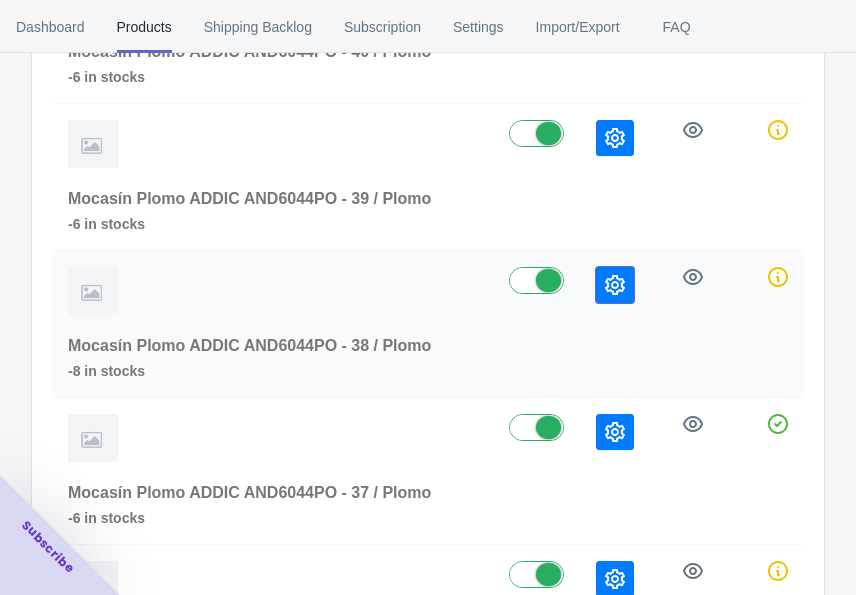 click 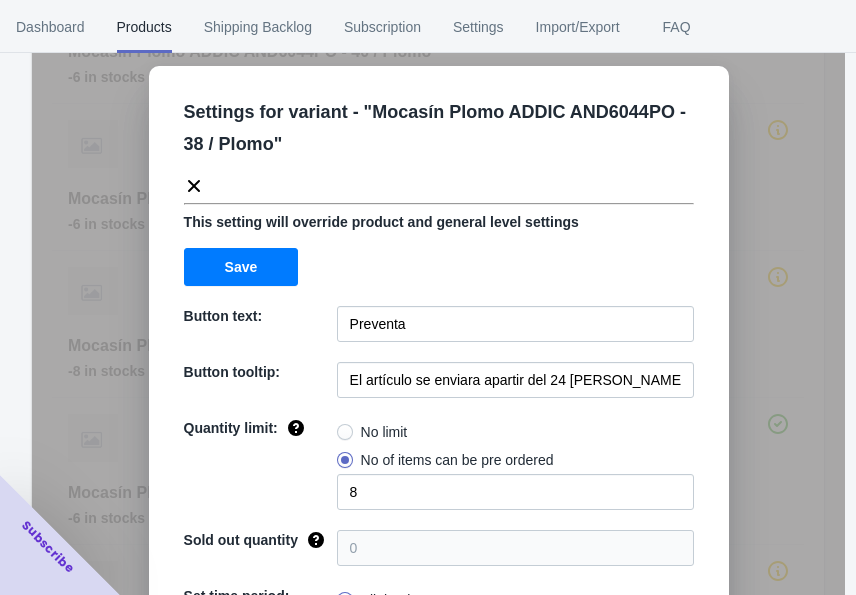click on "Settings for variant - " Mocasín Plomo ADDIC AND6044PO - 38 / Plomo "" at bounding box center (431, 138) 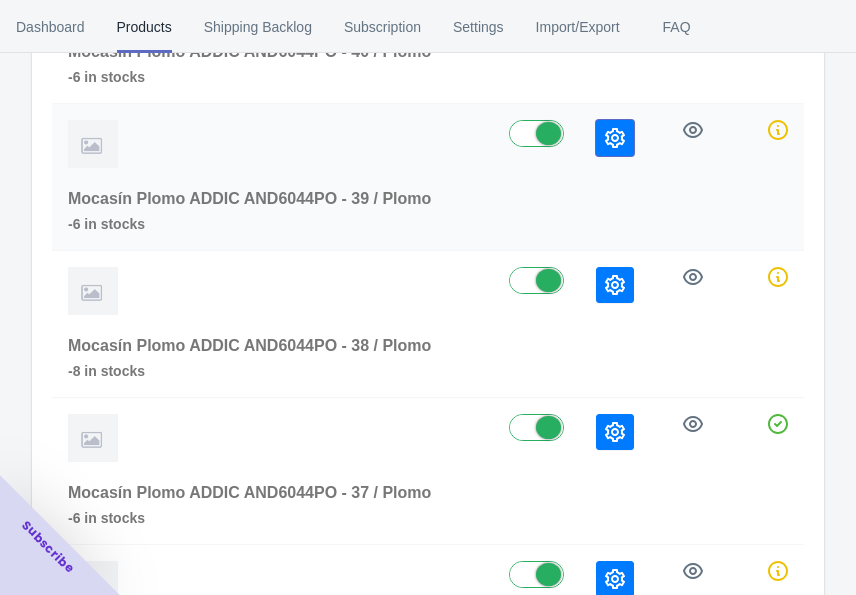 click at bounding box center (615, 138) 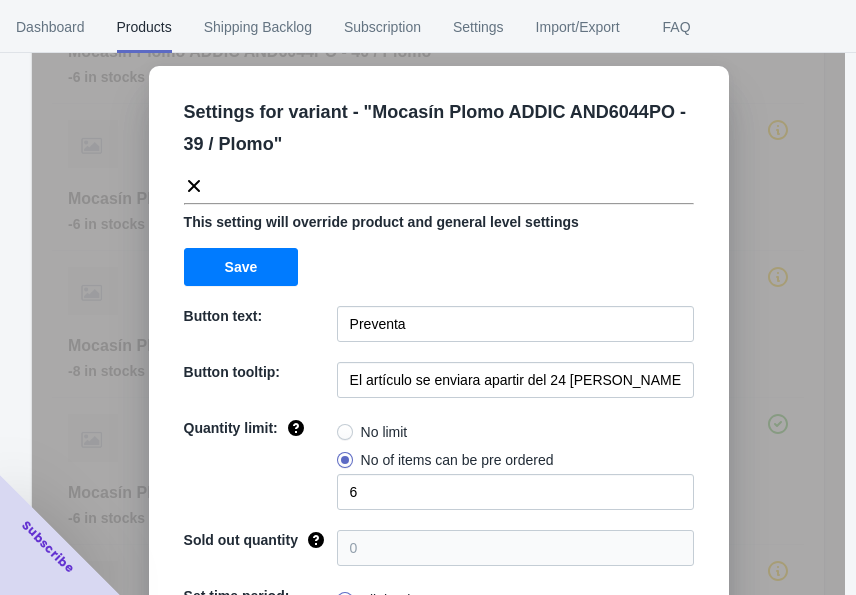 click 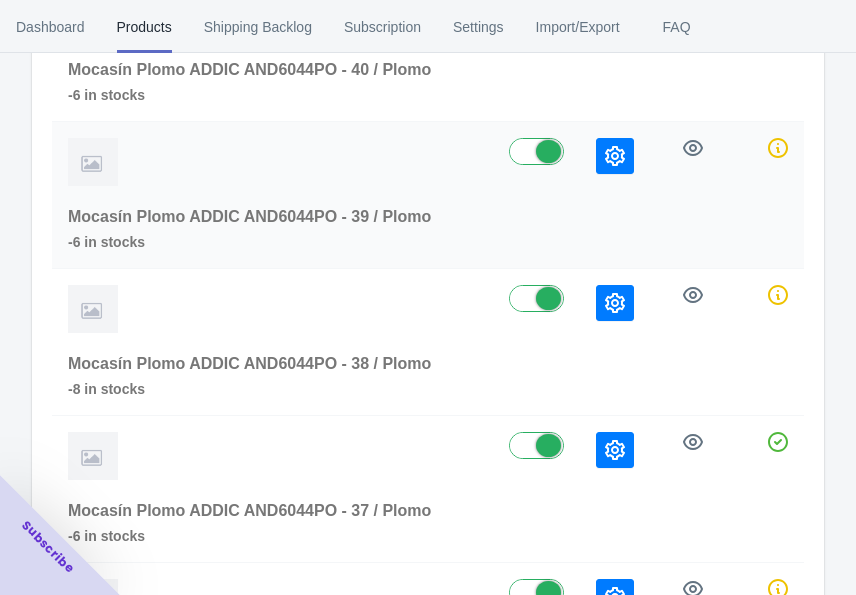 scroll, scrollTop: 121, scrollLeft: 0, axis: vertical 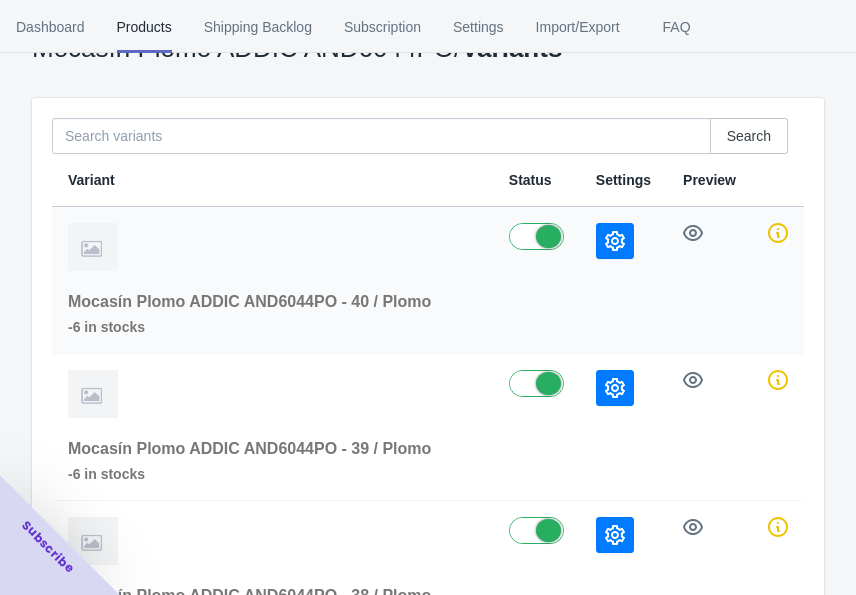 click 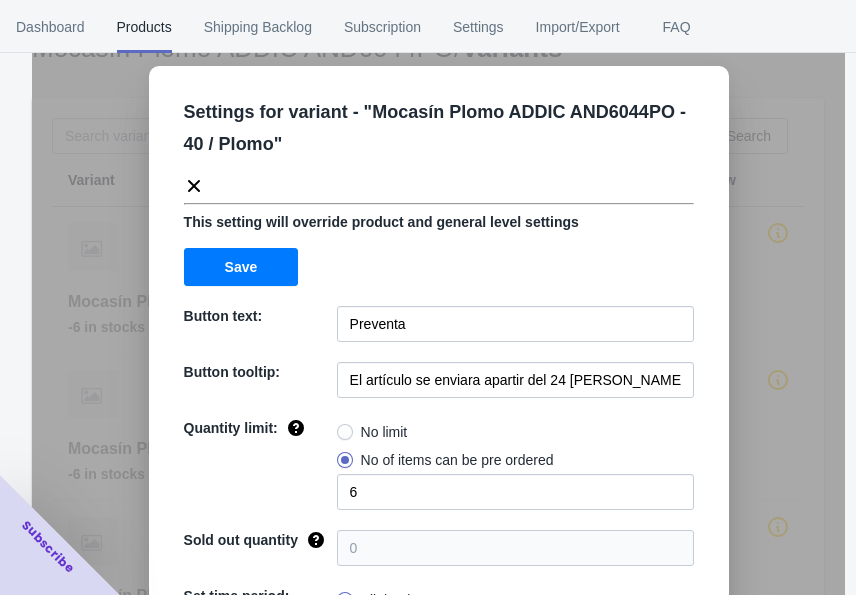 click 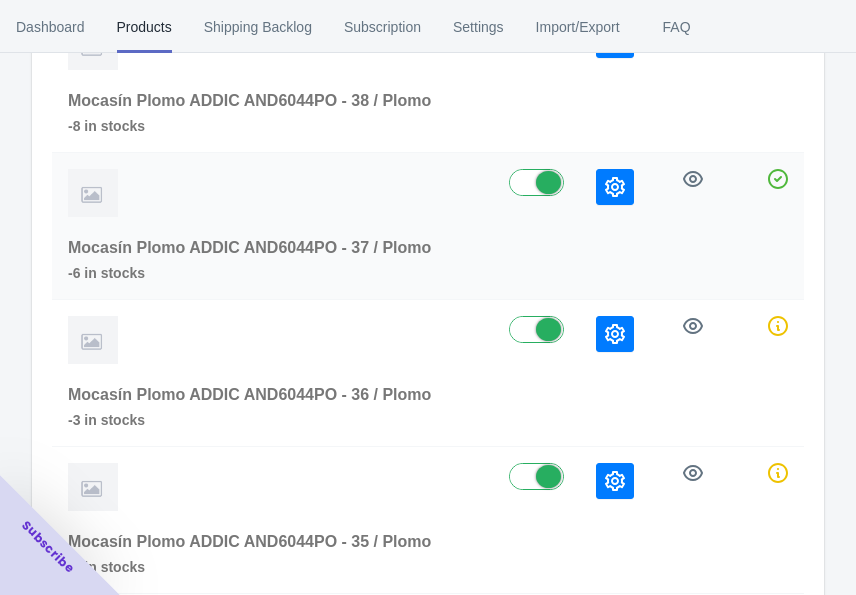 scroll, scrollTop: 746, scrollLeft: 0, axis: vertical 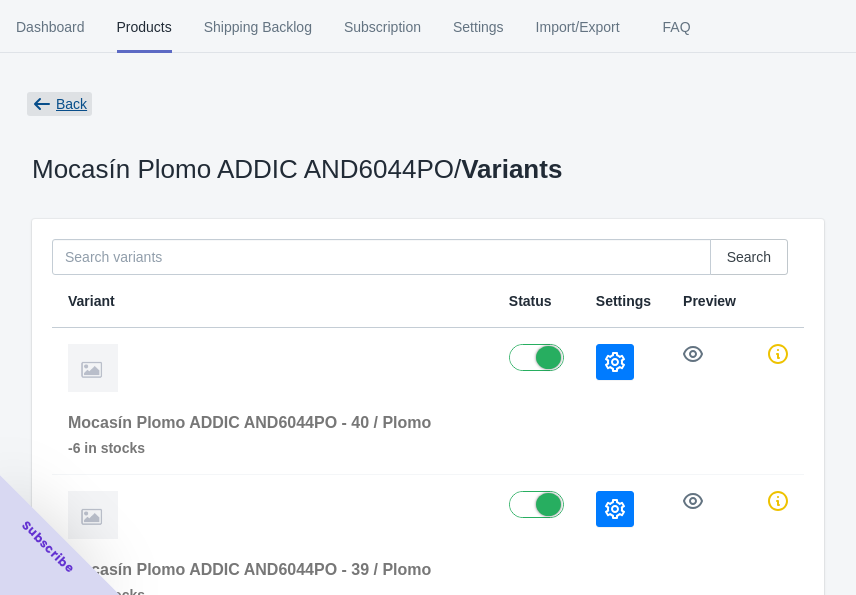 click on "Back" at bounding box center [71, 104] 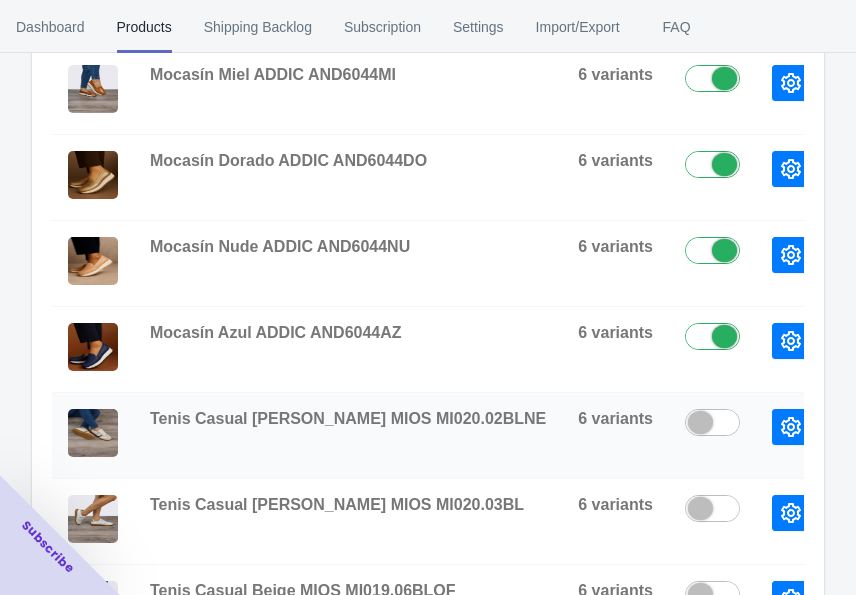 scroll, scrollTop: 750, scrollLeft: 0, axis: vertical 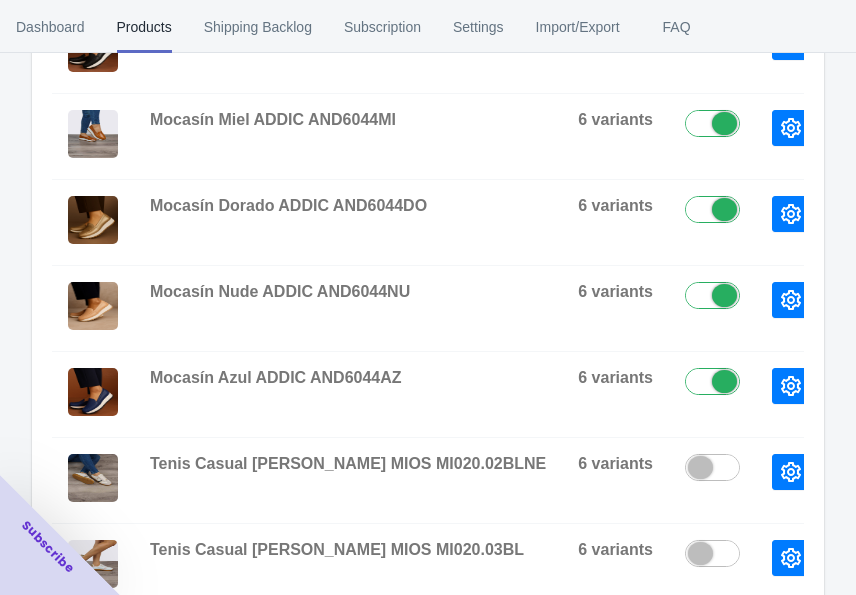 click on "View Variants" at bounding box center (918, 386) 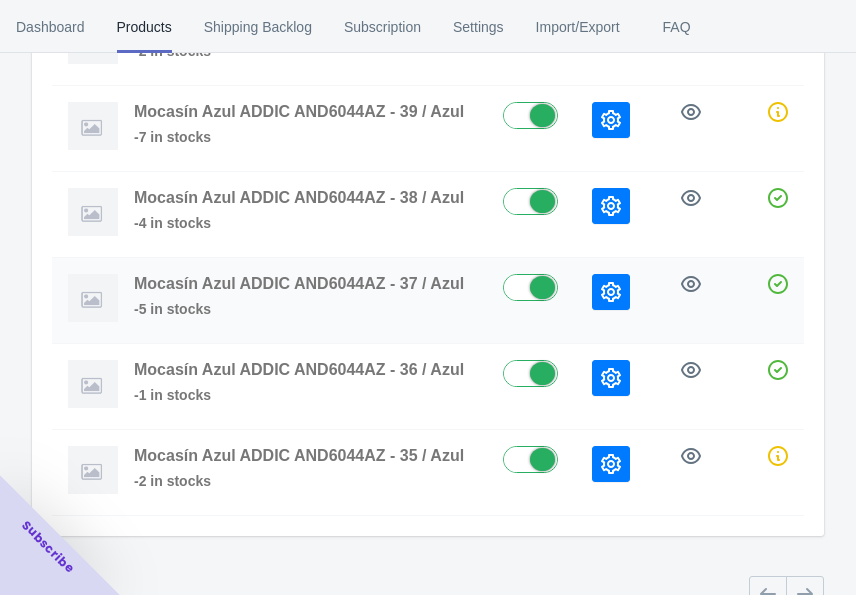 scroll, scrollTop: 372, scrollLeft: 0, axis: vertical 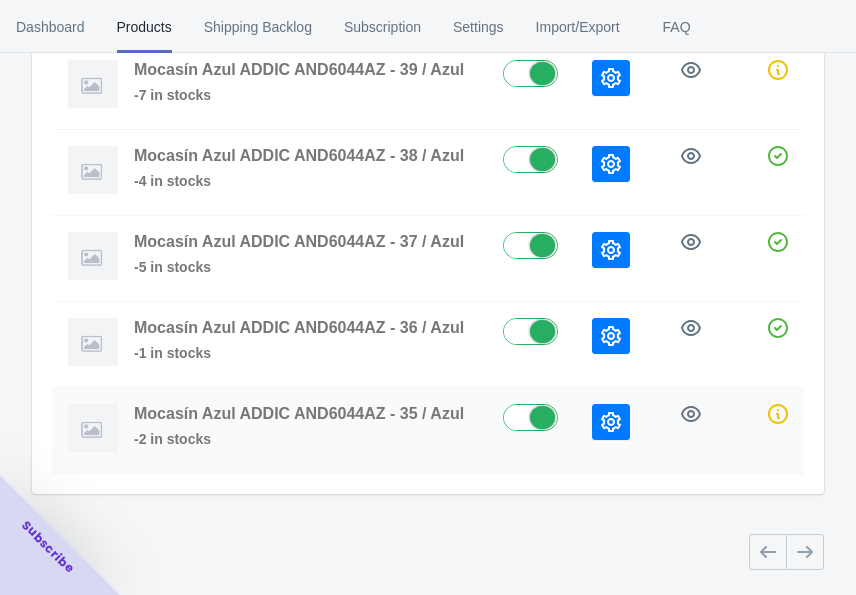 click 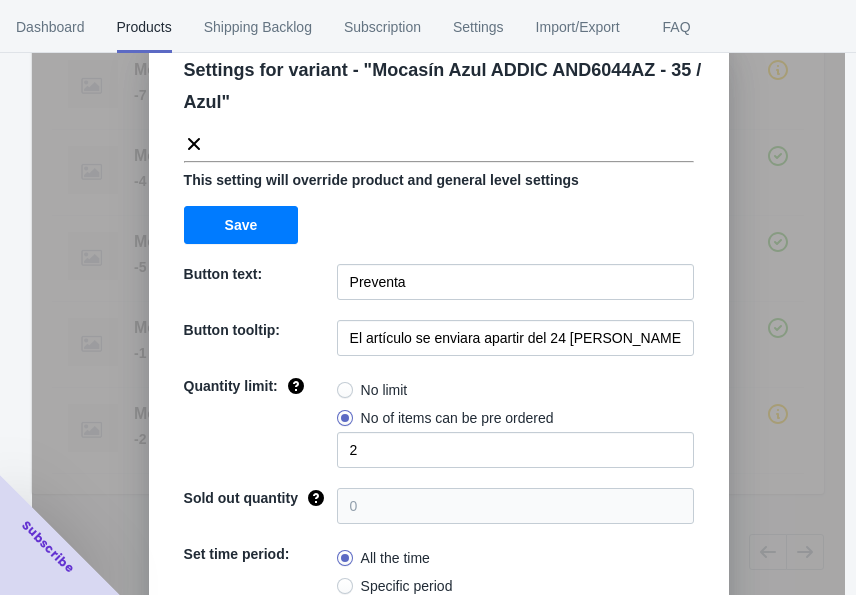 scroll, scrollTop: 0, scrollLeft: 0, axis: both 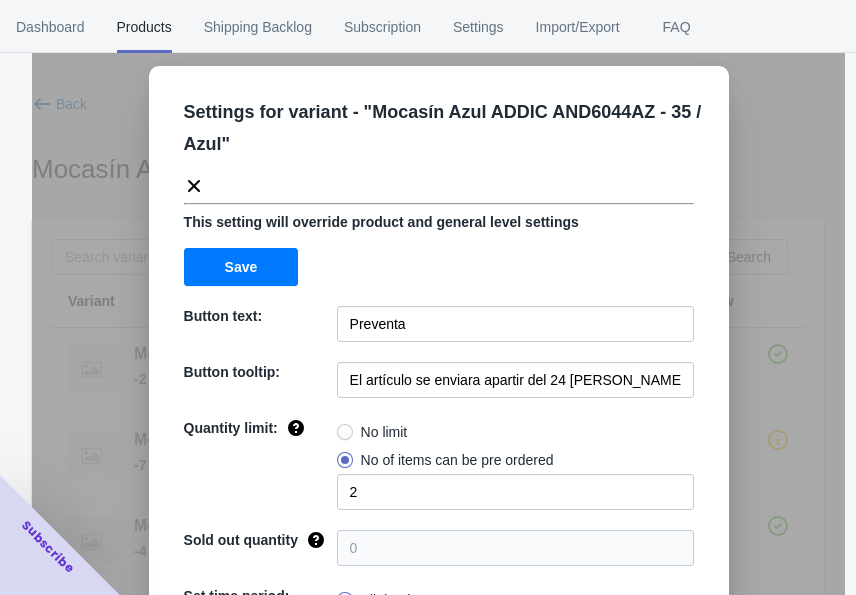 click on "Settings for variant - " Mocasín Azul ADDIC AND6044AZ - 35 / Azul " This setting will override product and general level settings Save Button text: Preventa Button tooltip: El artículo se enviara apartir del 24 julio del 2025 Quantity limit: No limit No of items can be pre ordered 2 Sold out quantity 0 Set time period: All the time Specific period To Sold out message: AGOTADO Override settings: Do not override Cancel Save" at bounding box center (438, 347) 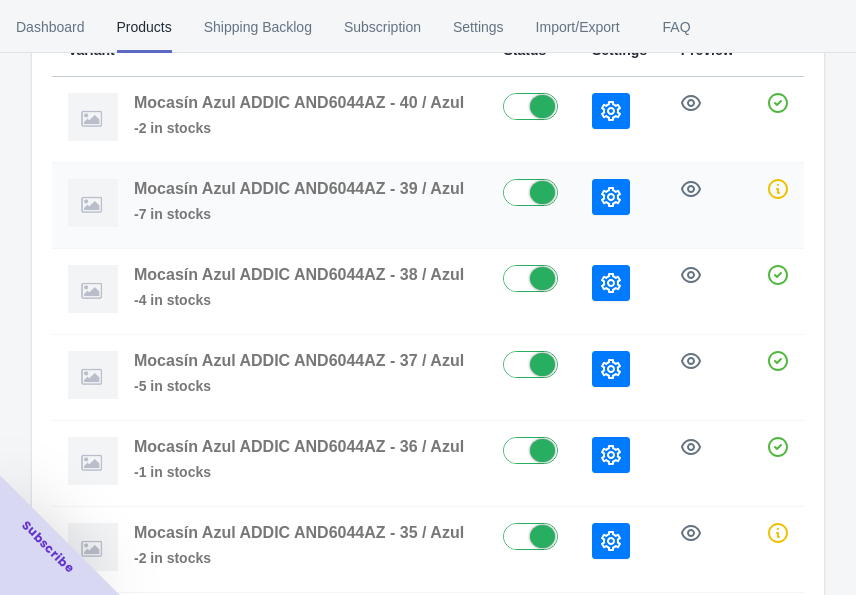 scroll, scrollTop: 372, scrollLeft: 0, axis: vertical 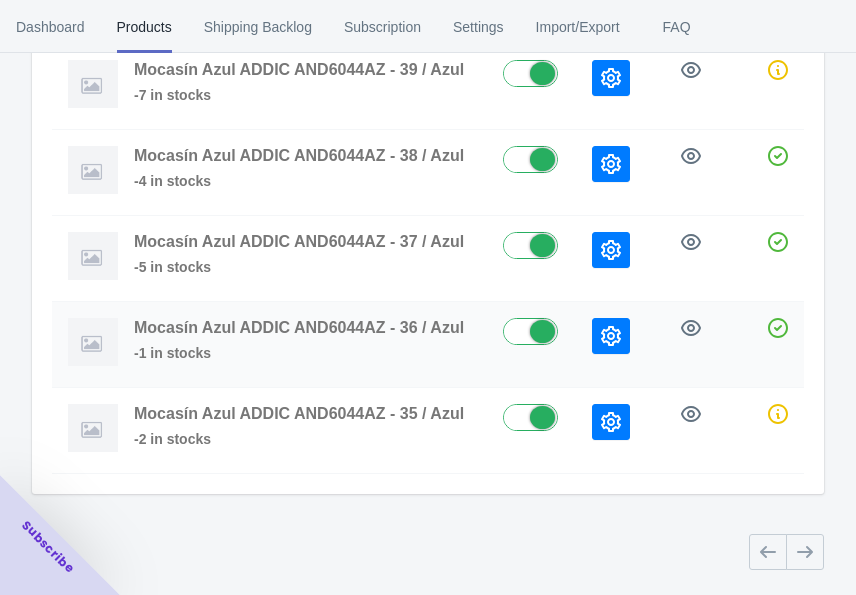 click 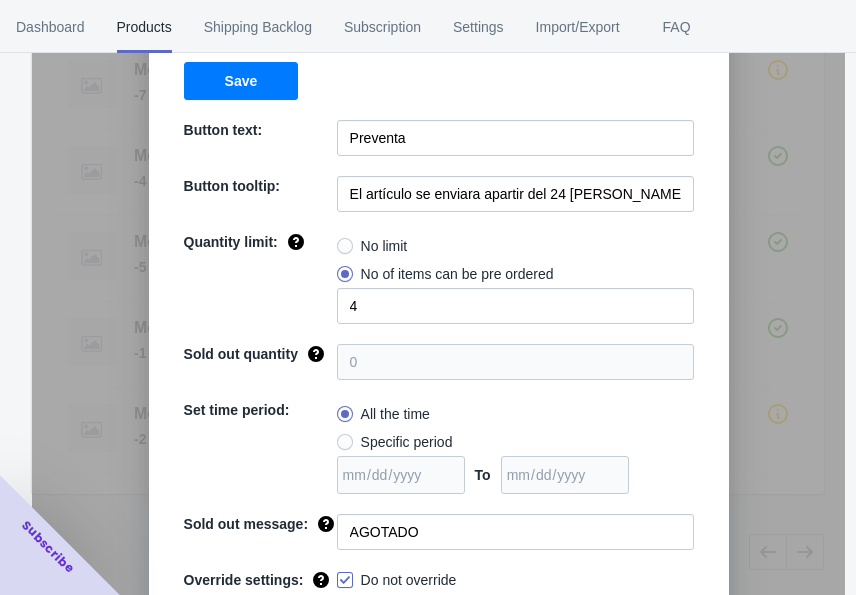 scroll, scrollTop: 243, scrollLeft: 0, axis: vertical 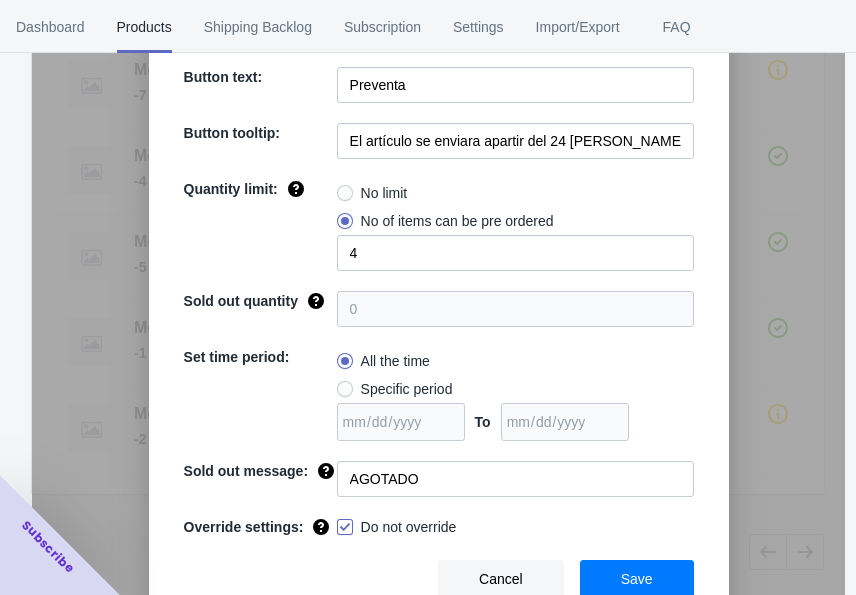 click on "Cancel" at bounding box center [501, 579] 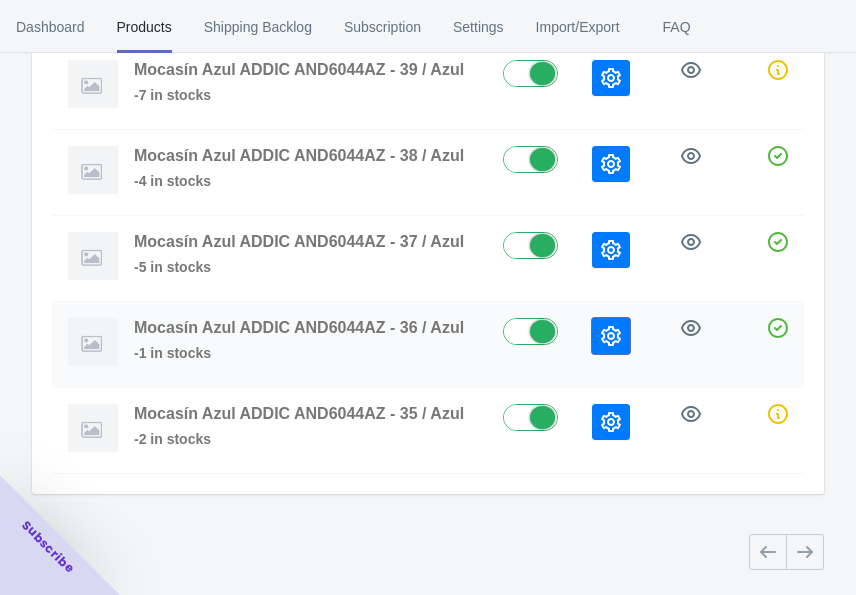 click 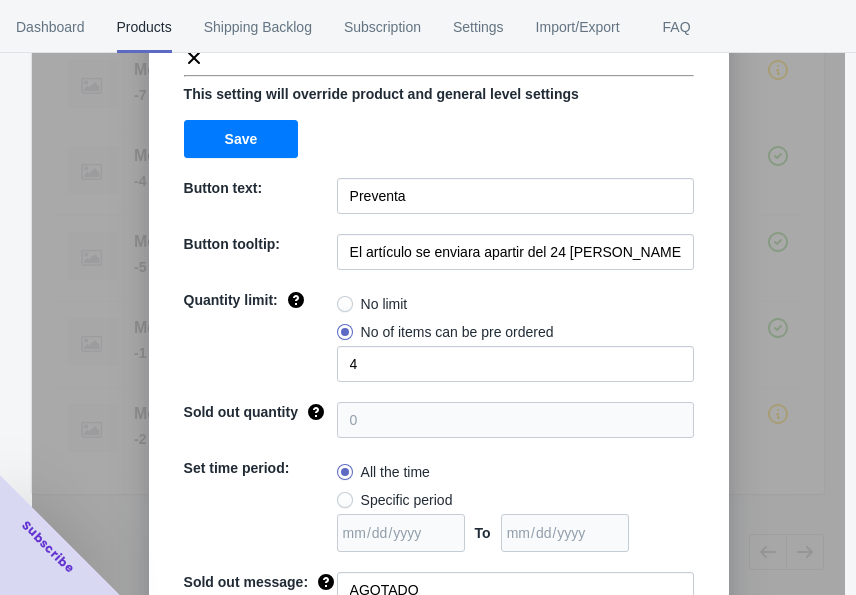 scroll, scrollTop: 243, scrollLeft: 0, axis: vertical 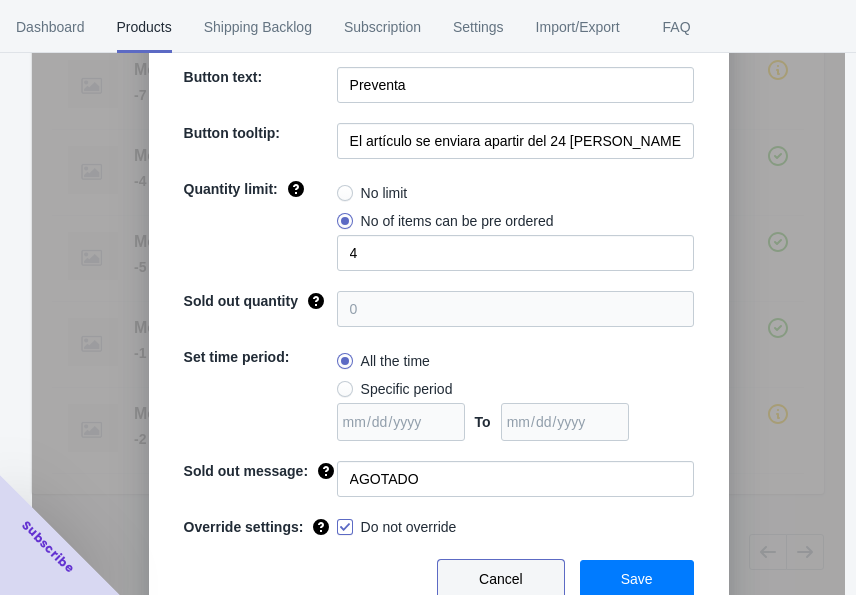 click on "Cancel" at bounding box center (501, 579) 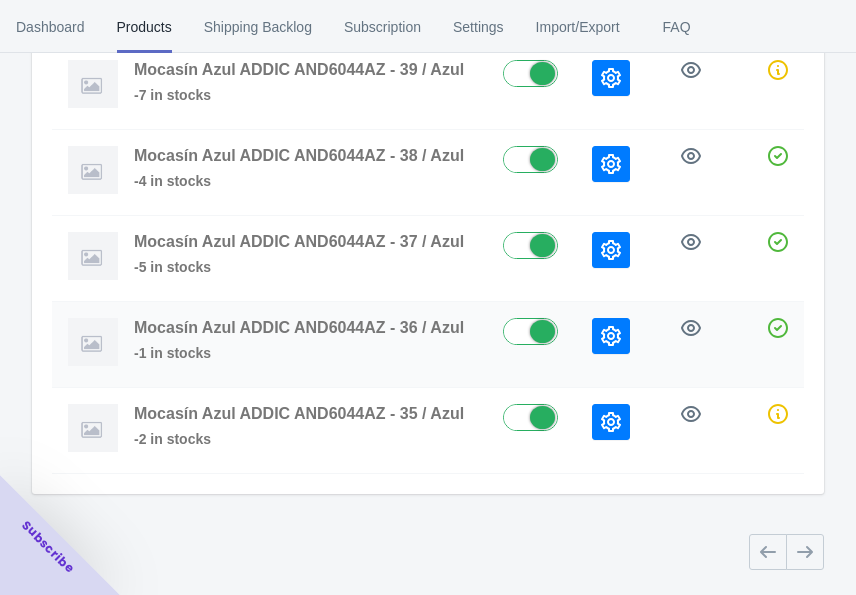 click 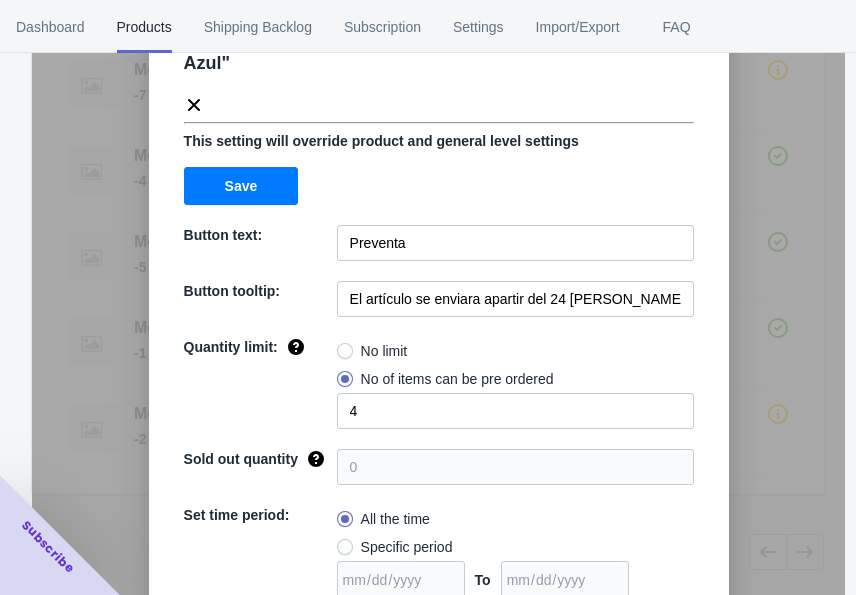 scroll, scrollTop: 125, scrollLeft: 0, axis: vertical 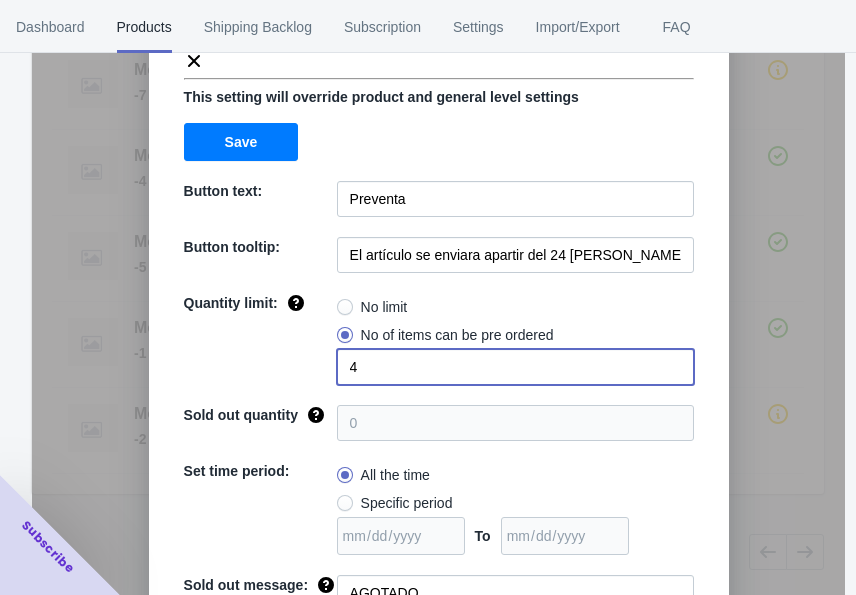 click on "4" at bounding box center (515, 367) 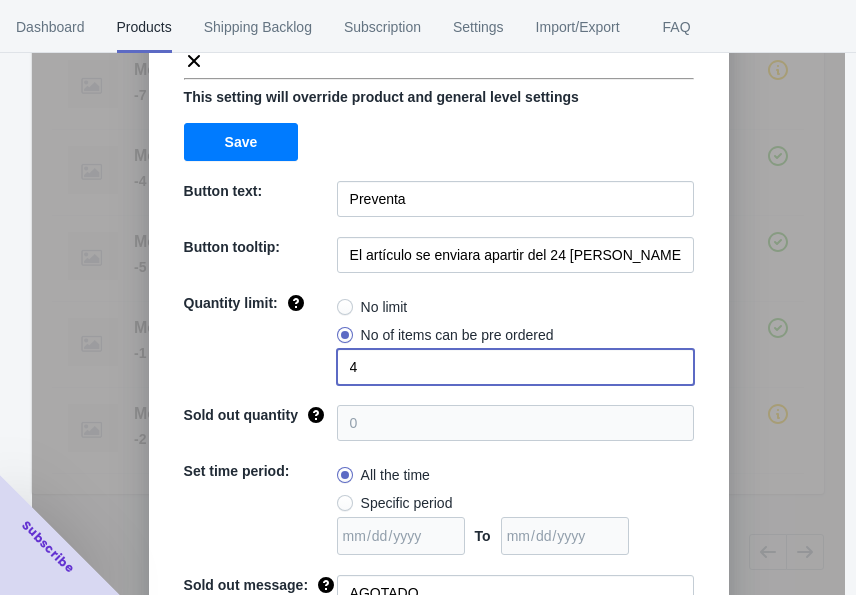 scroll, scrollTop: 243, scrollLeft: 0, axis: vertical 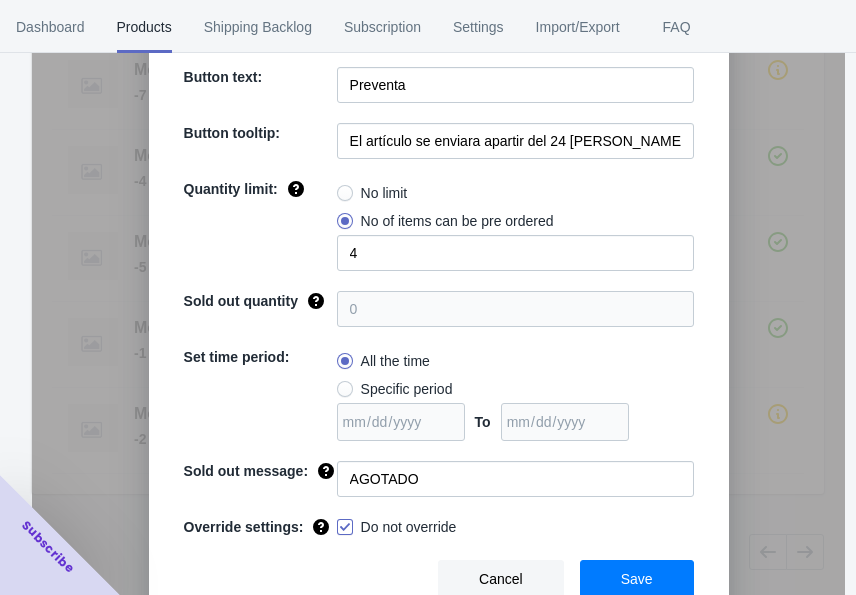 click on "Cancel" at bounding box center (501, 579) 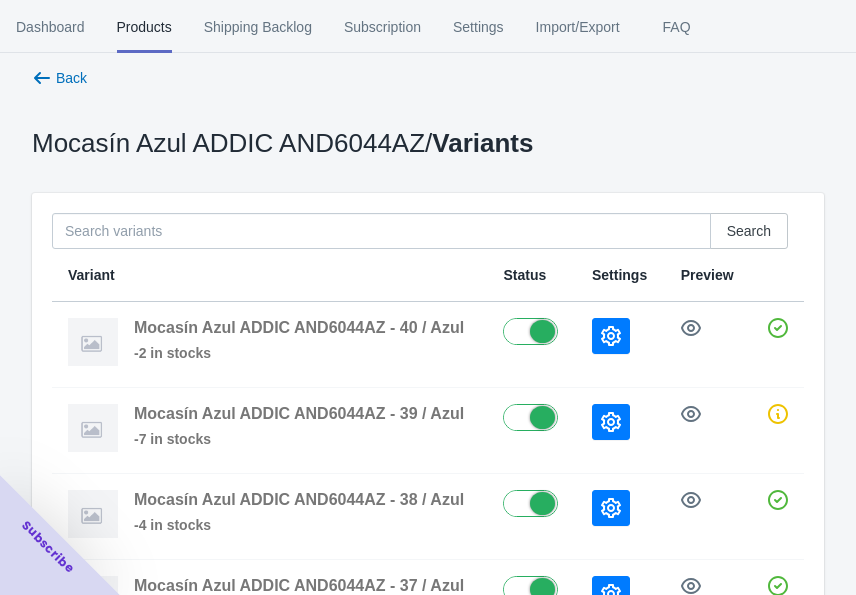 scroll, scrollTop: 0, scrollLeft: 0, axis: both 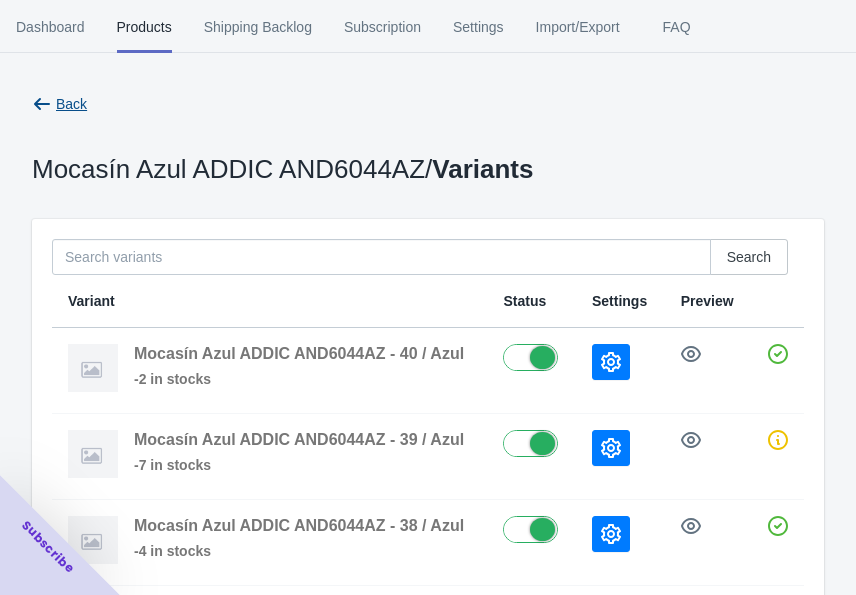 click on "Back" at bounding box center (59, 104) 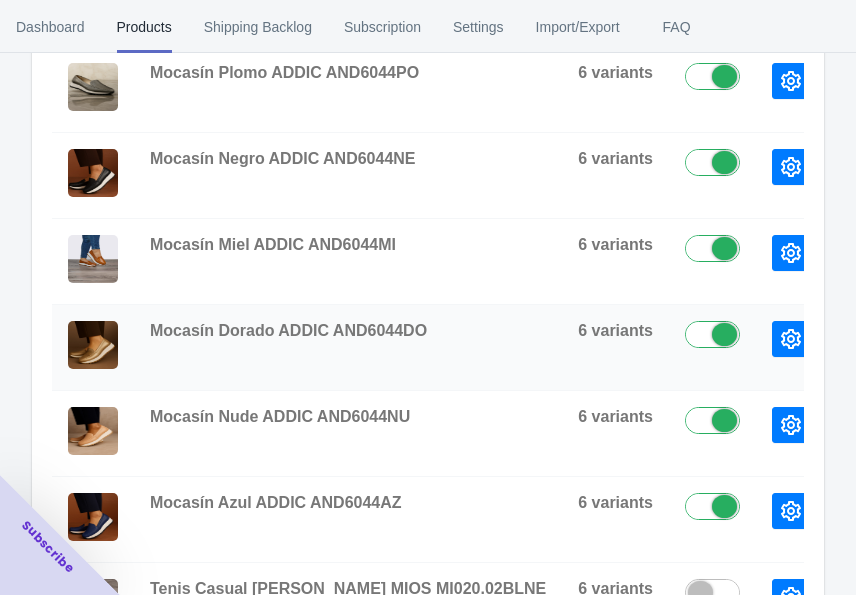 scroll, scrollTop: 750, scrollLeft: 0, axis: vertical 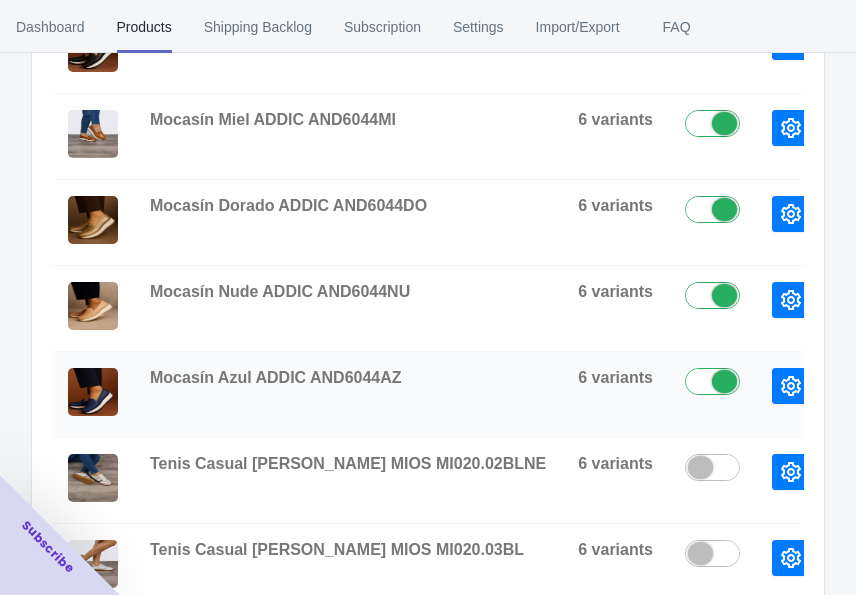 click on "View Variants" at bounding box center (918, 386) 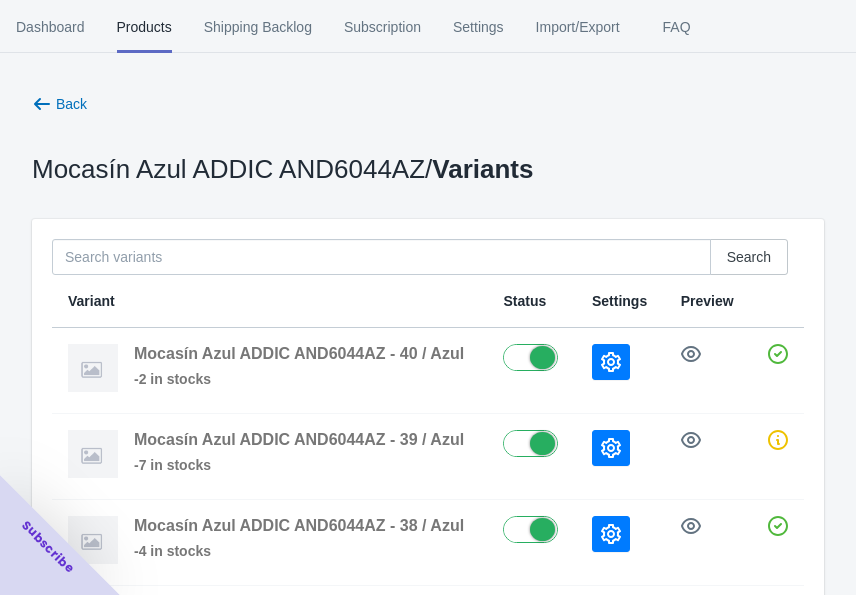 scroll, scrollTop: 372, scrollLeft: 0, axis: vertical 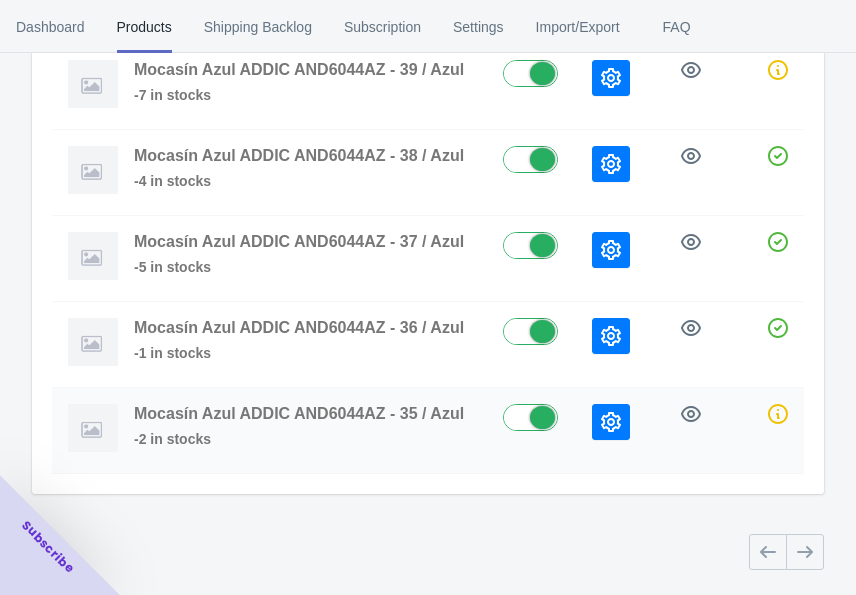 click 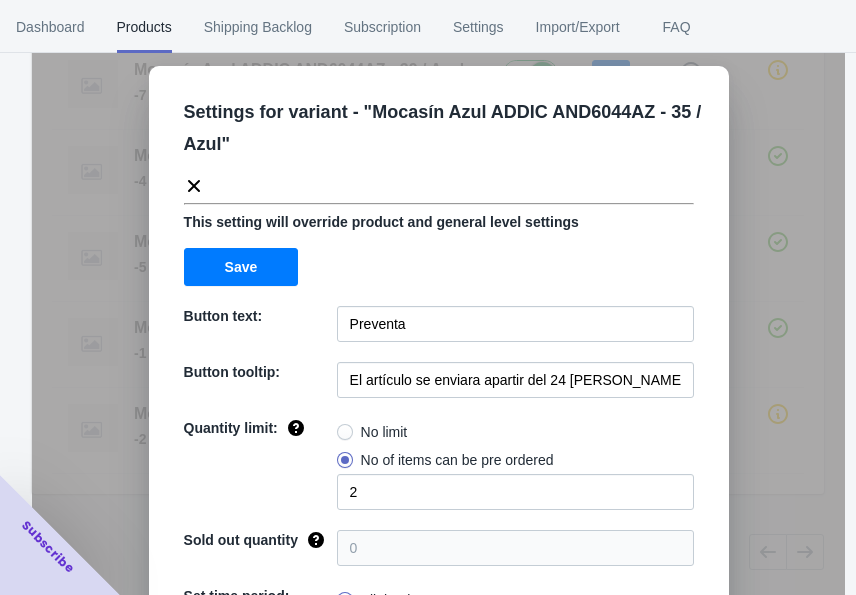 click 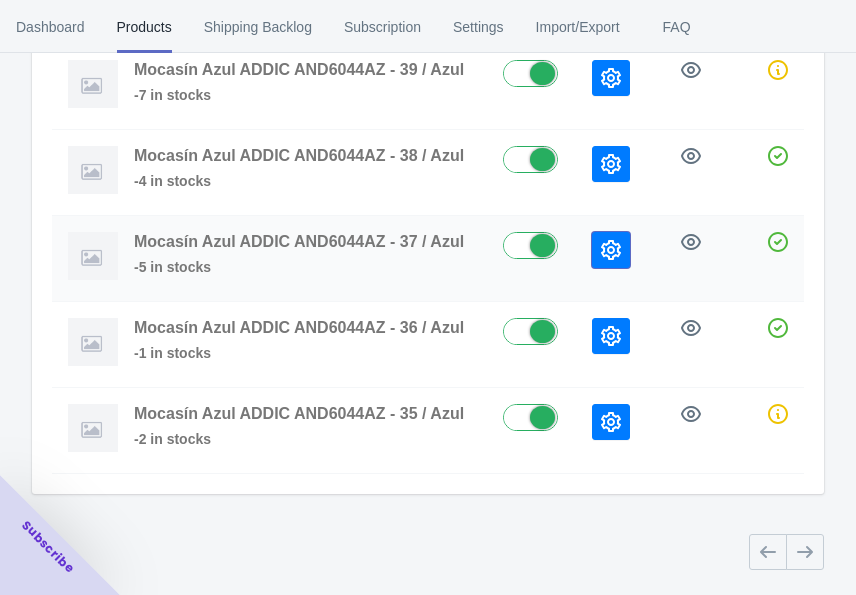 click at bounding box center (611, 250) 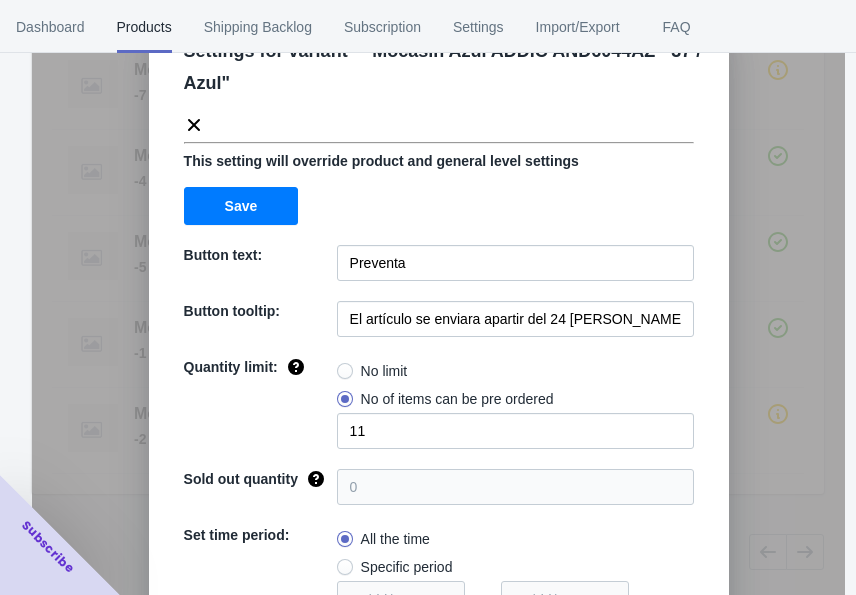 scroll, scrollTop: 0, scrollLeft: 0, axis: both 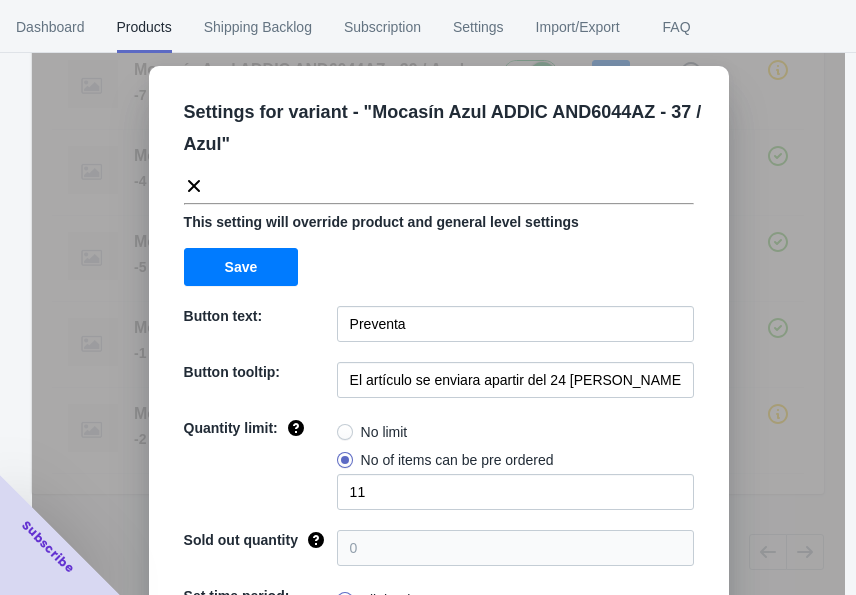 click 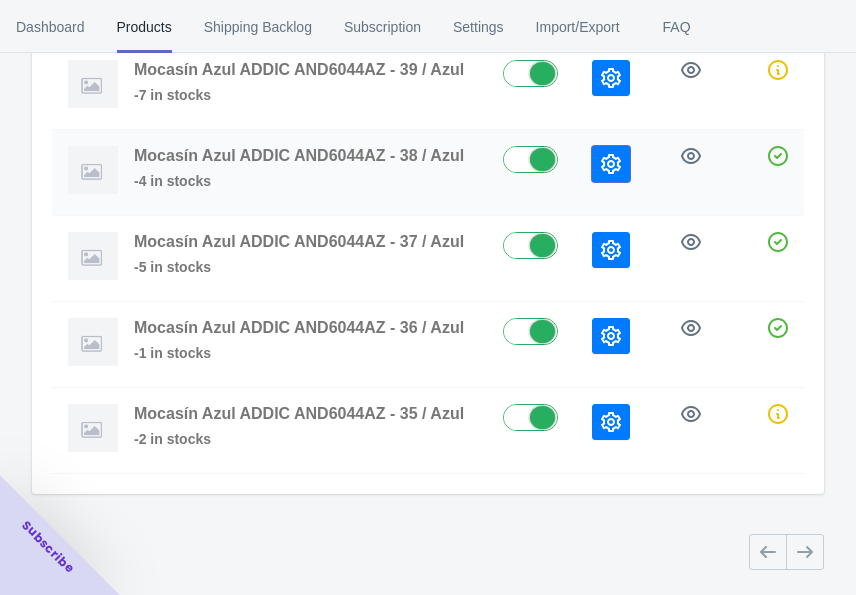 click 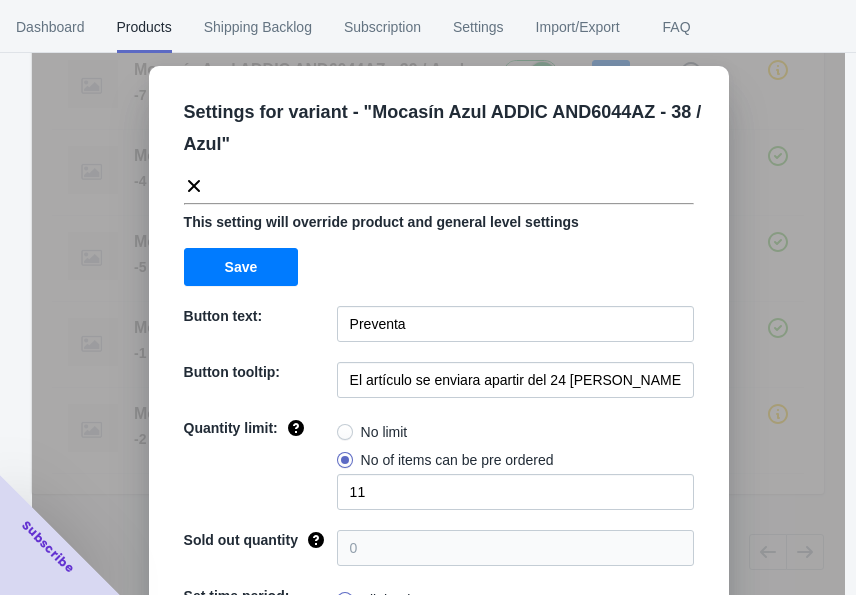 click 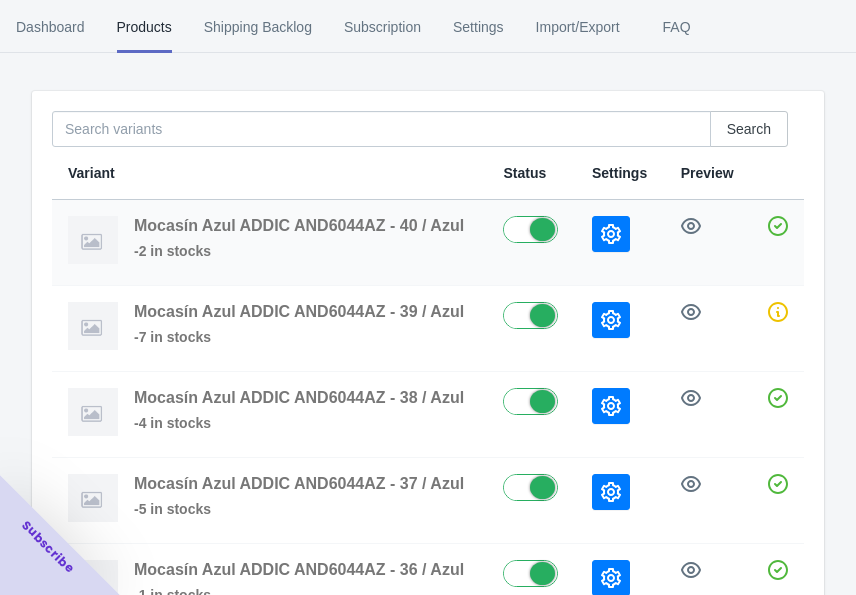 scroll, scrollTop: 122, scrollLeft: 0, axis: vertical 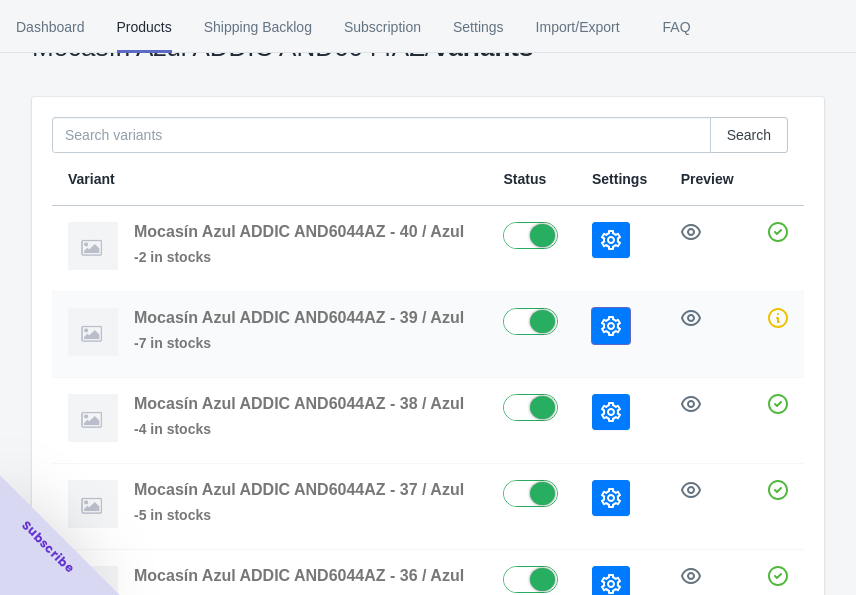 click 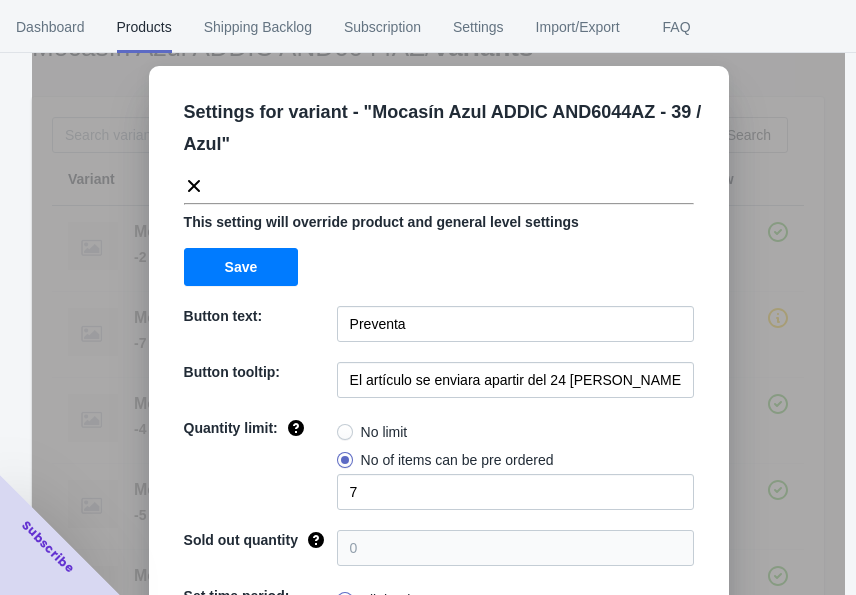 click on "Settings for variant - " Mocasín Azul ADDIC AND6044AZ - 39 / Azul " This setting will override product and general level settings Save Button text: Preventa Button tooltip: El artículo se enviara apartir del 24 julio del 2025 Quantity limit: No limit No of items can be pre ordered 7 Sold out quantity 0 Set time period: All the time Specific period To Sold out message: AGOTADO Override settings: Do not override Cancel Save" at bounding box center [438, 347] 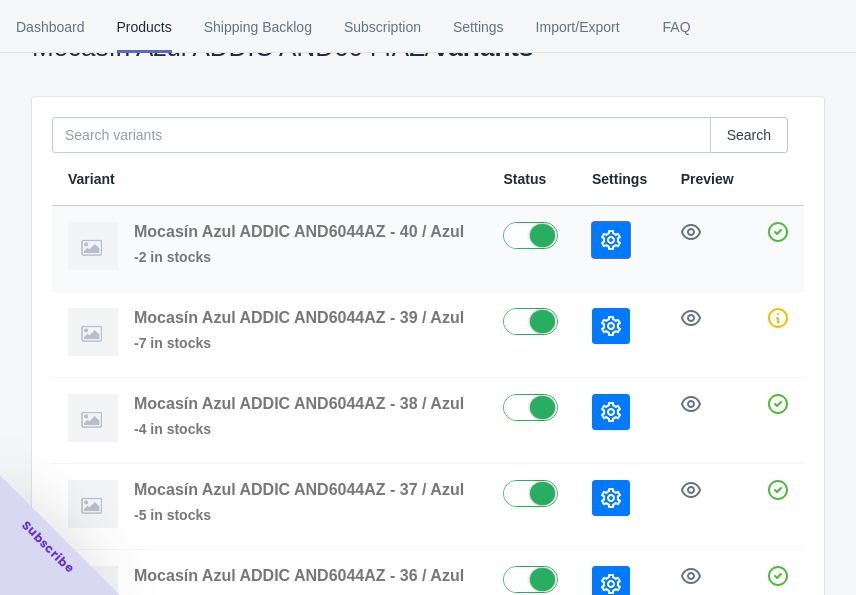 click at bounding box center (611, 240) 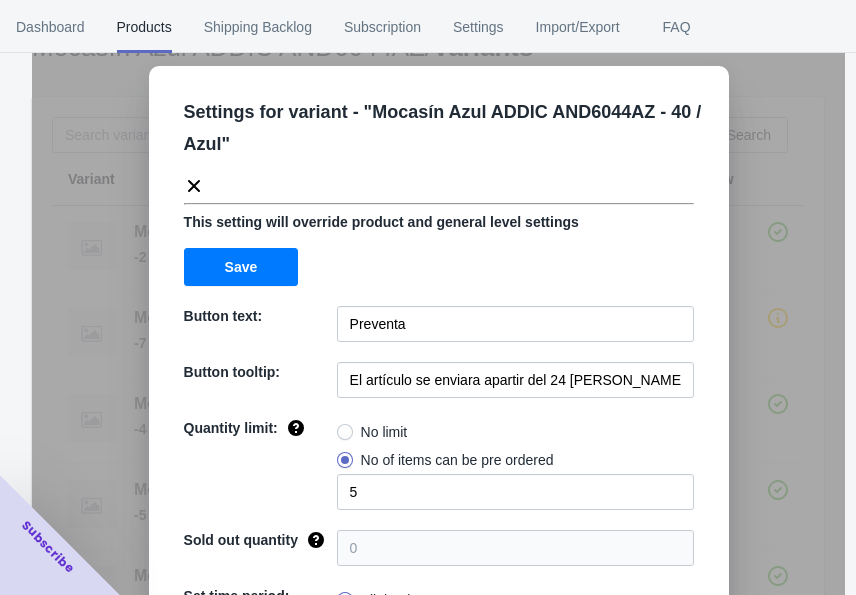 click 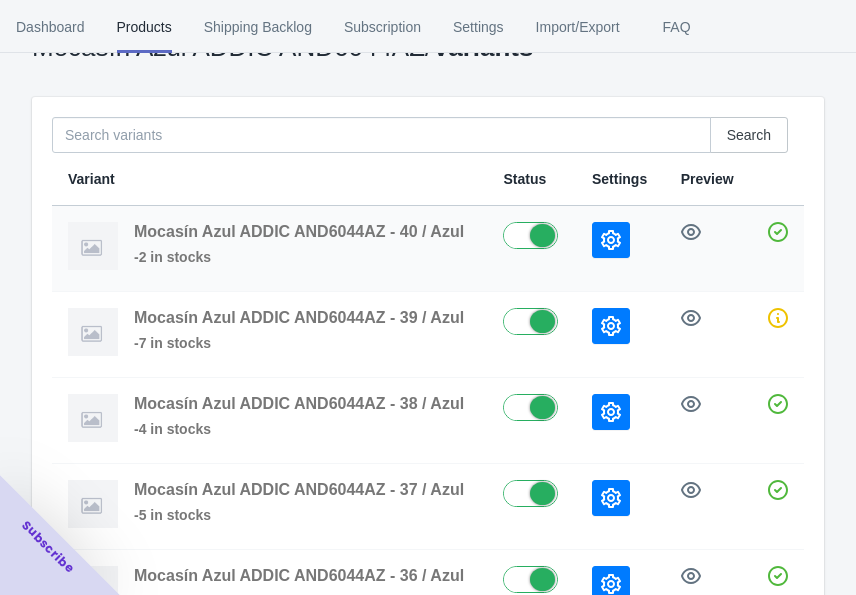 scroll, scrollTop: 0, scrollLeft: 0, axis: both 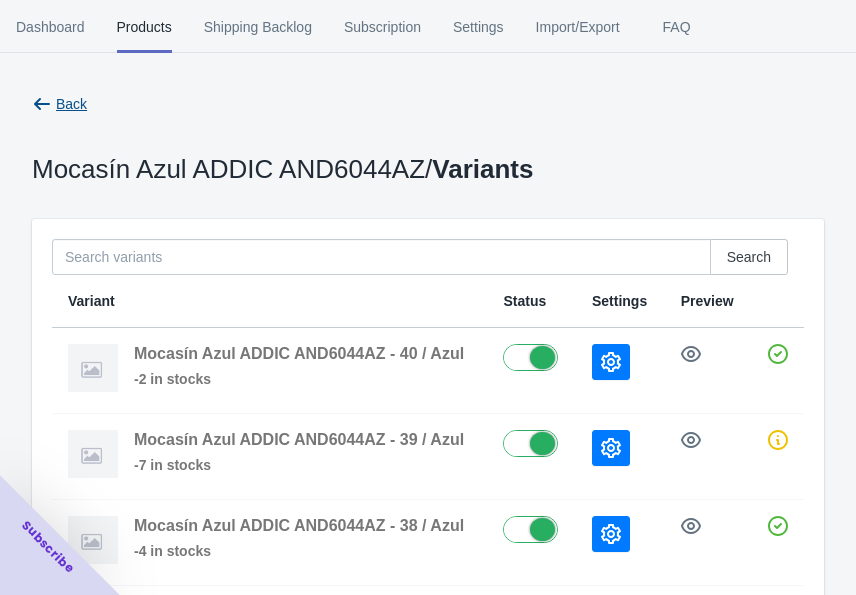 click on "Back" at bounding box center [71, 104] 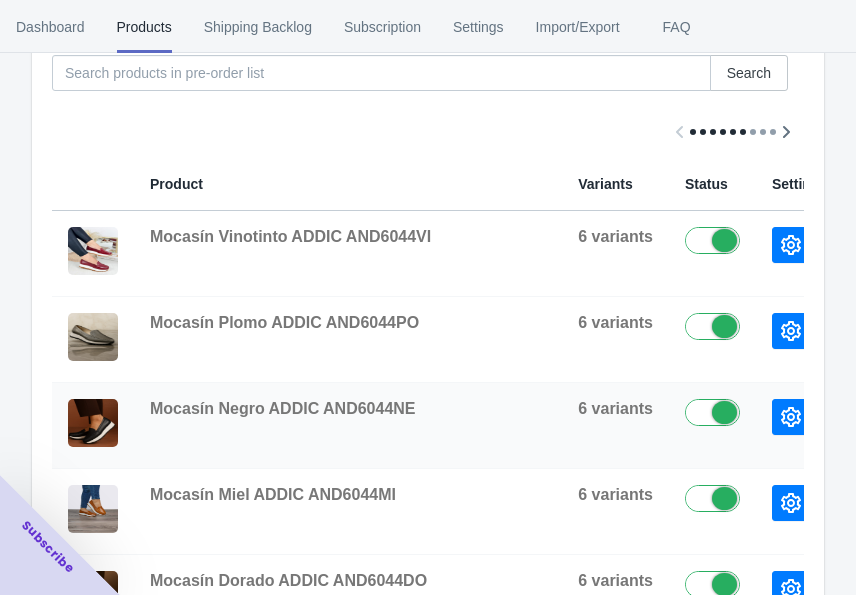 scroll, scrollTop: 750, scrollLeft: 0, axis: vertical 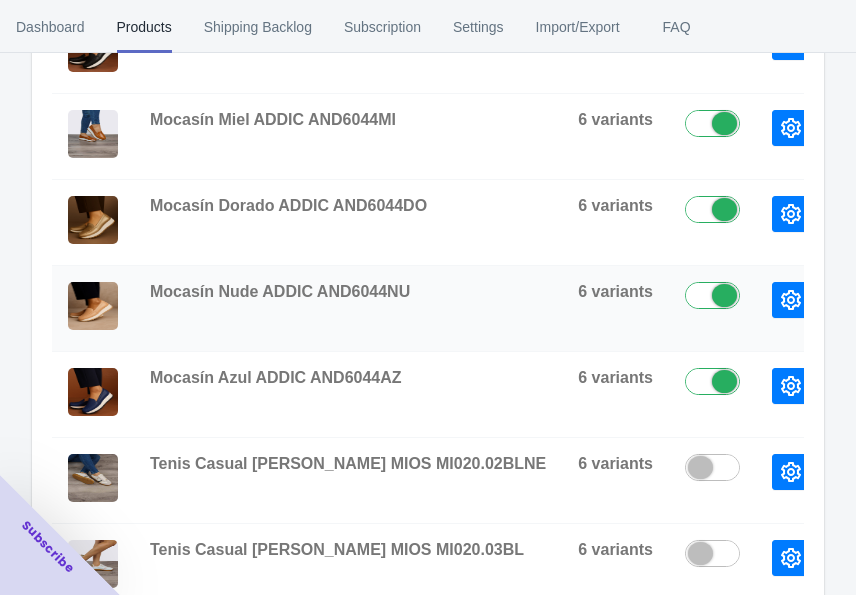 click on "View Variants" at bounding box center (918, 300) 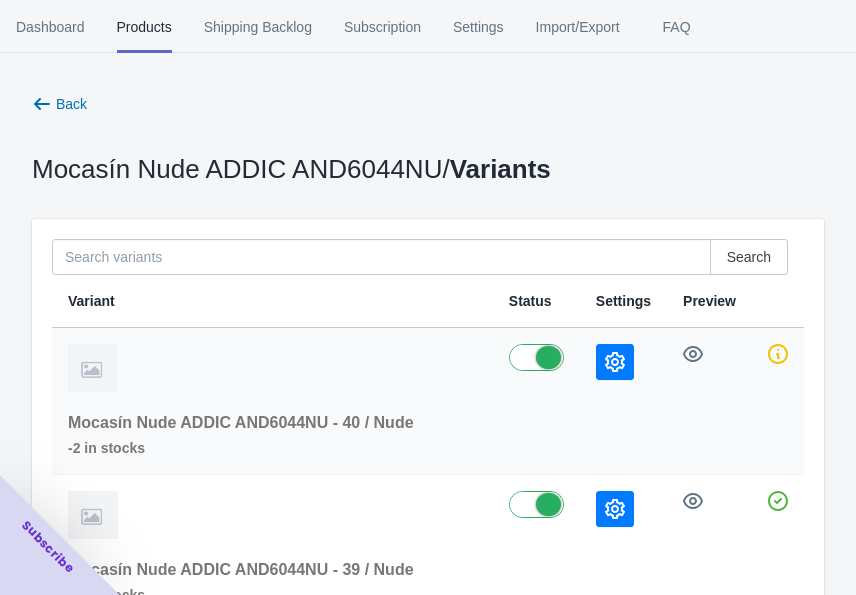 scroll, scrollTop: 125, scrollLeft: 0, axis: vertical 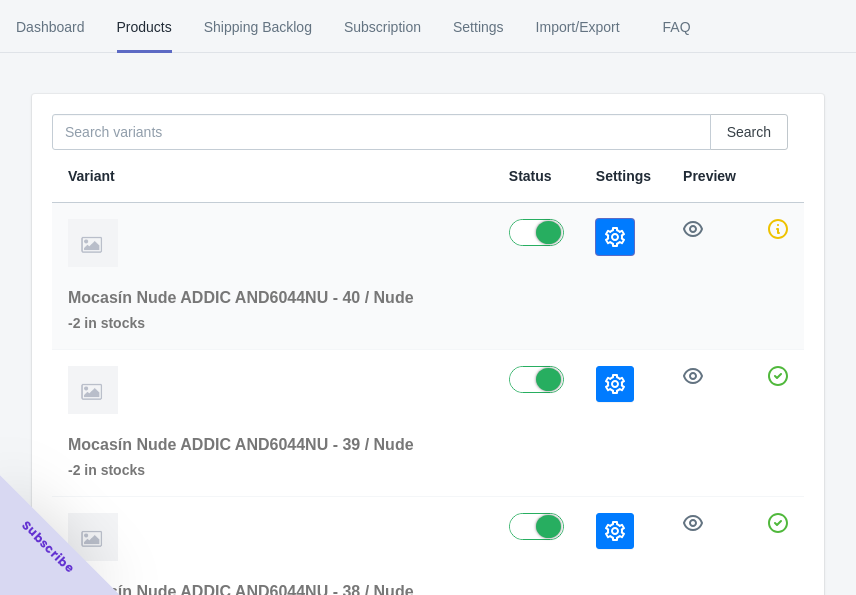 click at bounding box center (615, 237) 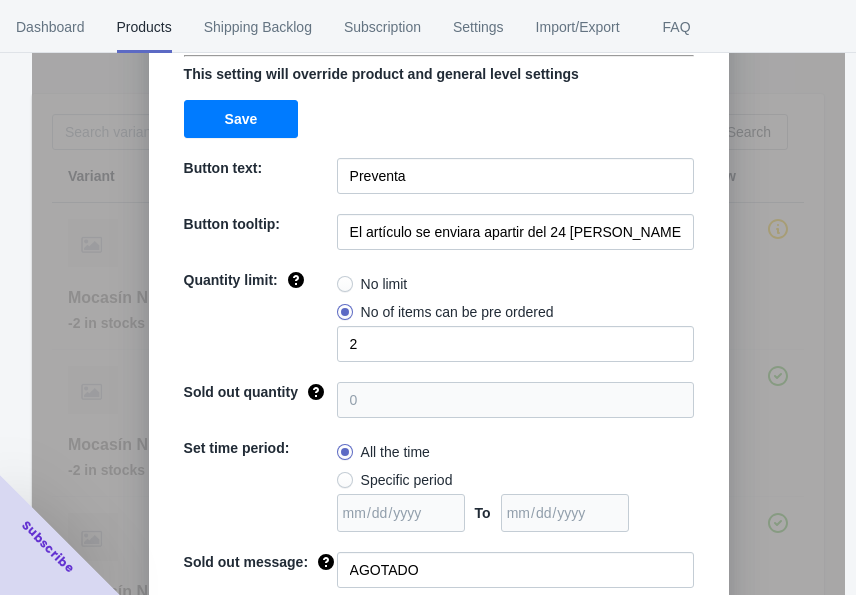scroll, scrollTop: 0, scrollLeft: 0, axis: both 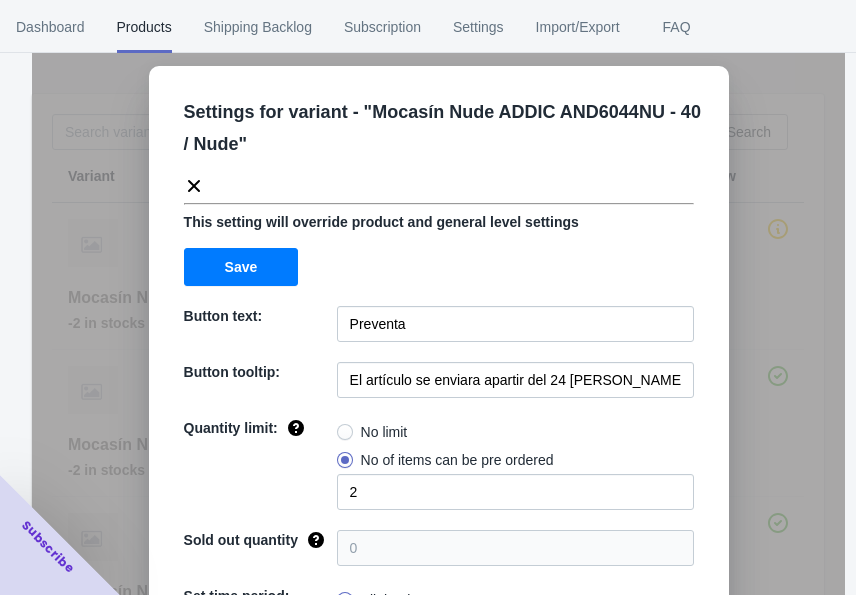 click 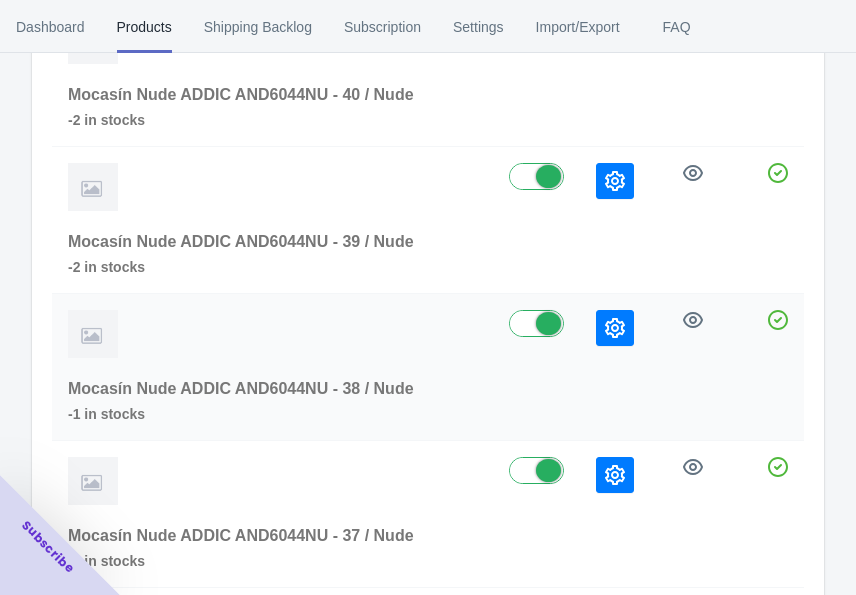 scroll, scrollTop: 372, scrollLeft: 0, axis: vertical 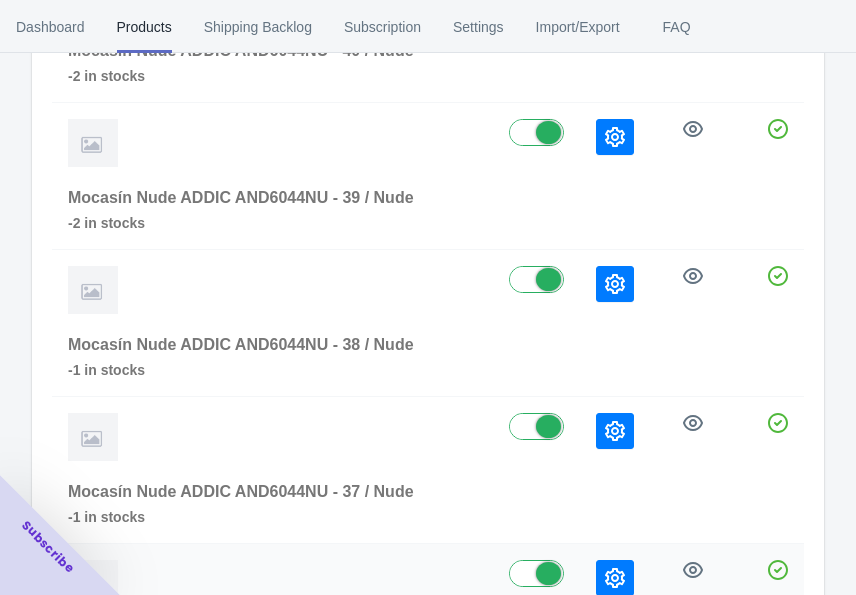click at bounding box center [615, 578] 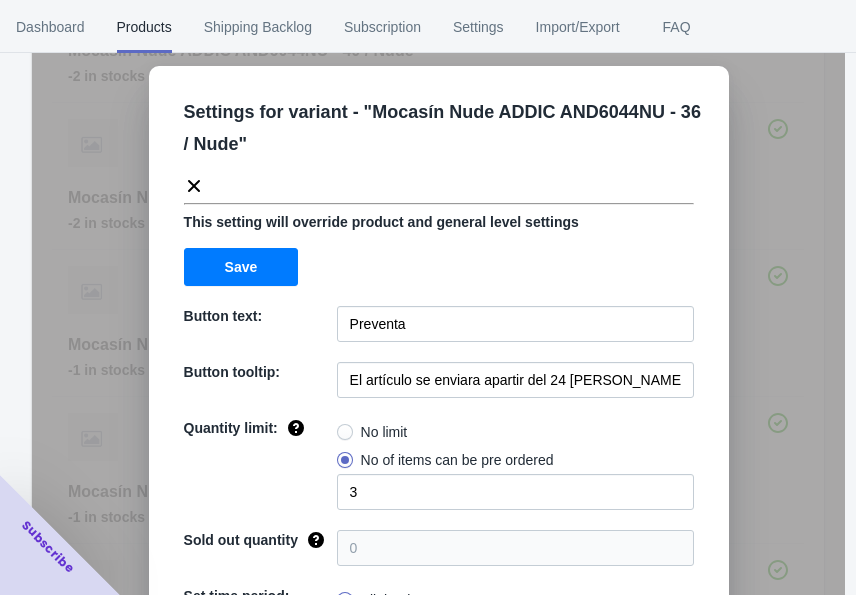 click 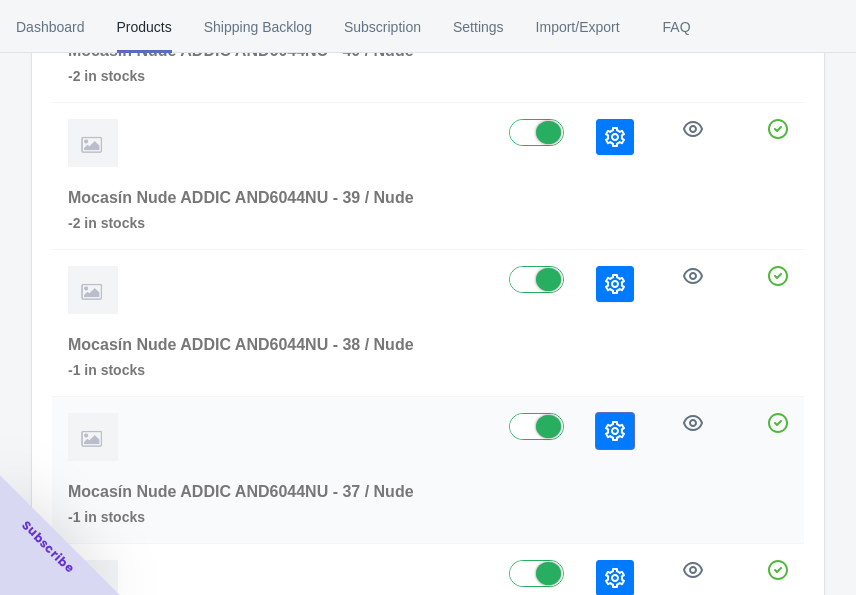 click at bounding box center (615, 431) 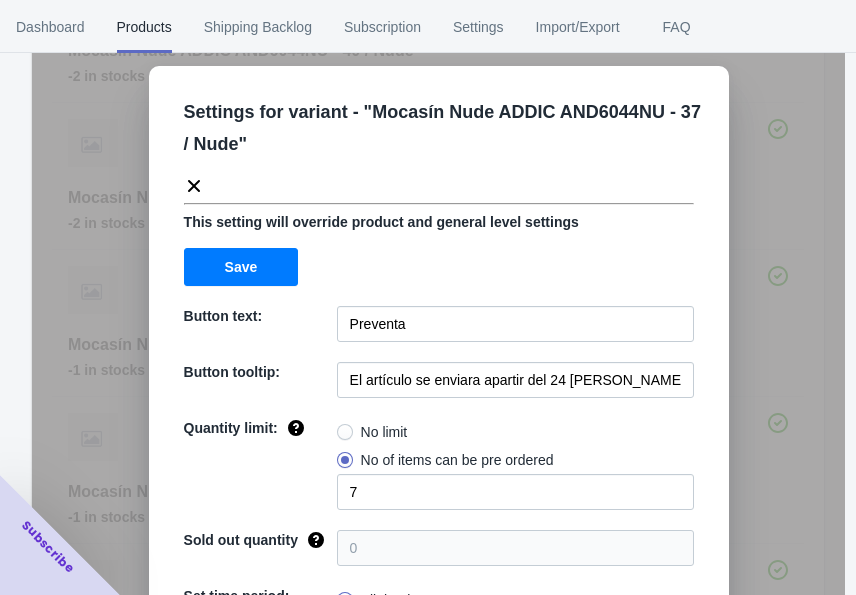 click 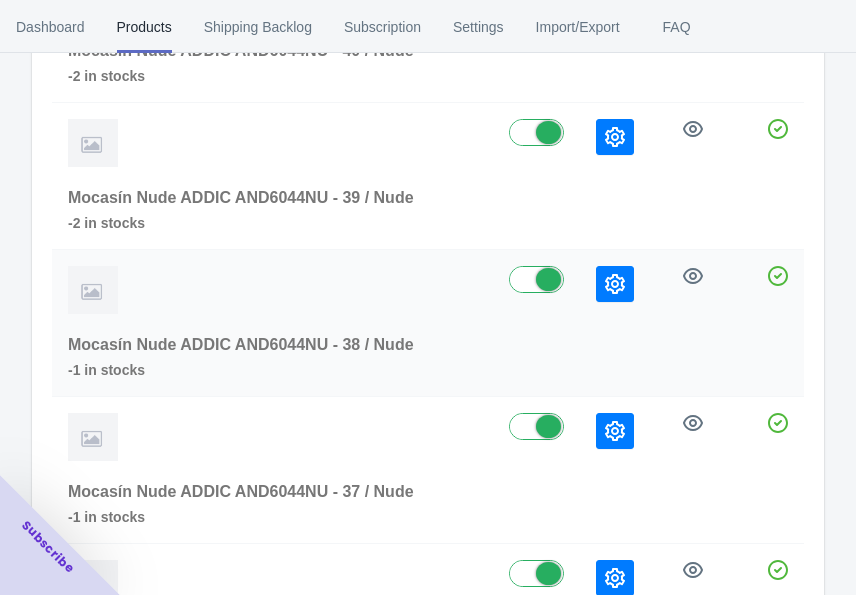 click 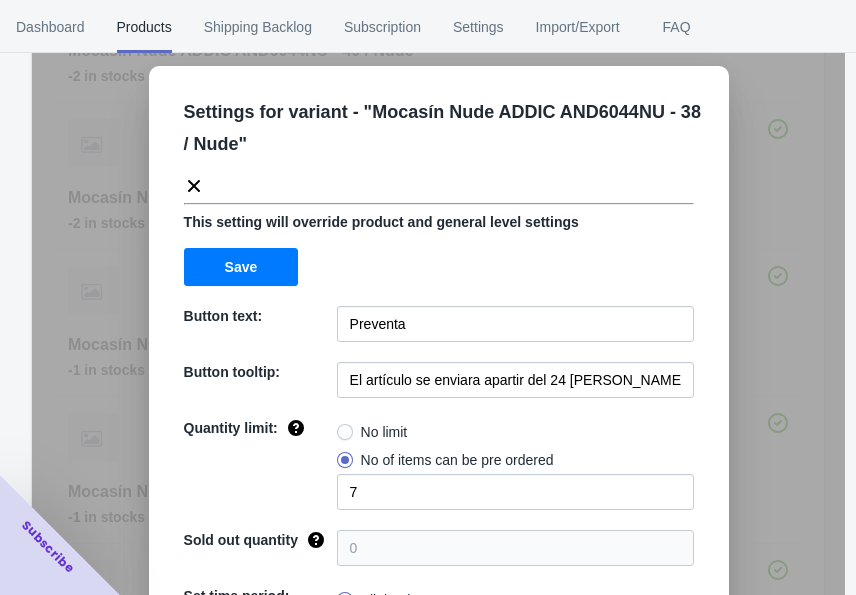 click 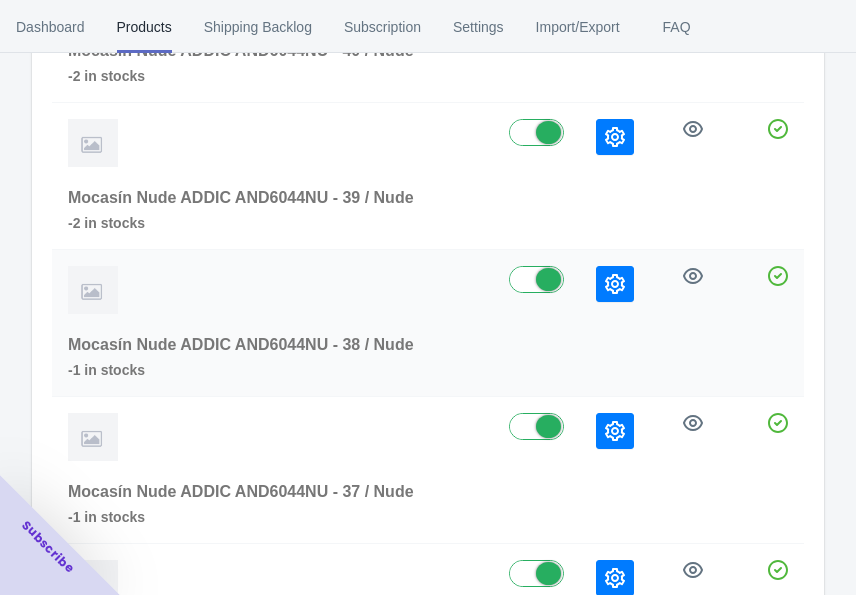 scroll, scrollTop: 247, scrollLeft: 0, axis: vertical 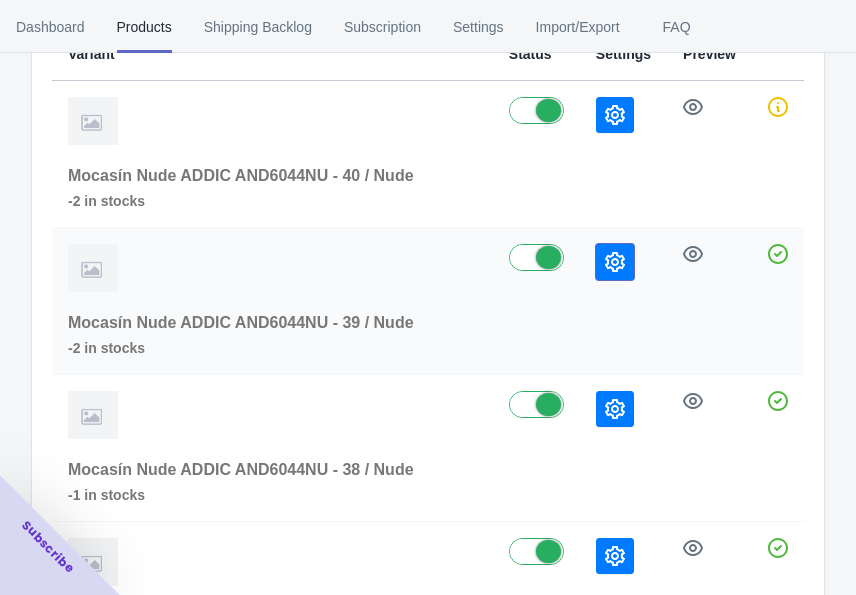 click 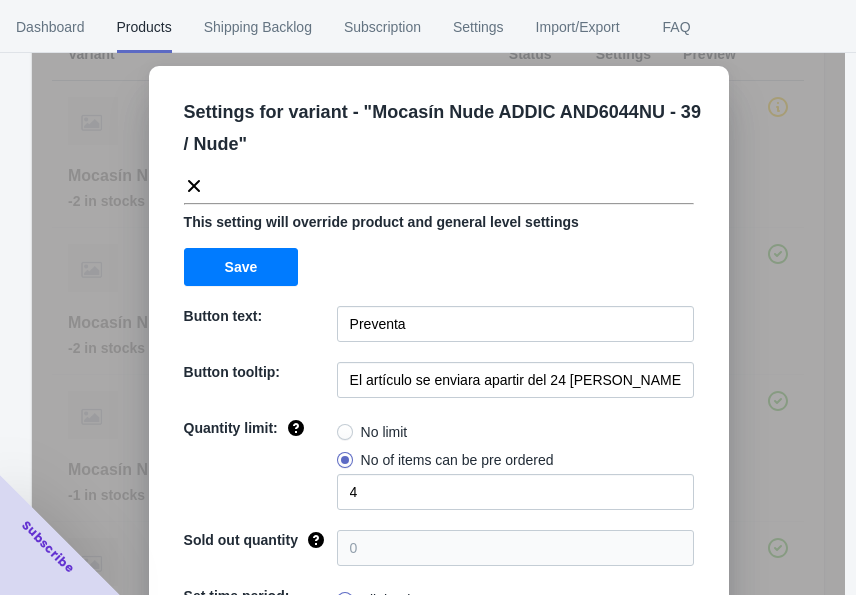 click 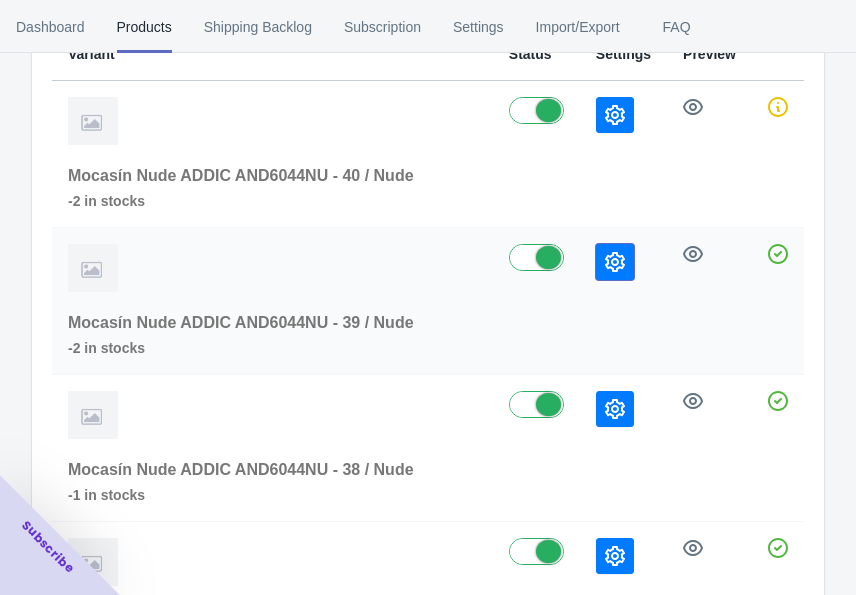 click 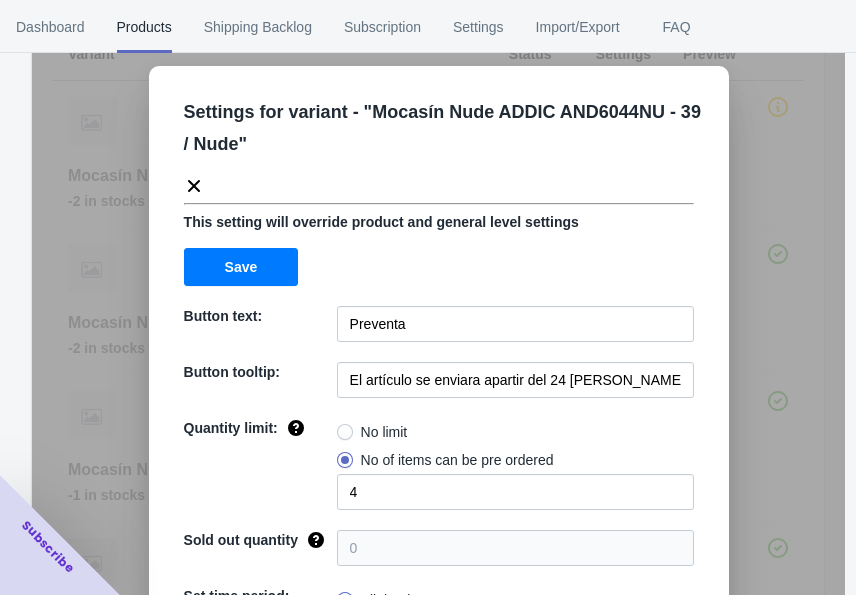 click 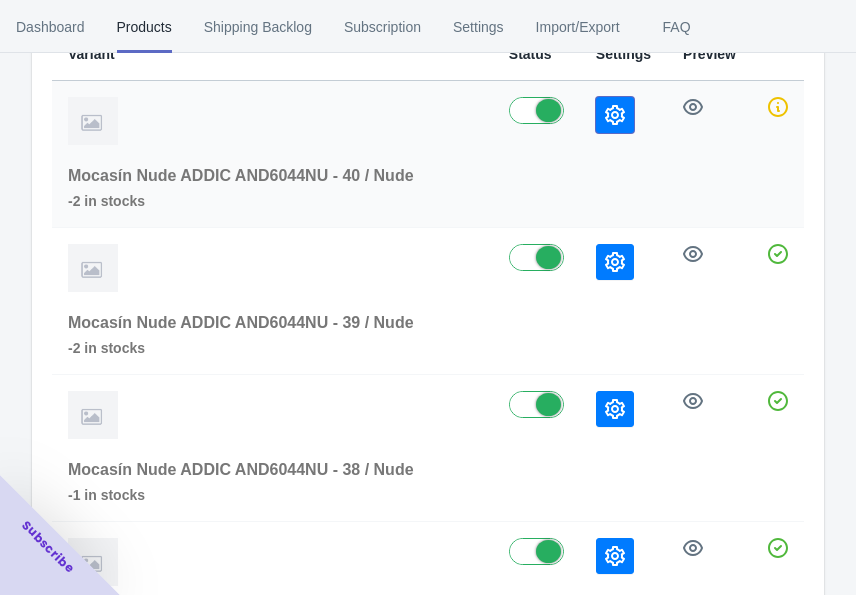 click 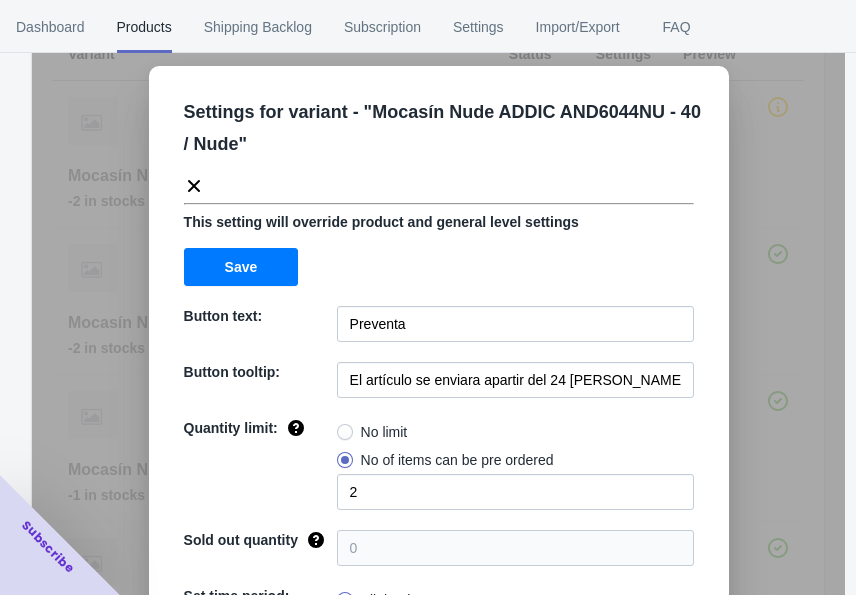 click 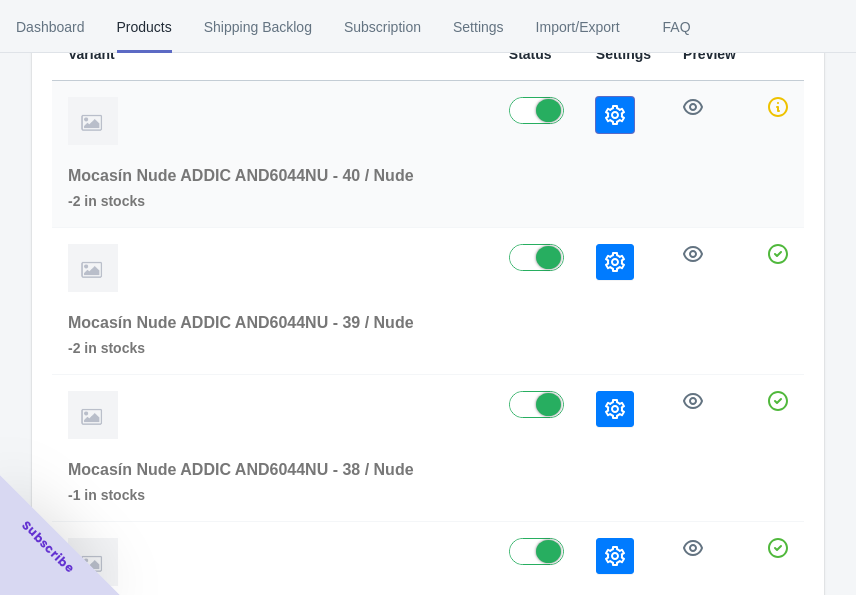 click 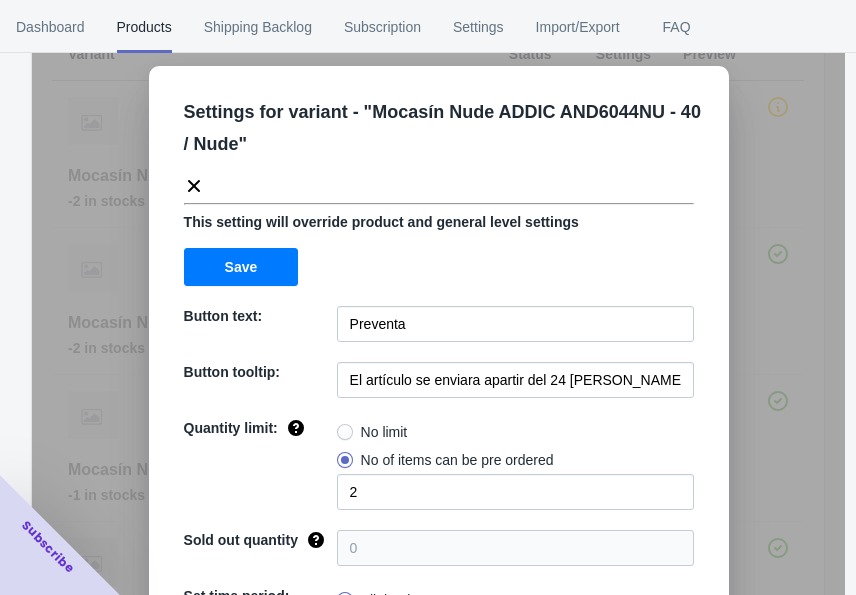 click 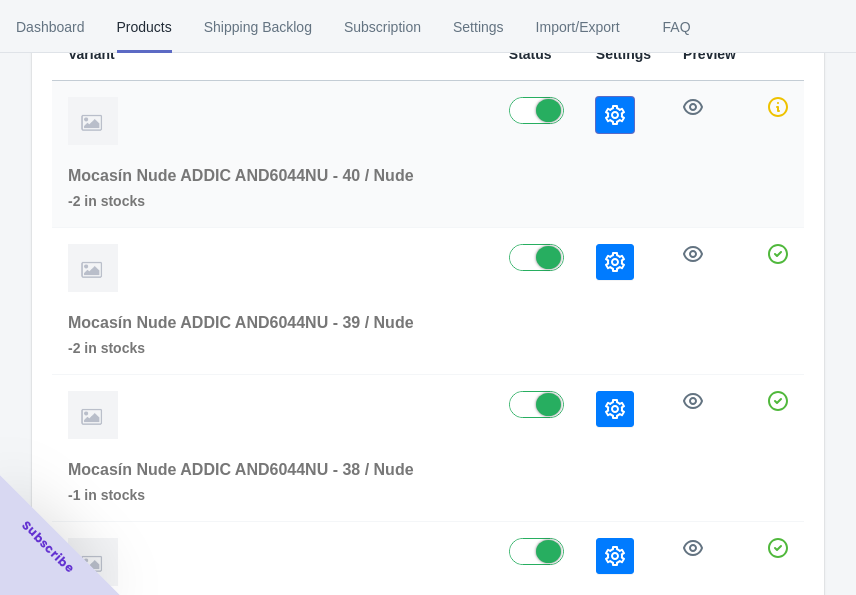 click 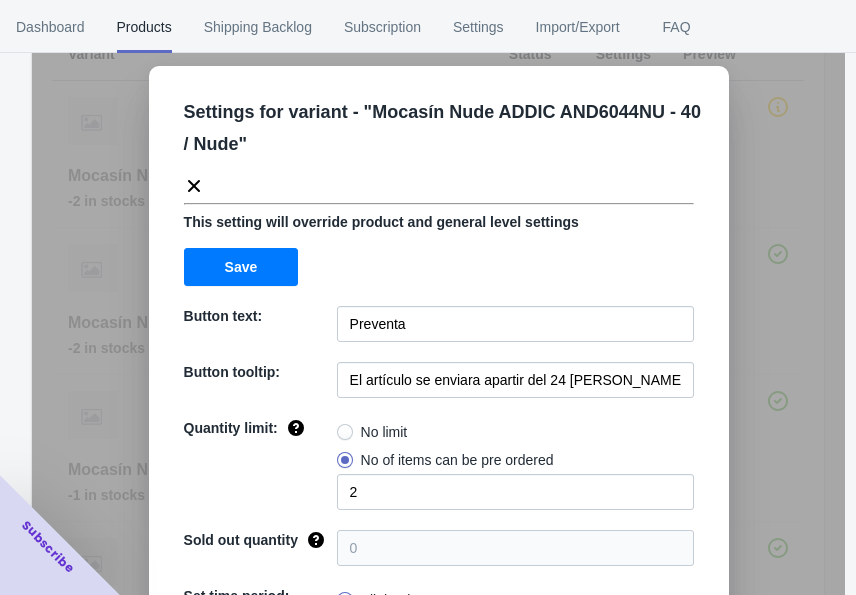 click 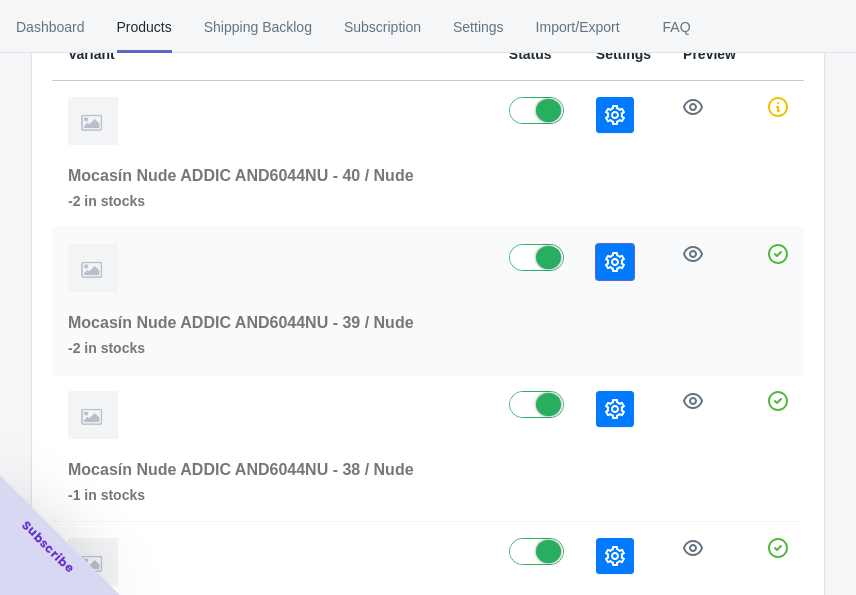 click 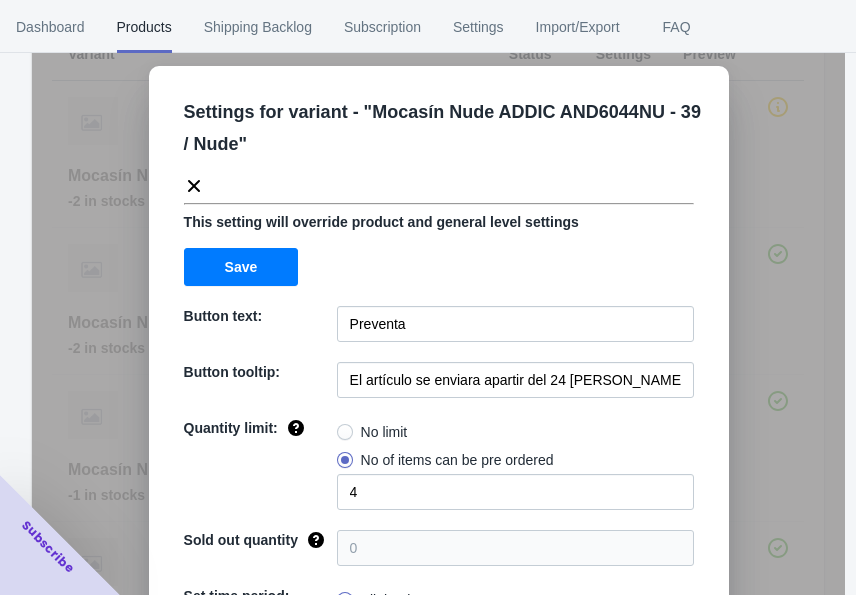 click 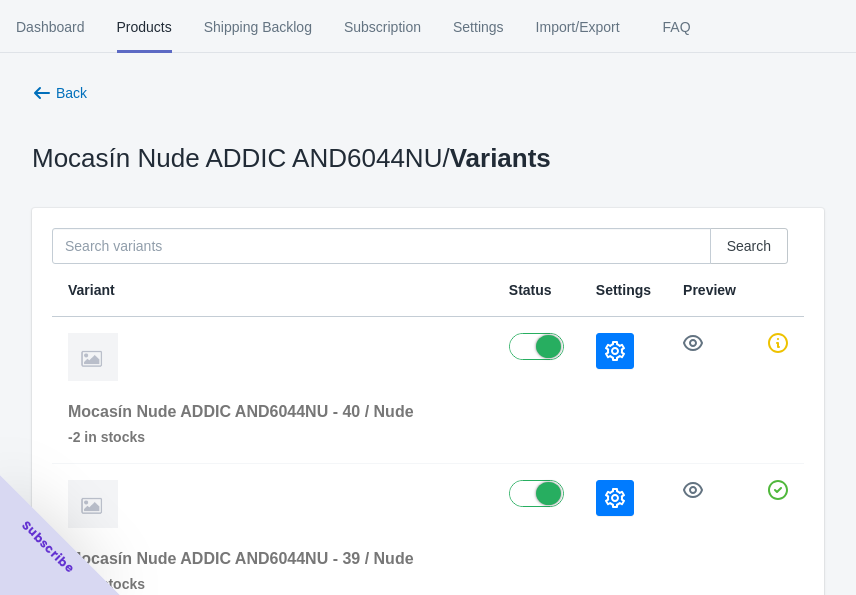 scroll, scrollTop: 0, scrollLeft: 0, axis: both 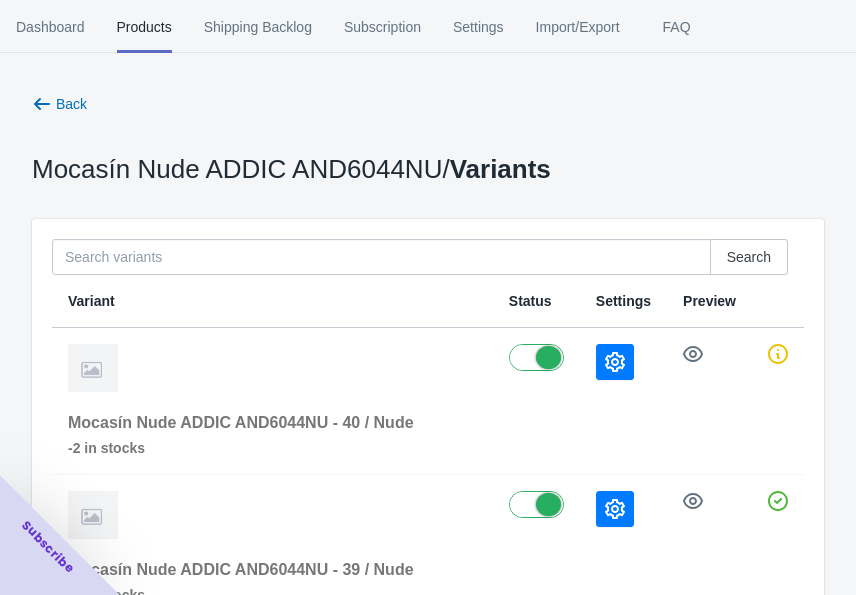 click on "Back" at bounding box center [71, 104] 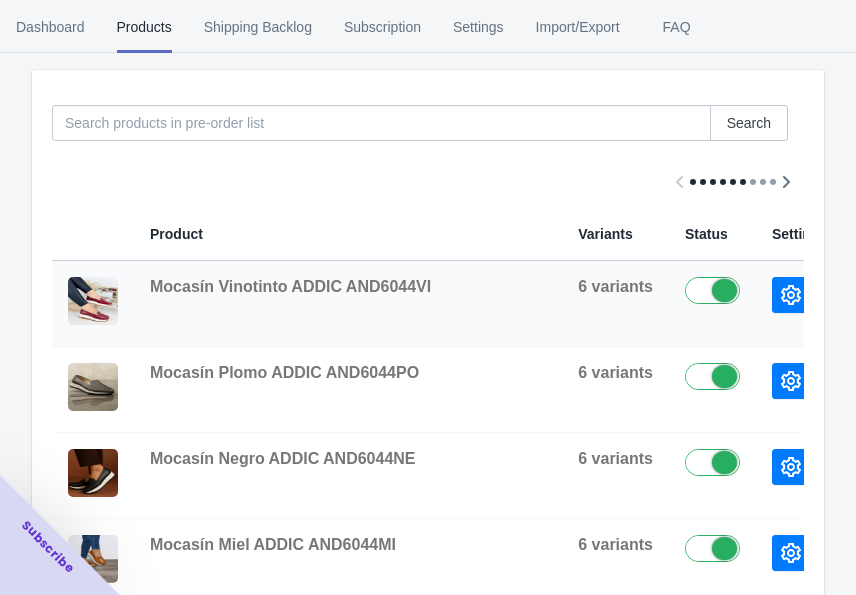scroll, scrollTop: 540, scrollLeft: 0, axis: vertical 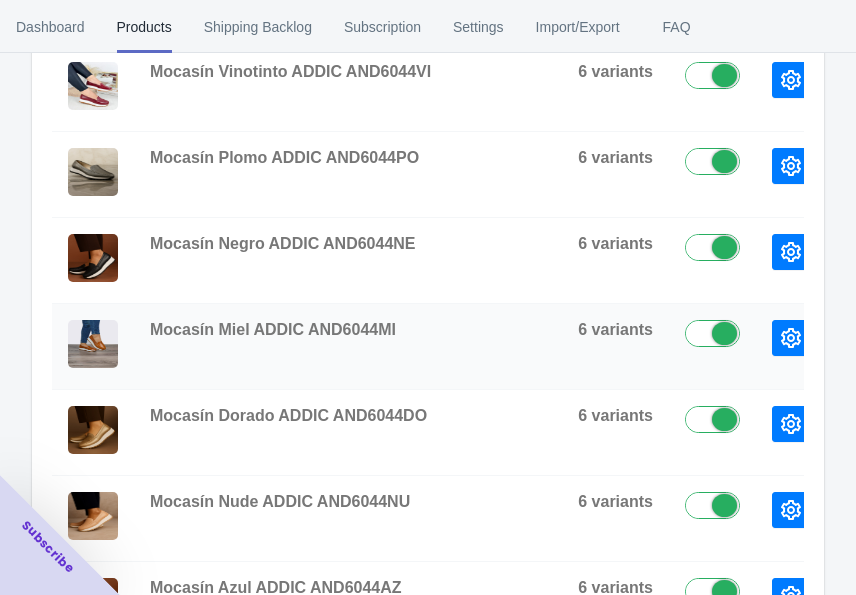 click on "View Variants" at bounding box center [918, 338] 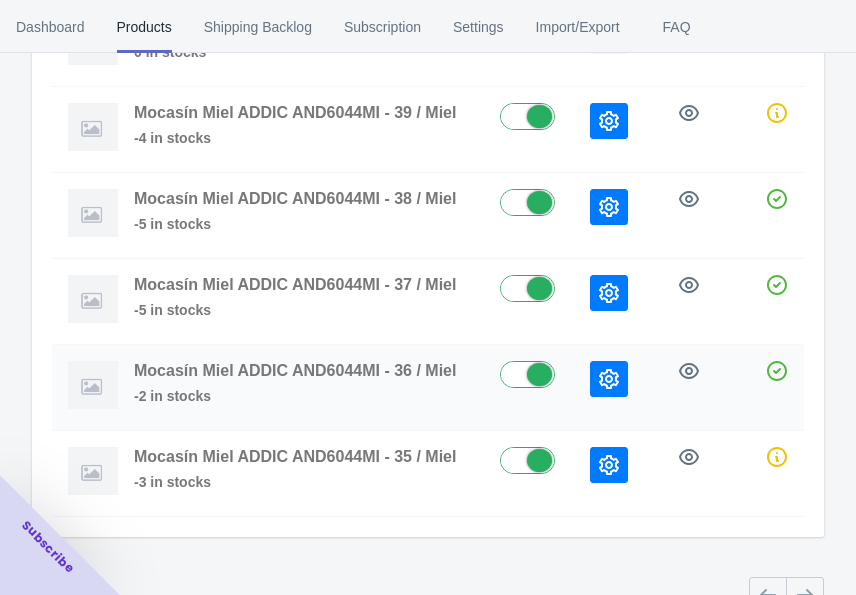 scroll, scrollTop: 372, scrollLeft: 0, axis: vertical 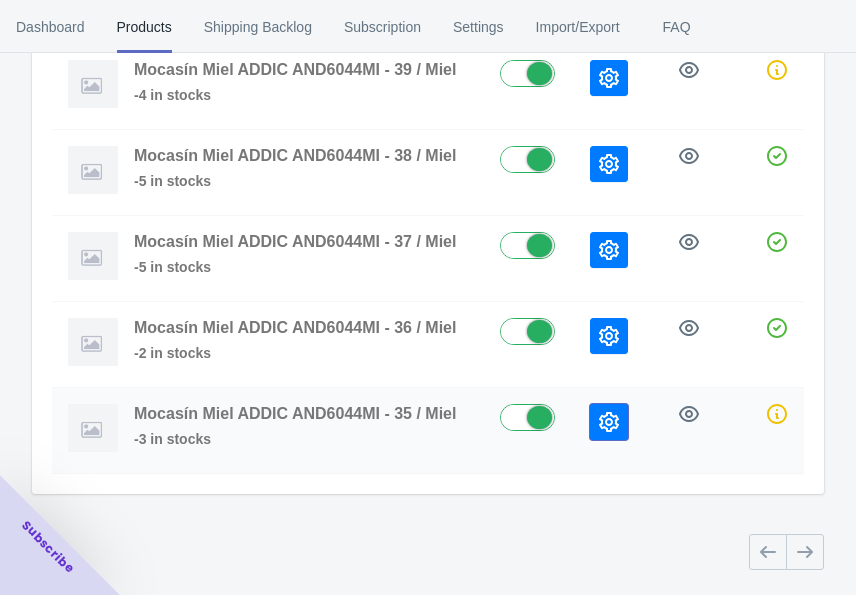 click at bounding box center (609, 422) 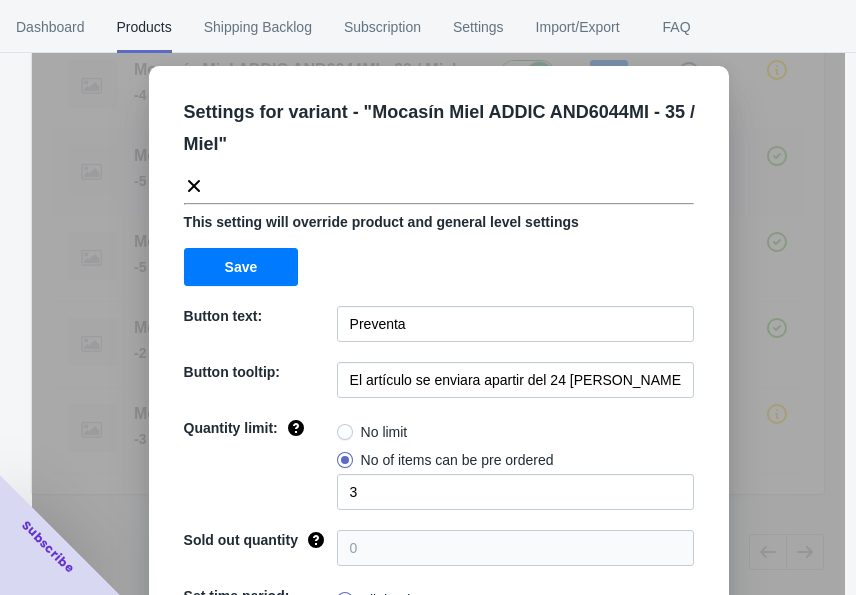 click 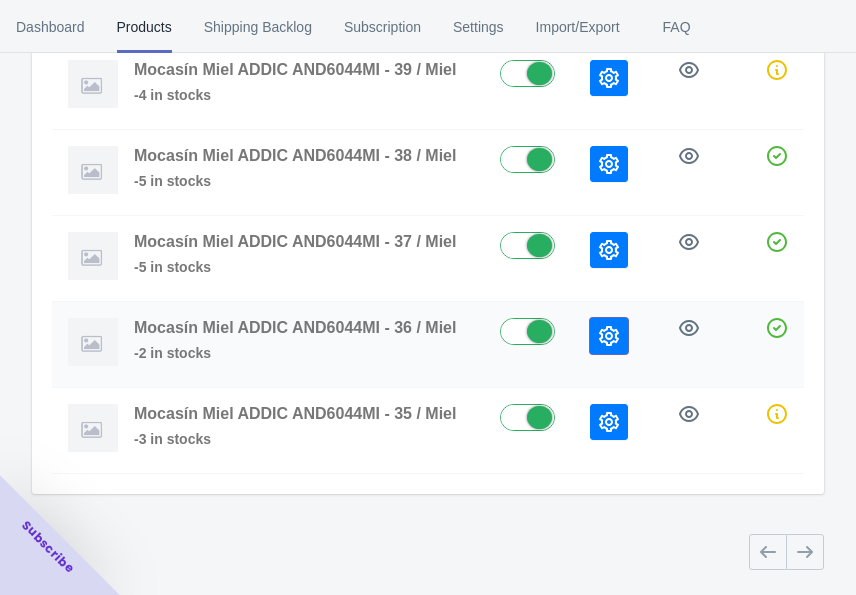 click at bounding box center [609, 336] 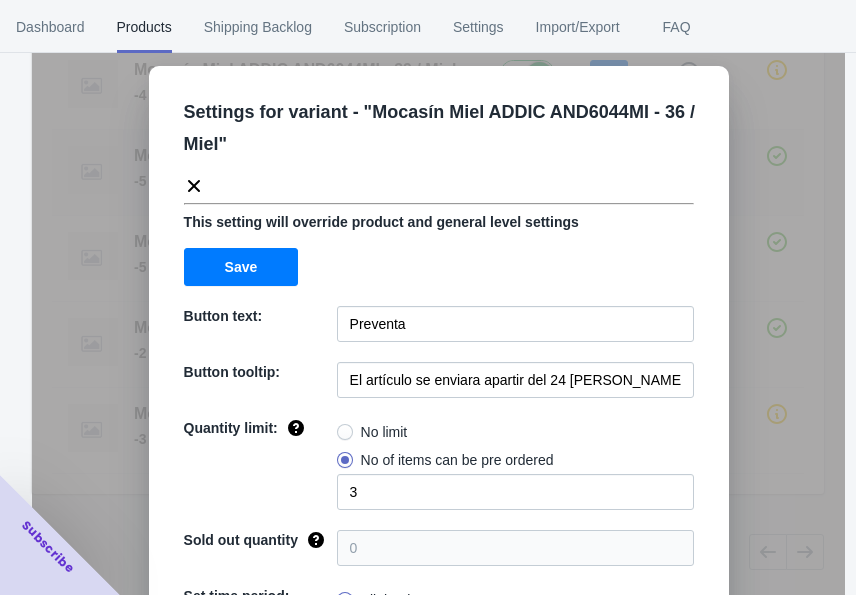 click 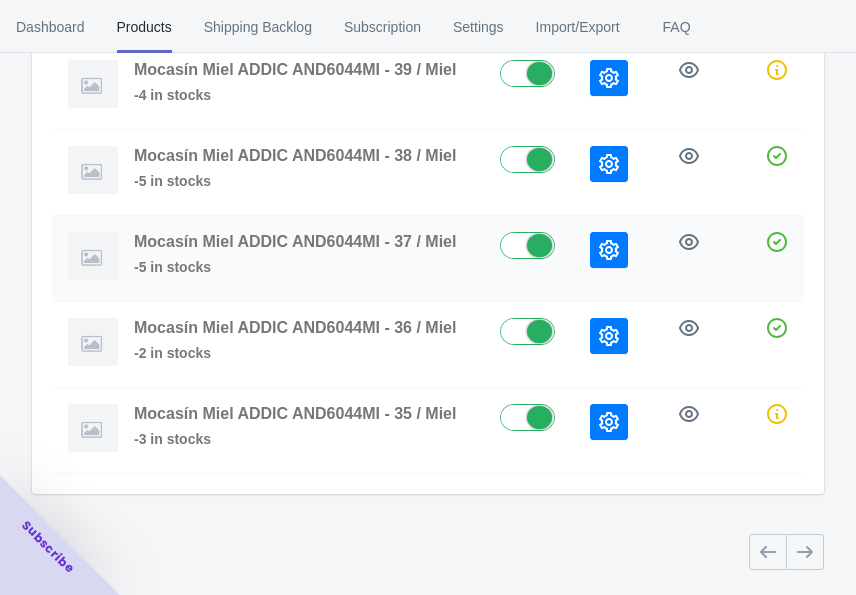 click 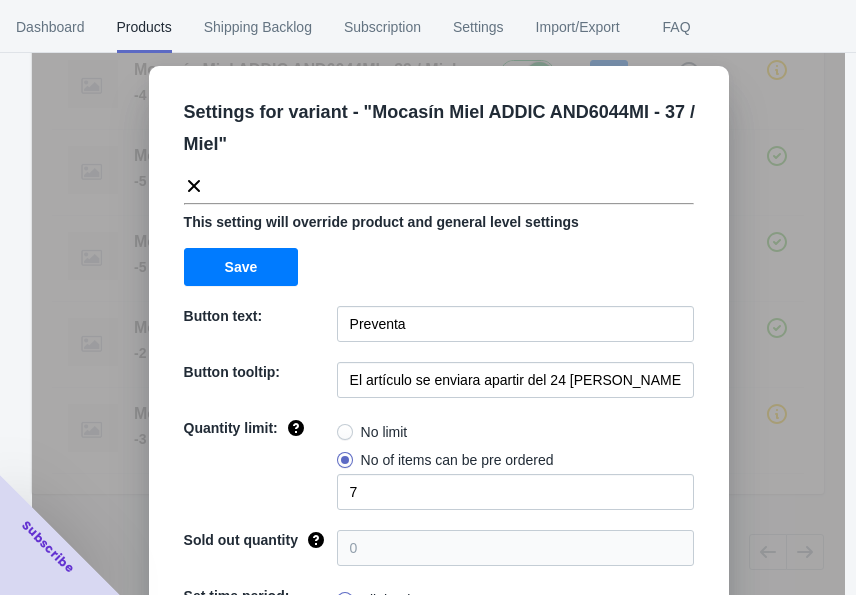 click 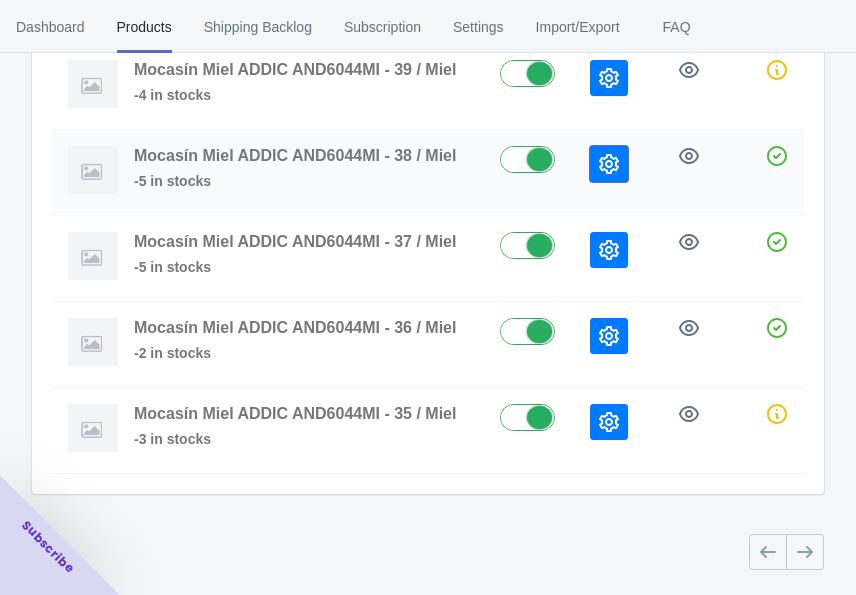 click 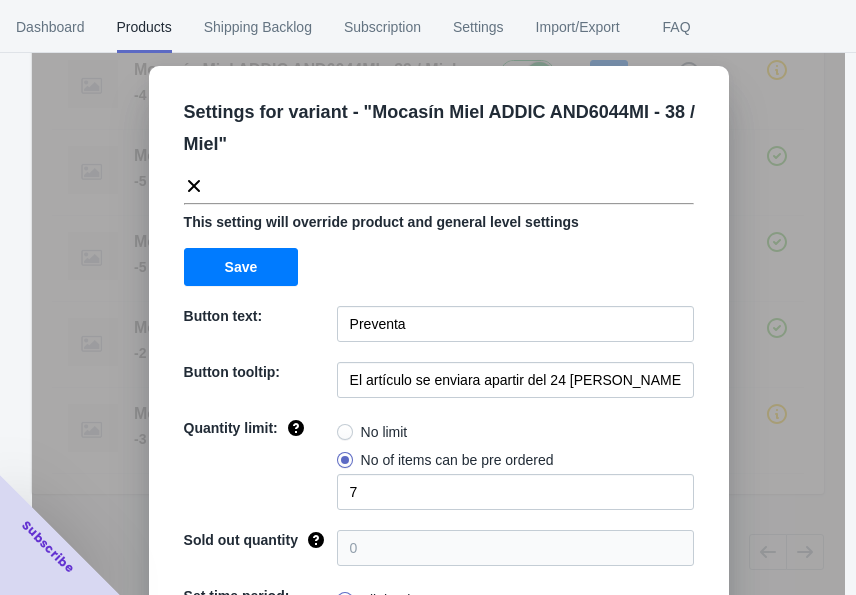 click 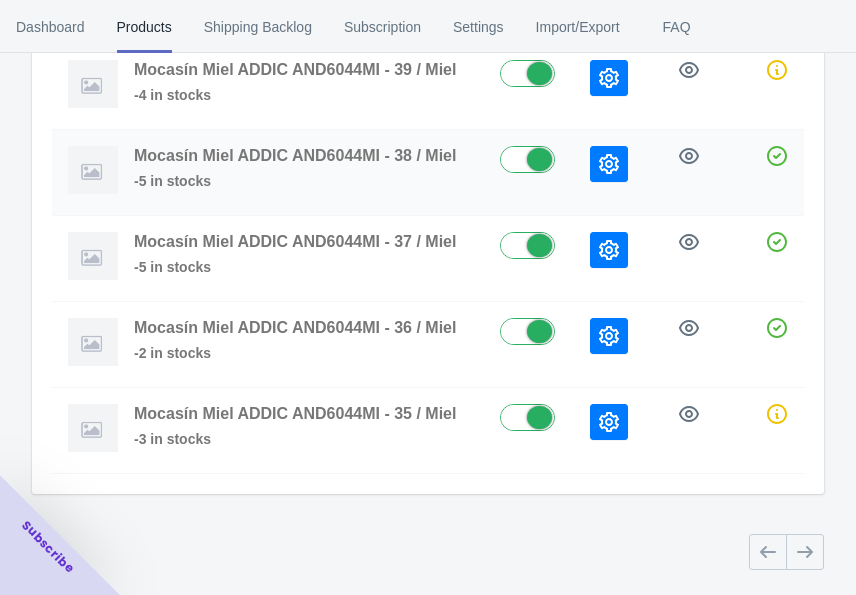 scroll, scrollTop: 247, scrollLeft: 0, axis: vertical 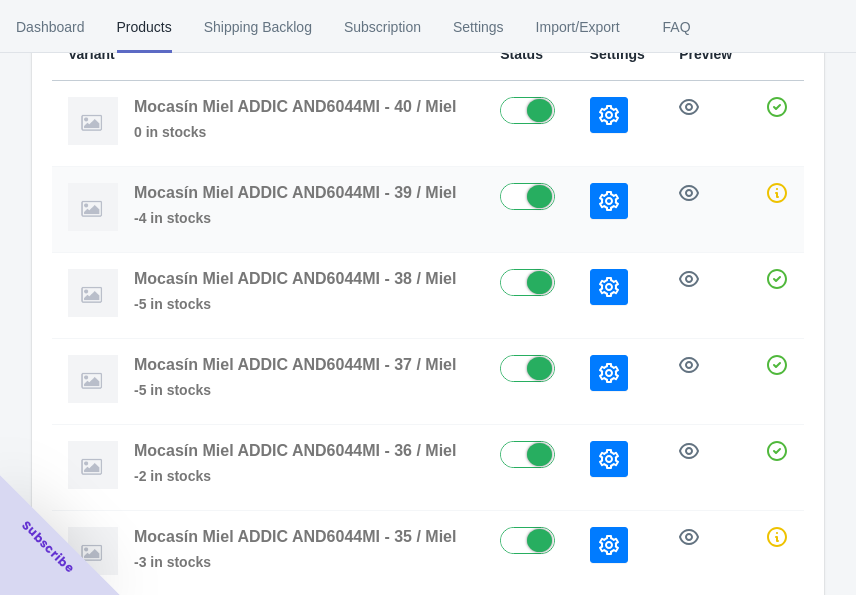 click 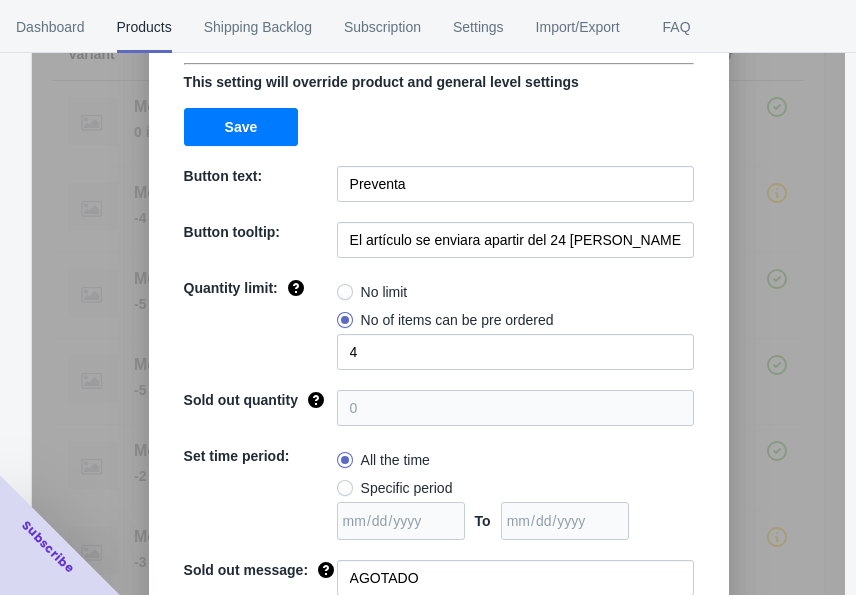 scroll, scrollTop: 0, scrollLeft: 0, axis: both 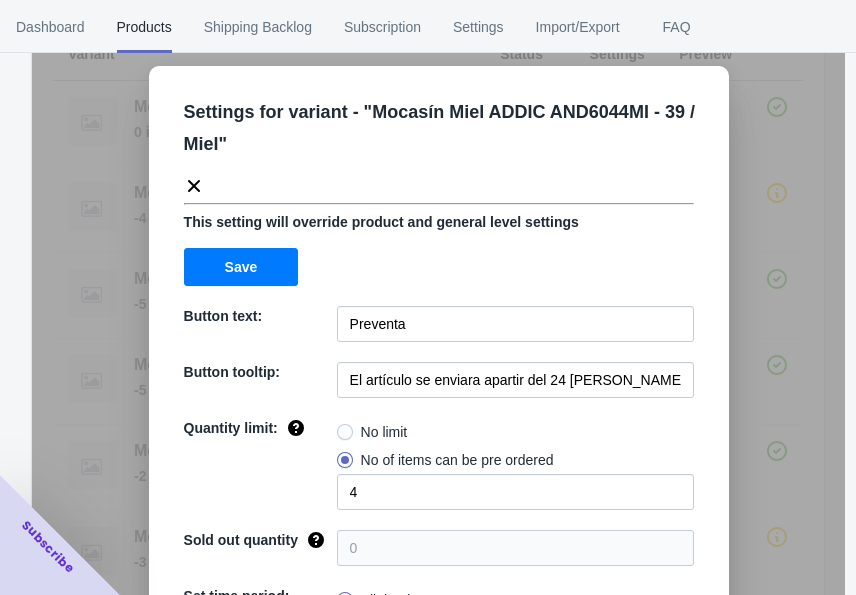 click on "Settings for variant - " Mocasín Miel ADDIC AND6044MI - 39 / Miel "" at bounding box center (431, 138) 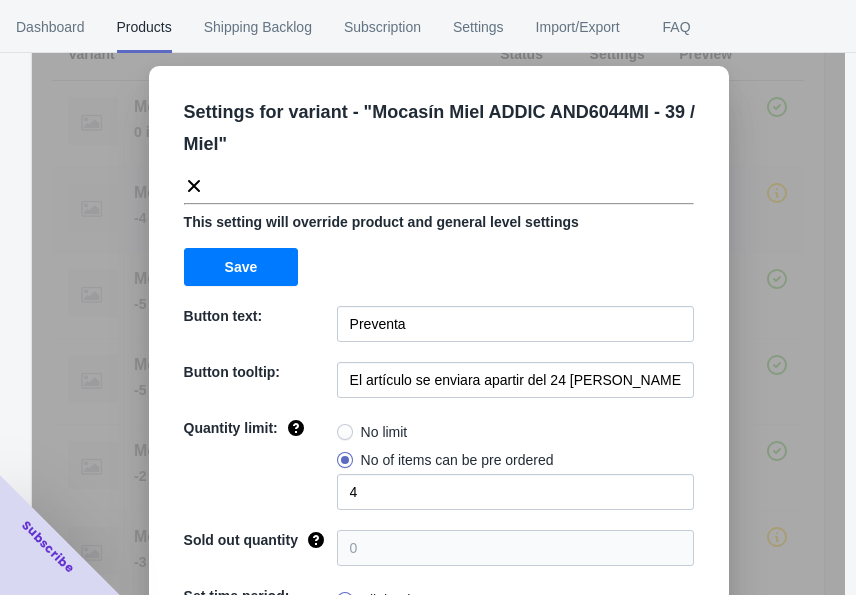 click 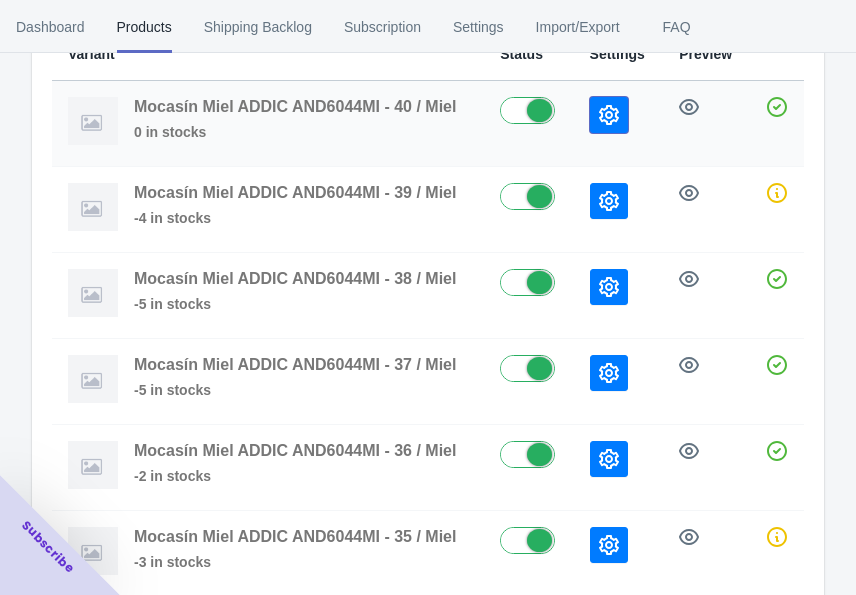 click at bounding box center [609, 115] 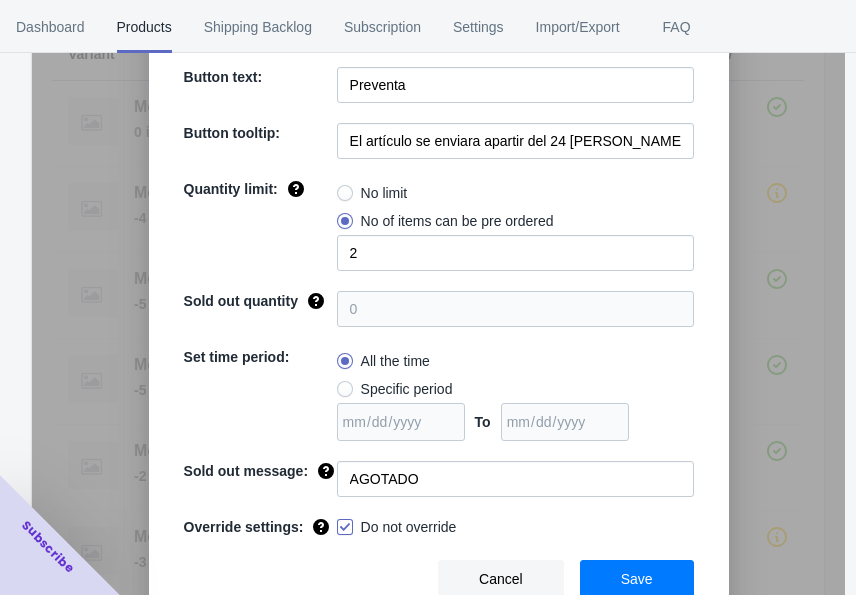 scroll, scrollTop: 243, scrollLeft: 0, axis: vertical 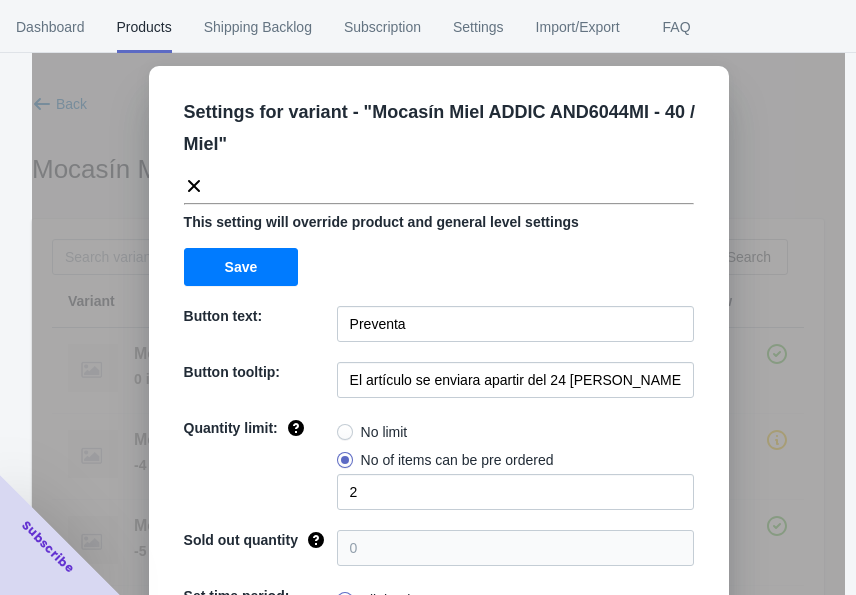 click 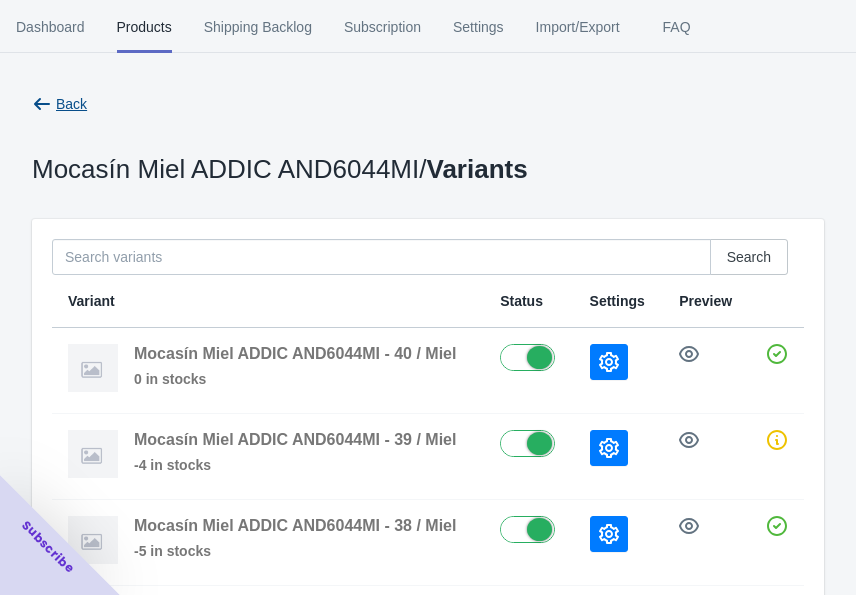 click on "Back" at bounding box center (71, 104) 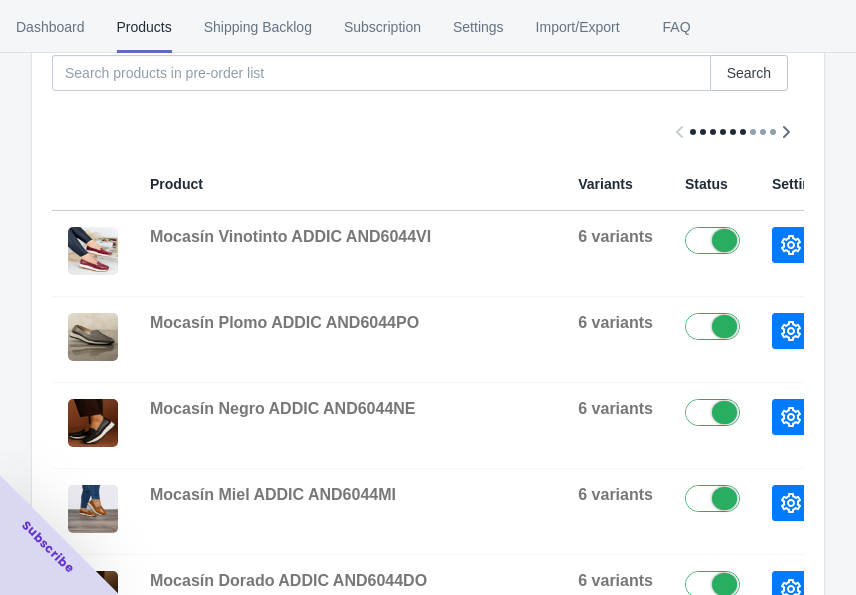scroll, scrollTop: 500, scrollLeft: 0, axis: vertical 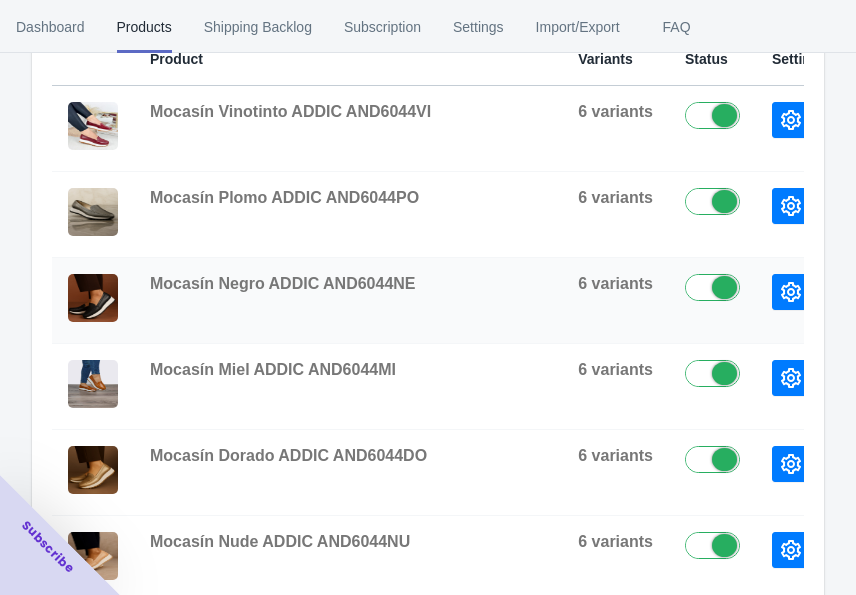 click on "View Variants" at bounding box center (918, 292) 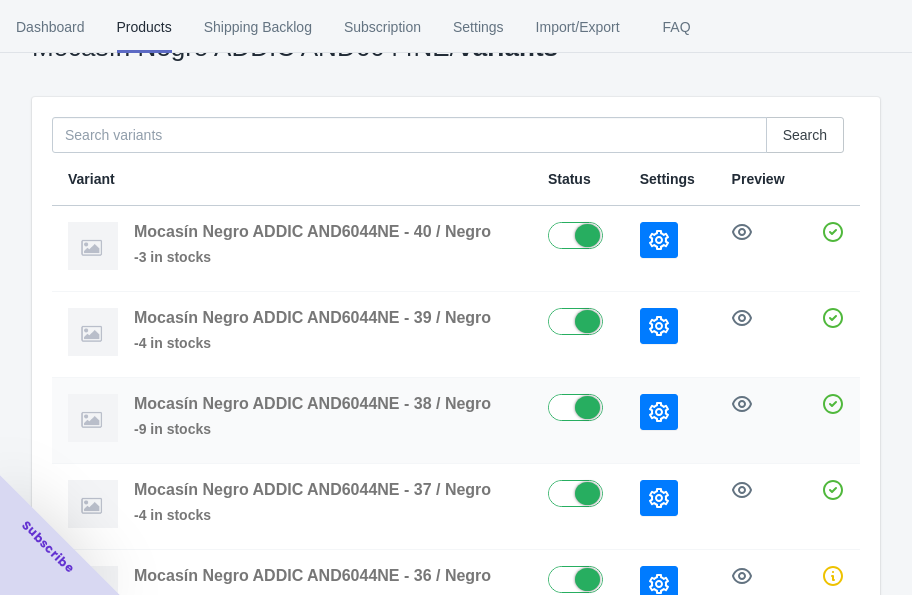 scroll, scrollTop: 247, scrollLeft: 0, axis: vertical 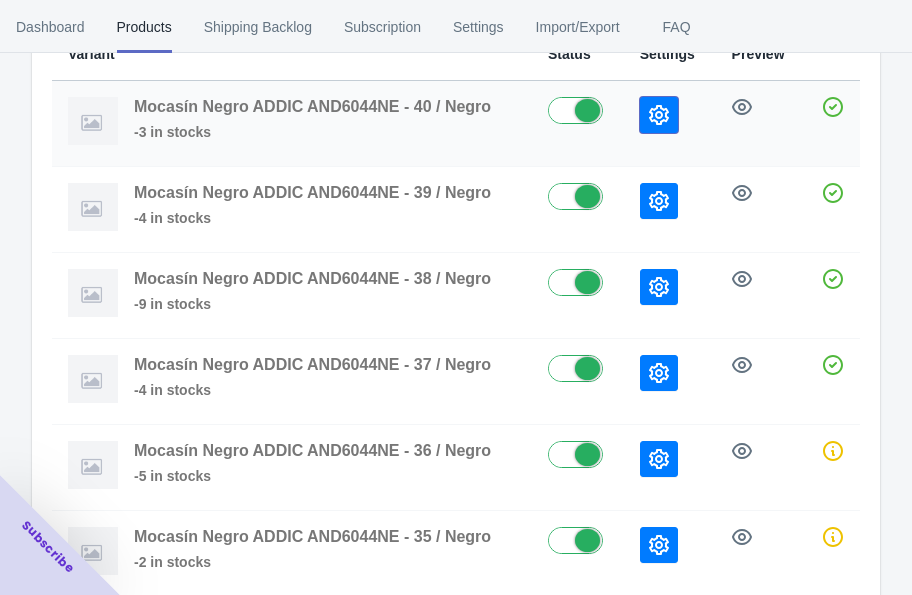 click 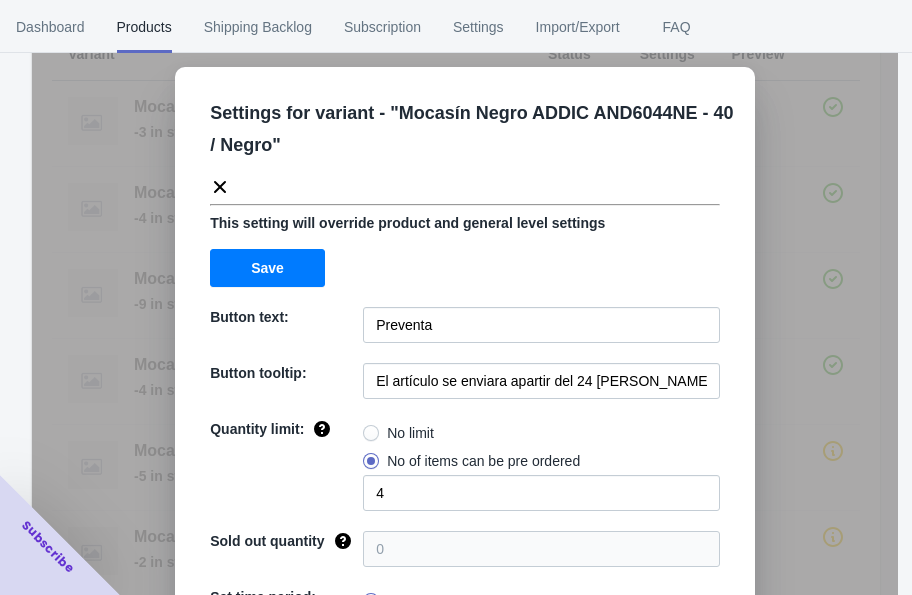 click on "Settings for variant - " Mocasín Negro ADDIC AND6044NE - 40 / Negro " This setting will override product and general level settings Save Button text: Preventa Button tooltip: El artículo se enviara apartir del 24 julio del 2025 Quantity limit: No limit No of items can be pre ordered 4 Sold out quantity 0 Set time period: All the time Specific period To Sold out message: AGOTADO Override settings: Do not override Cancel Save" at bounding box center (465, 347) 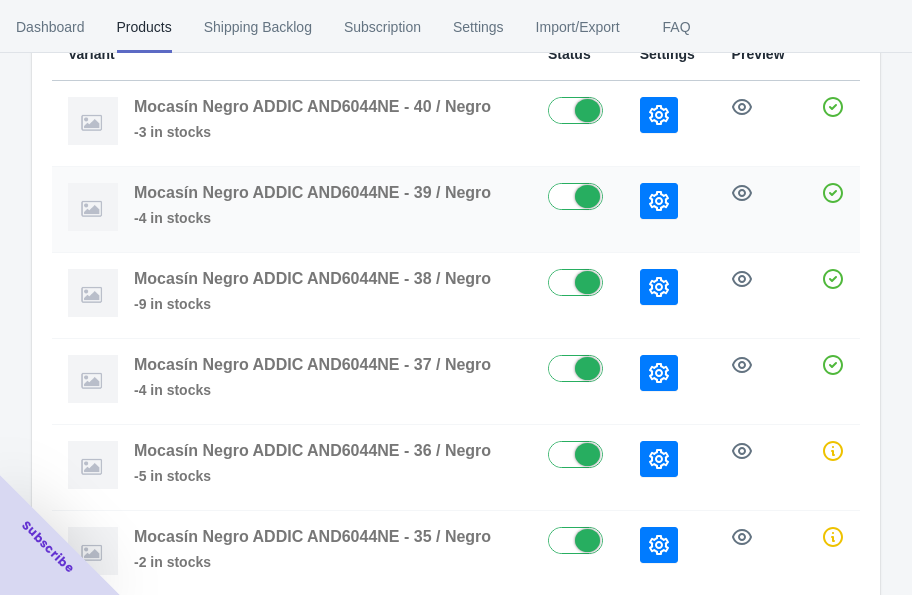 click at bounding box center [659, 201] 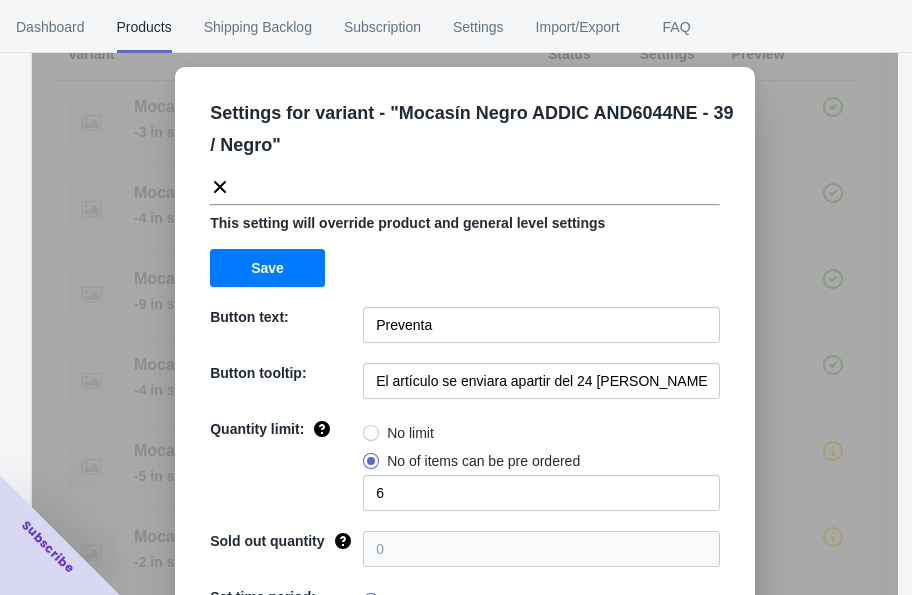 click on "Settings for variant - " Mocasín Negro ADDIC AND6044NE - 39 / Negro " This setting will override product and general level settings Save Button text: Preventa Button tooltip: El artículo se enviara apartir del 24 julio del 2025 Quantity limit: No limit No of items can be pre ordered 6 Sold out quantity 0 Set time period: All the time Specific period To Sold out message: AGOTADO Override settings: Do not override Cancel Save" at bounding box center [465, 347] 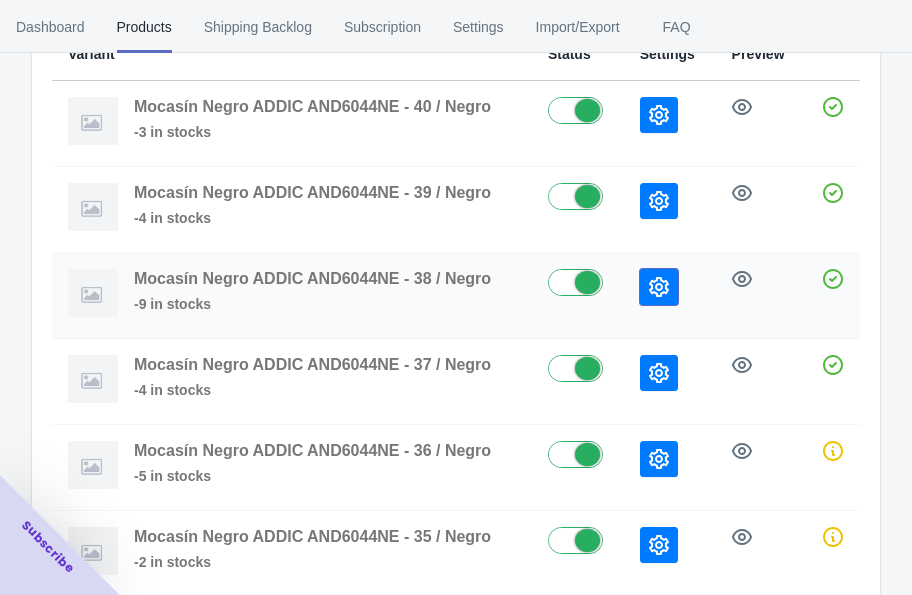 click 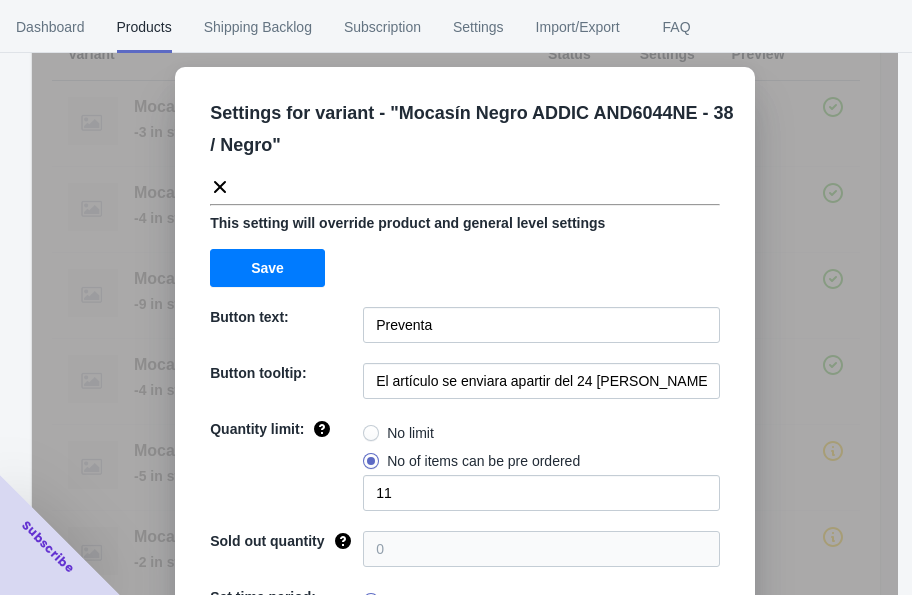 click on "Settings for variant - " Mocasín Negro ADDIC AND6044NE - 38 / Negro " This setting will override product and general level settings Save Button text: Preventa Button tooltip: El artículo se enviara apartir del 24 julio del 2025 Quantity limit: No limit No of items can be pre ordered 11 Sold out quantity 0 Set time period: All the time Specific period To Sold out message: AGOTADO Override settings: Do not override Cancel Save" at bounding box center [465, 347] 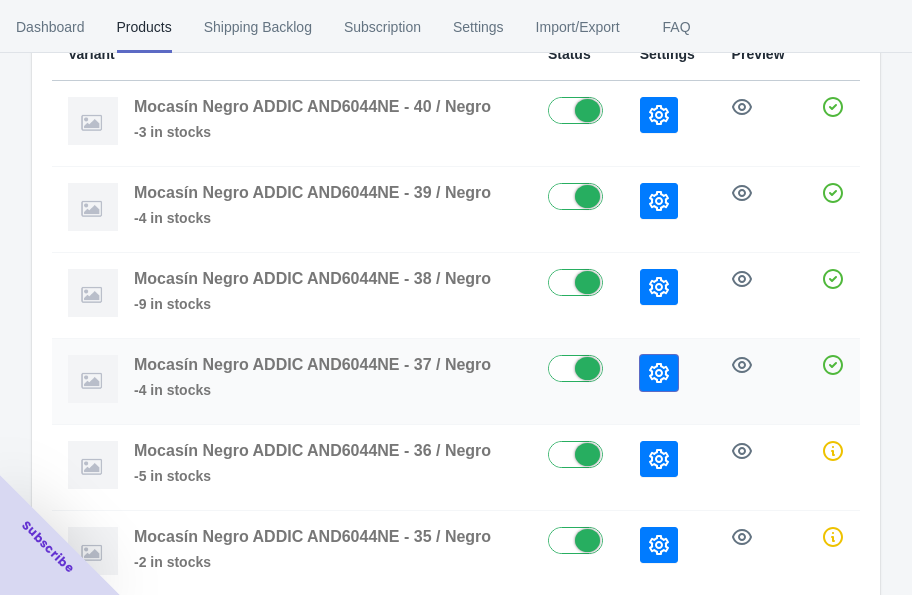 click at bounding box center (659, 373) 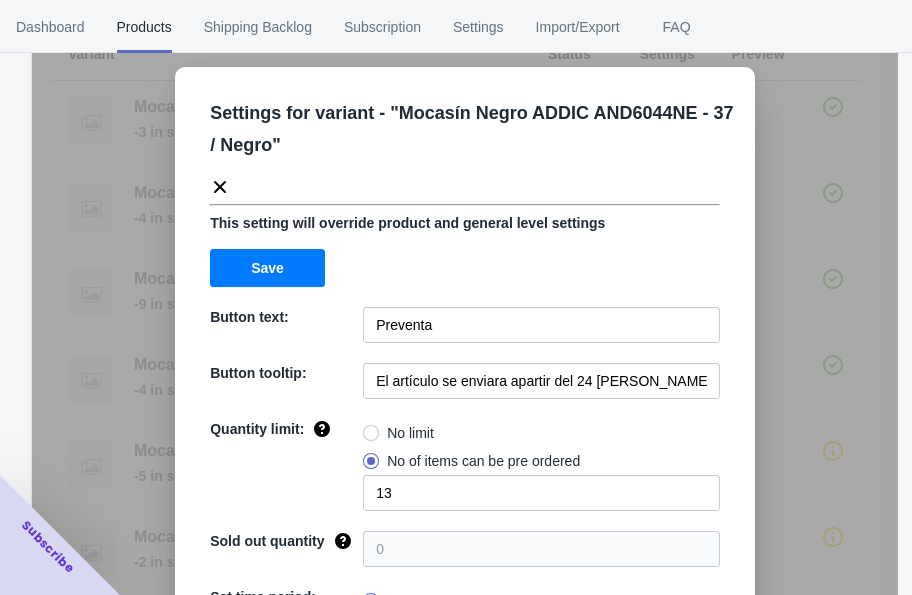click on "Settings for variant - " Mocasín Negro ADDIC AND6044NE - 37 / Negro " This setting will override product and general level settings Save Button text: Preventa Button tooltip: El artículo se enviara apartir del 24 julio del 2025 Quantity limit: No limit No of items can be pre ordered 13 Sold out quantity 0 Set time period: All the time Specific period To Sold out message: AGOTADO Override settings: Do not override Cancel Save" at bounding box center [465, 347] 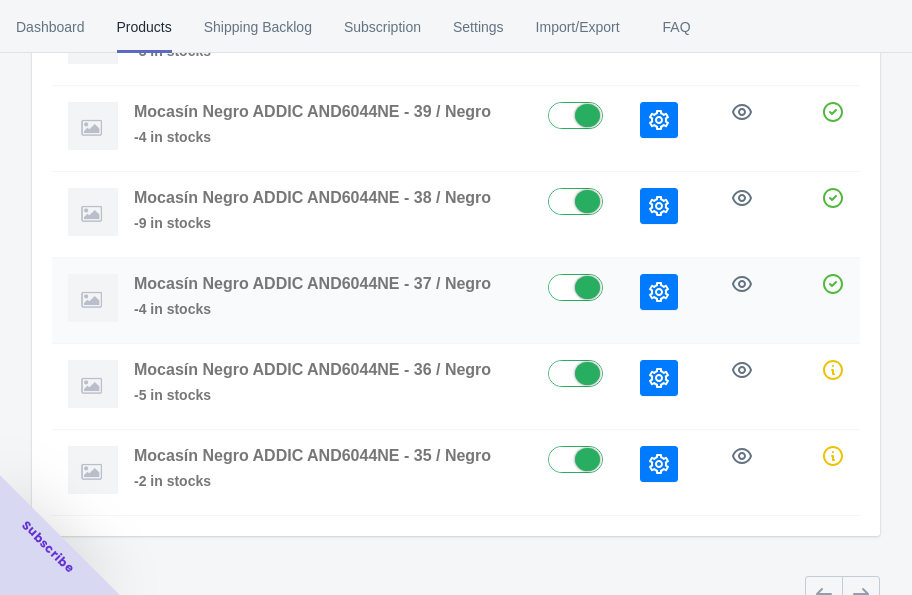 scroll, scrollTop: 372, scrollLeft: 0, axis: vertical 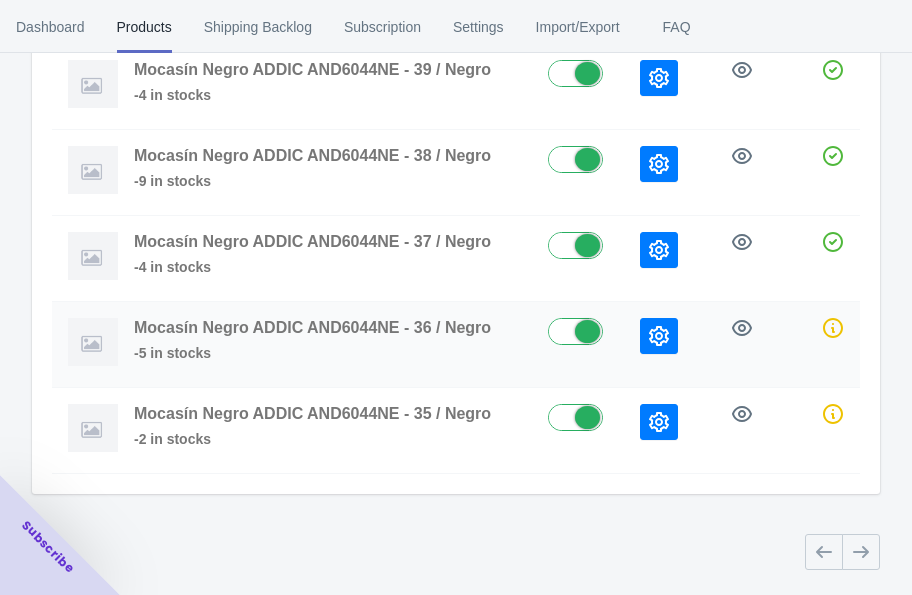click 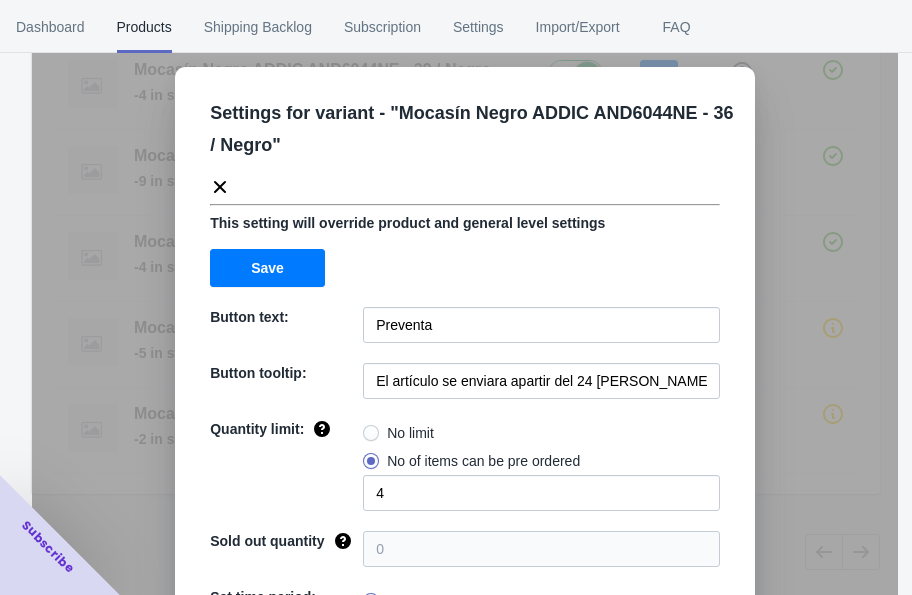 click on "Settings for variant - " Mocasín Negro ADDIC AND6044NE - 36 / Negro " This setting will override product and general level settings Save Button text: Preventa Button tooltip: El artículo se enviara apartir del 24 julio del 2025 Quantity limit: No limit No of items can be pre ordered 4 Sold out quantity 0 Set time period: All the time Specific period To Sold out message: AGOTADO Override settings: Do not override Cancel Save" at bounding box center (465, 347) 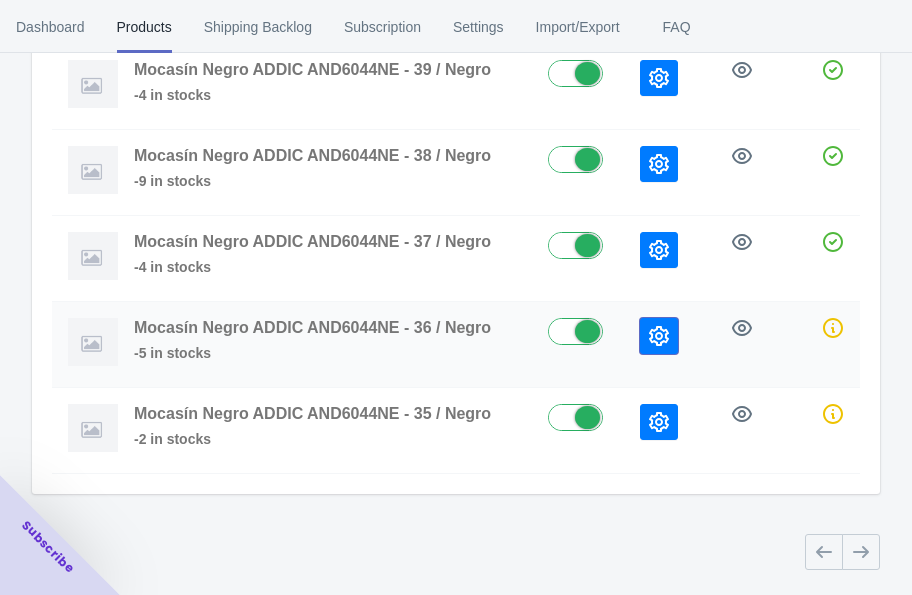 click at bounding box center [659, 336] 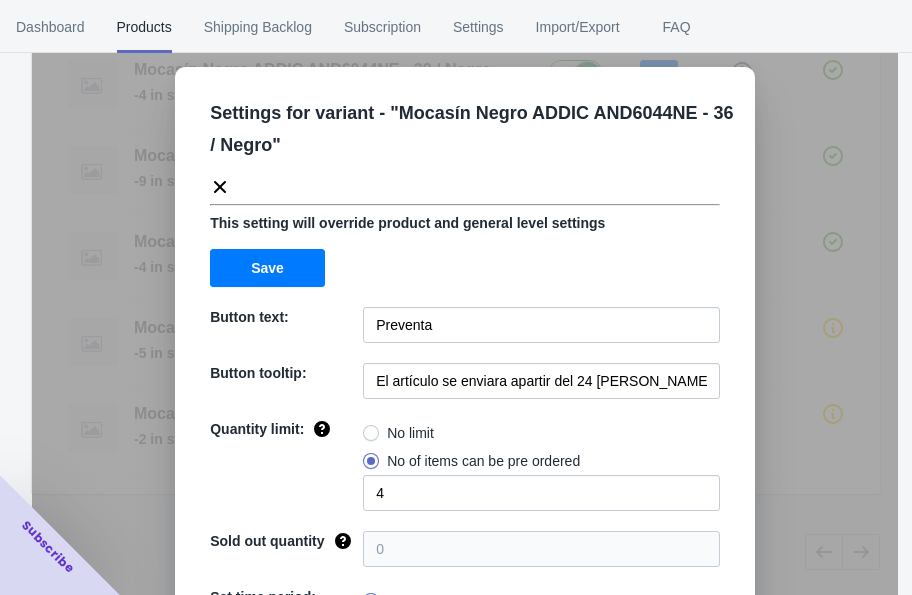 click on "Settings for variant - " Mocasín Negro ADDIC AND6044NE - 36 / Negro " This setting will override product and general level settings Save Button text: Preventa Button tooltip: El artículo se enviara apartir del 24 julio del 2025 Quantity limit: No limit No of items can be pre ordered 4 Sold out quantity 0 Set time period: All the time Specific period To Sold out message: AGOTADO Override settings: Do not override Cancel Save" at bounding box center [465, 347] 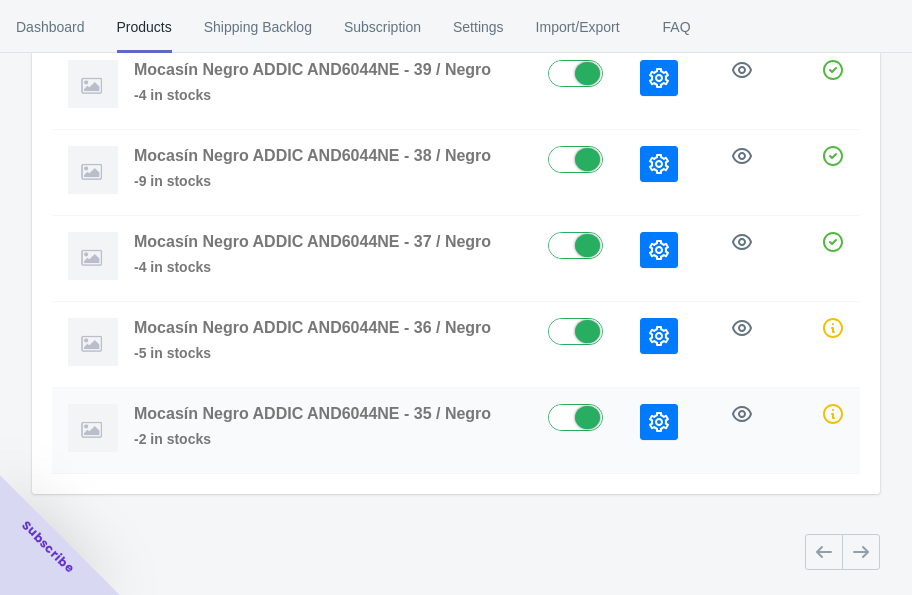click 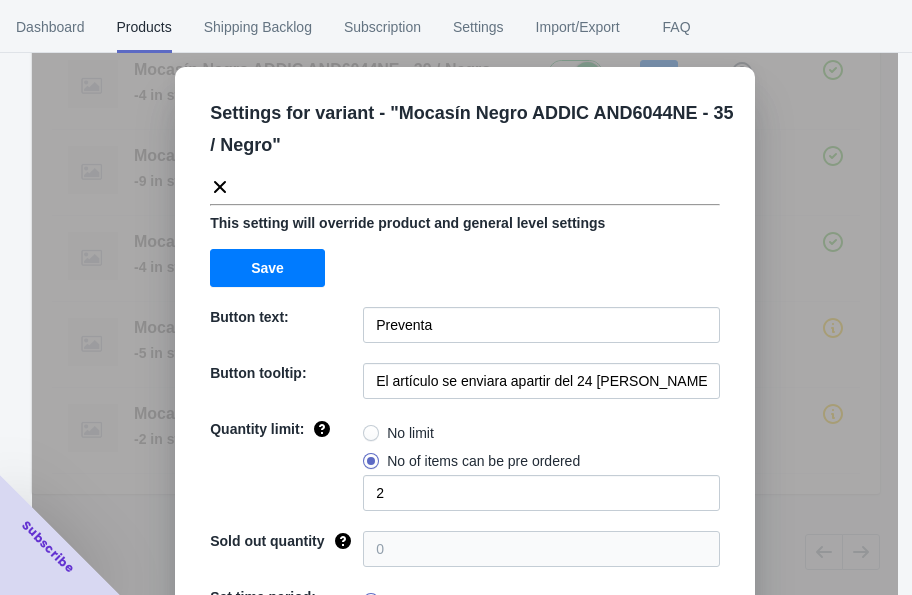 click 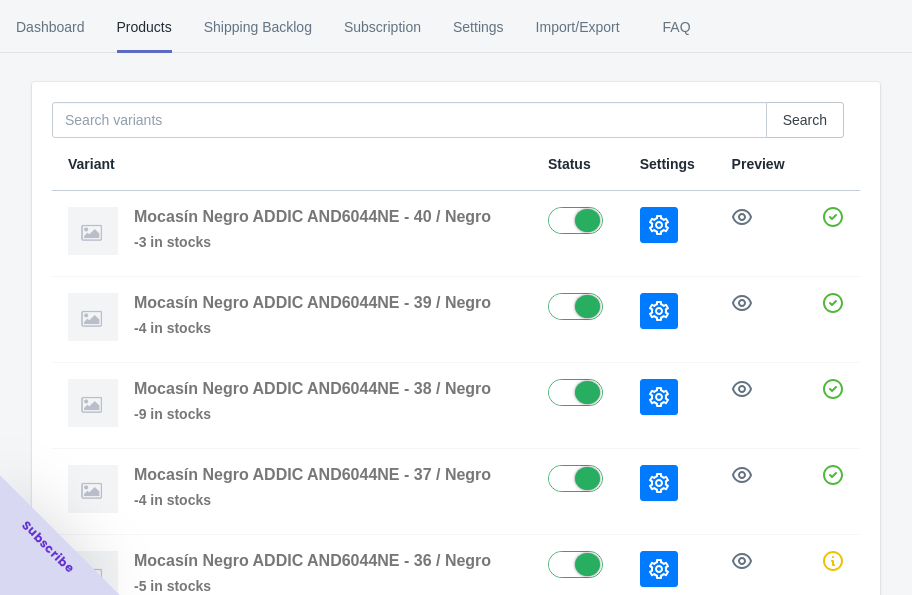 scroll, scrollTop: 0, scrollLeft: 0, axis: both 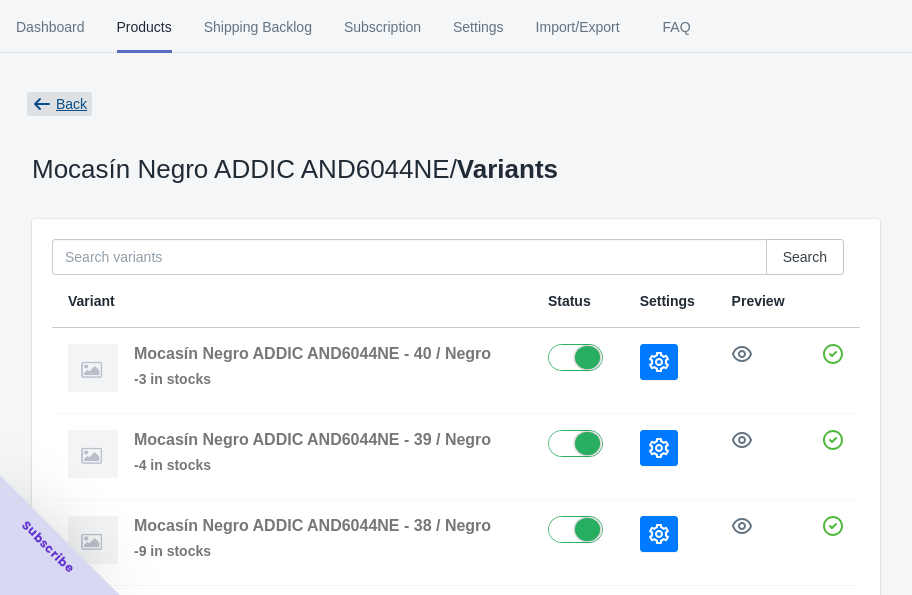 click on "Back" at bounding box center (71, 104) 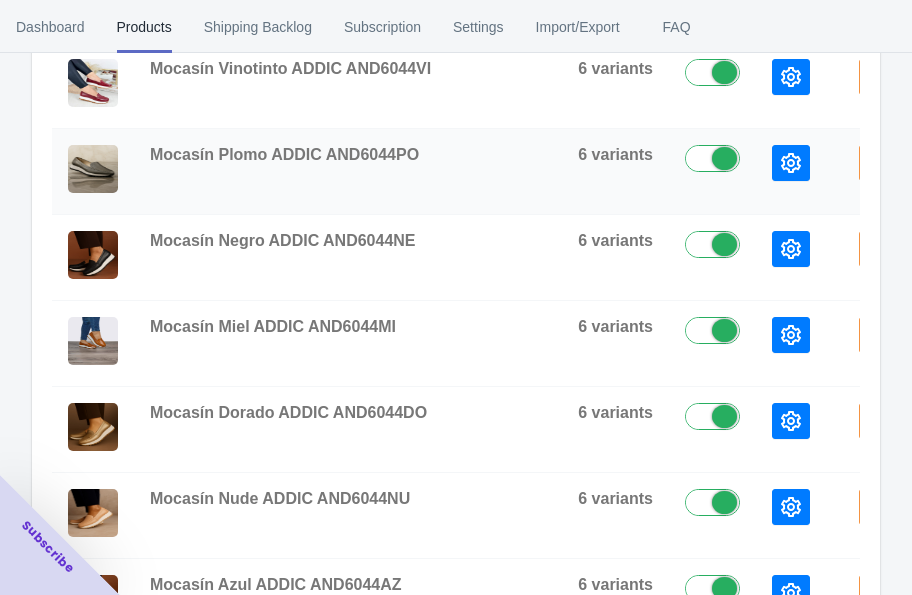 scroll, scrollTop: 500, scrollLeft: 0, axis: vertical 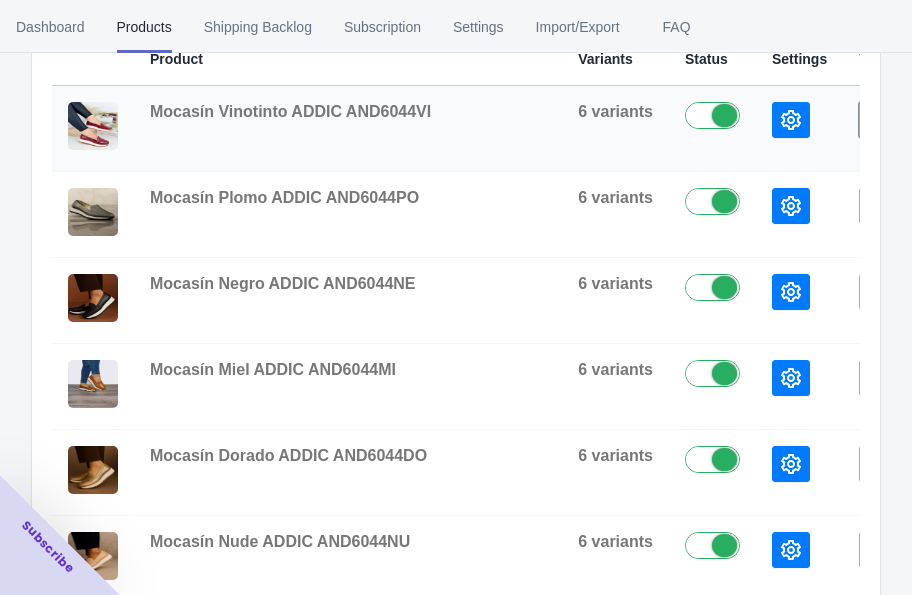 click on "View Variants" at bounding box center (918, 120) 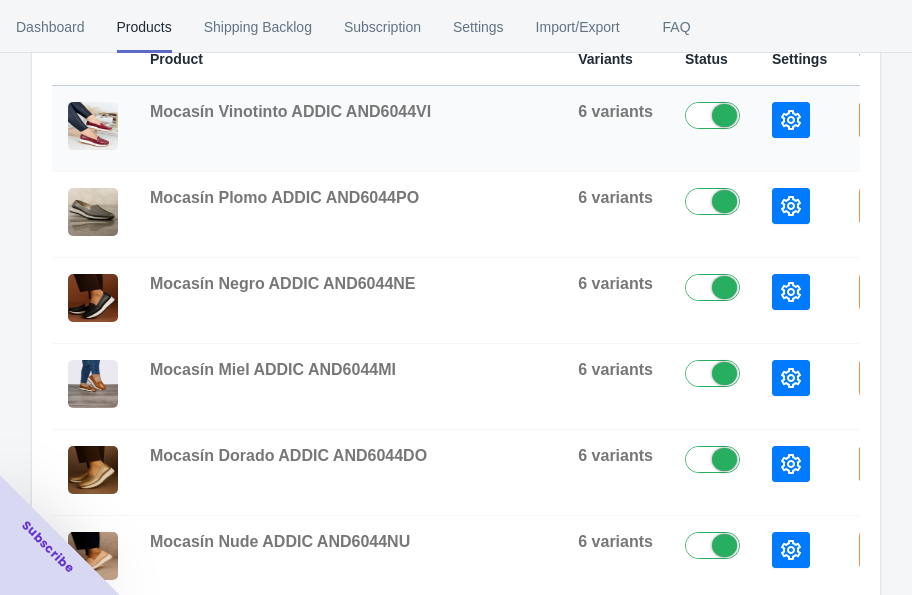 scroll, scrollTop: 0, scrollLeft: 0, axis: both 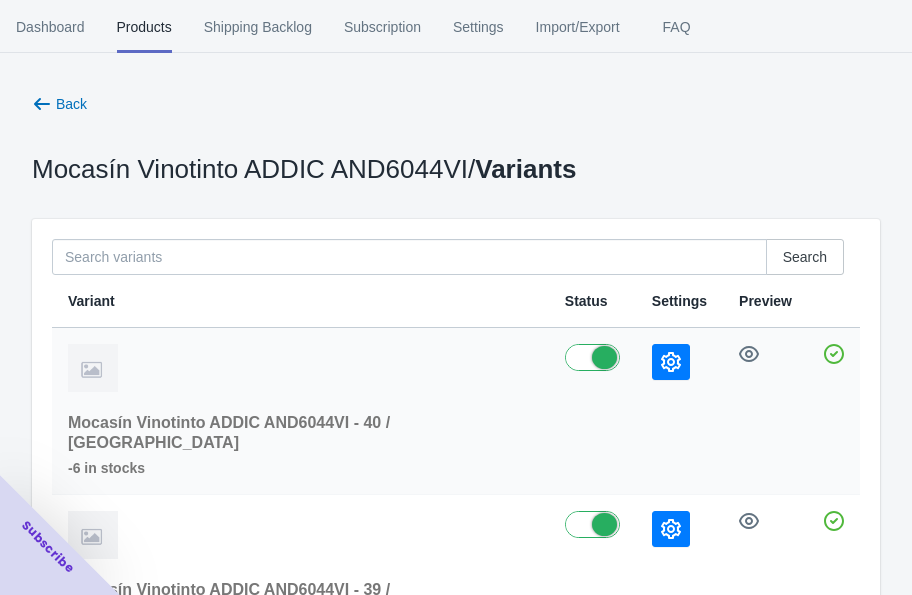click 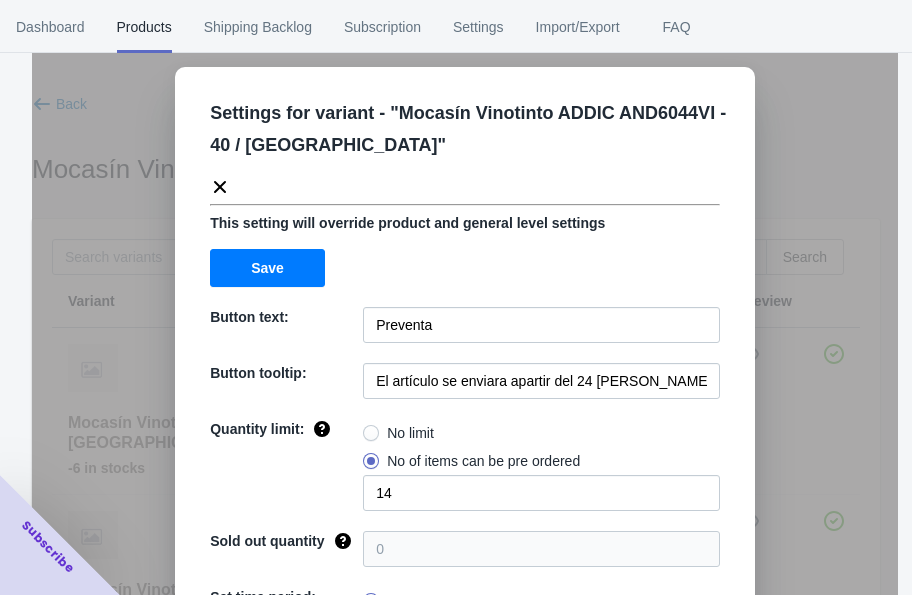 click 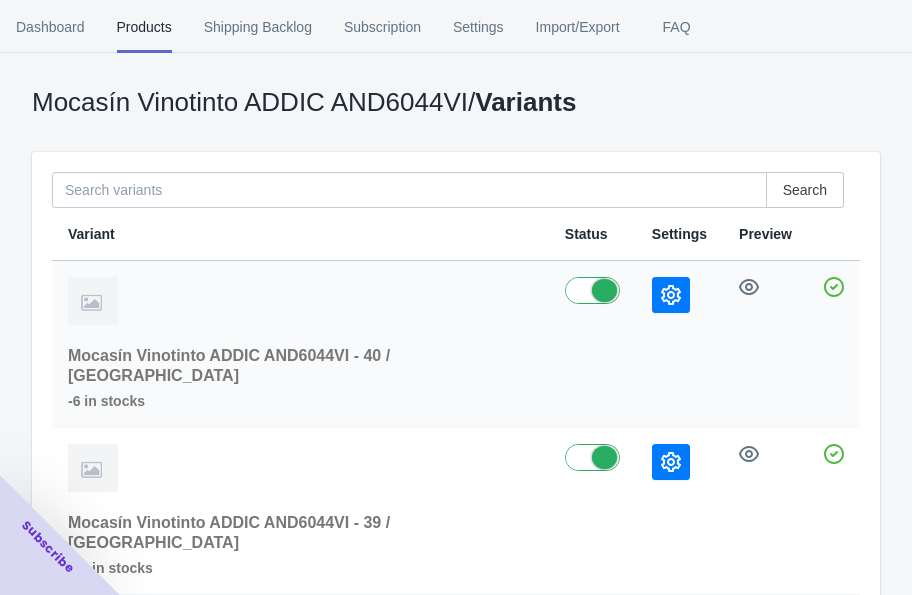 scroll, scrollTop: 125, scrollLeft: 0, axis: vertical 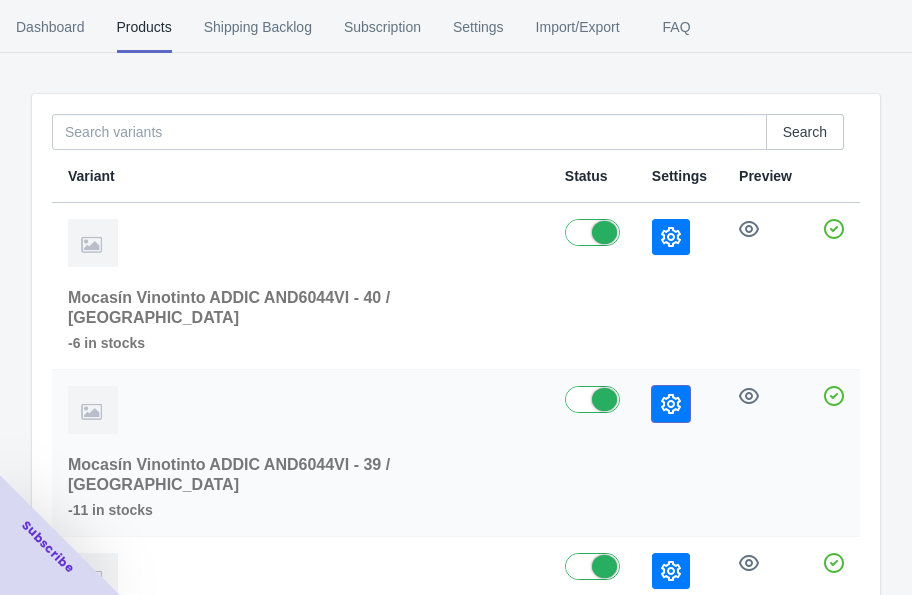 click 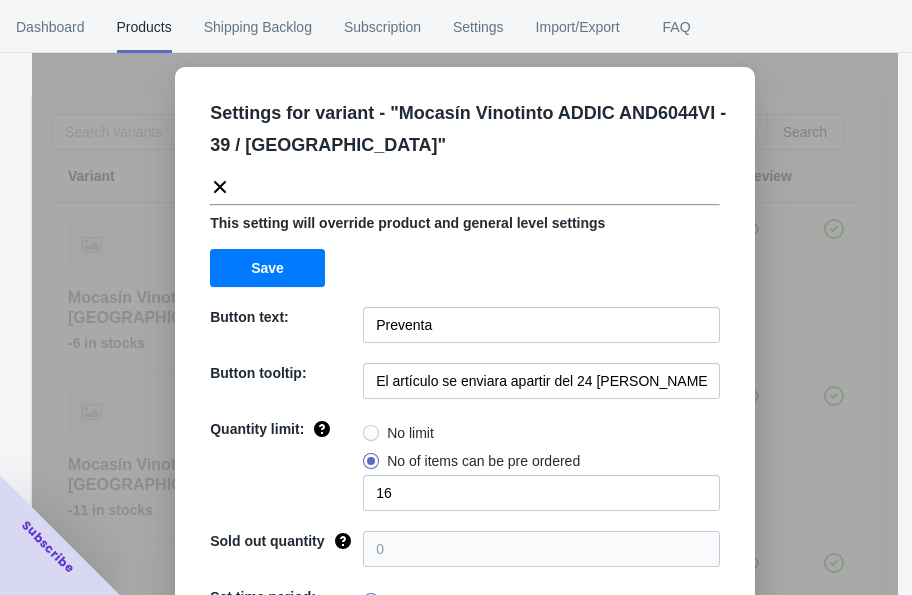click 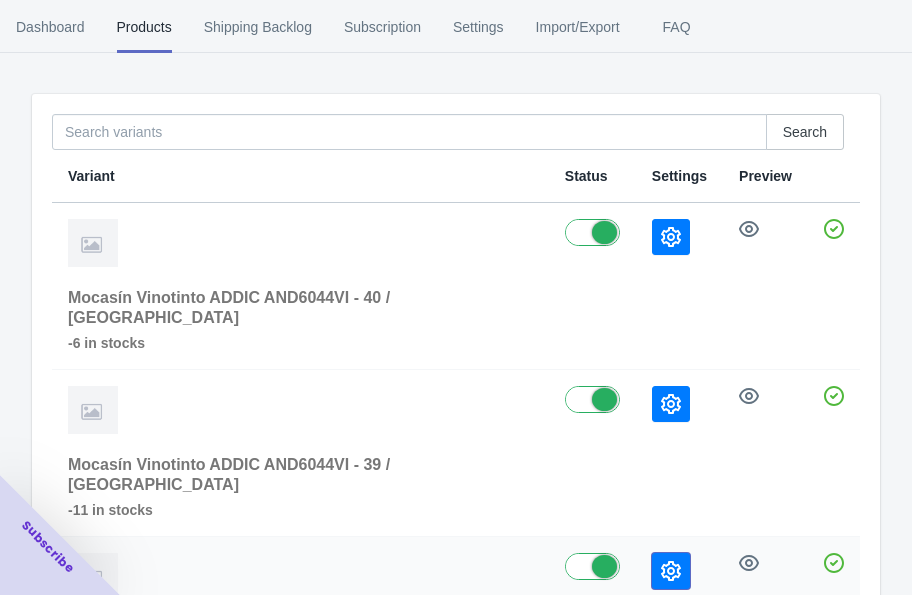 click 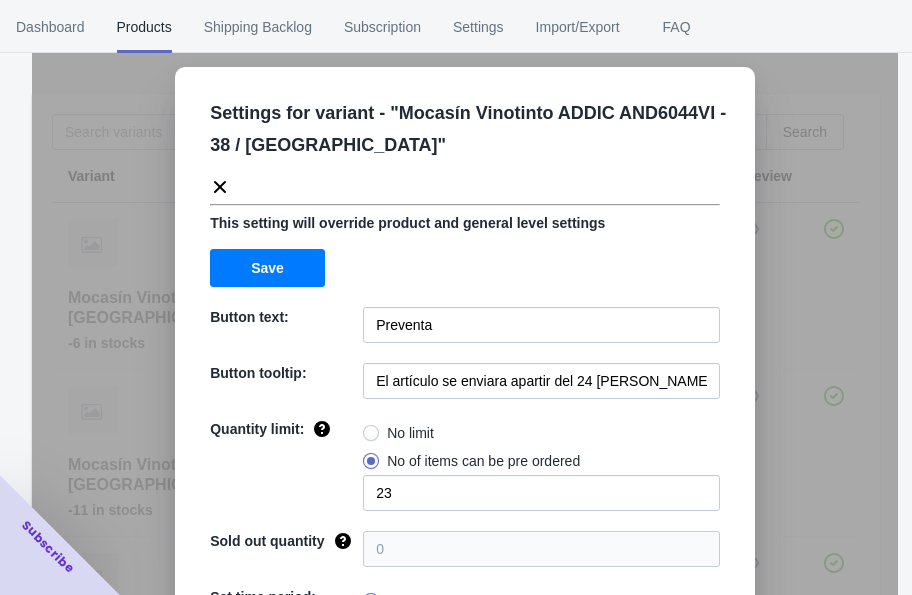 click 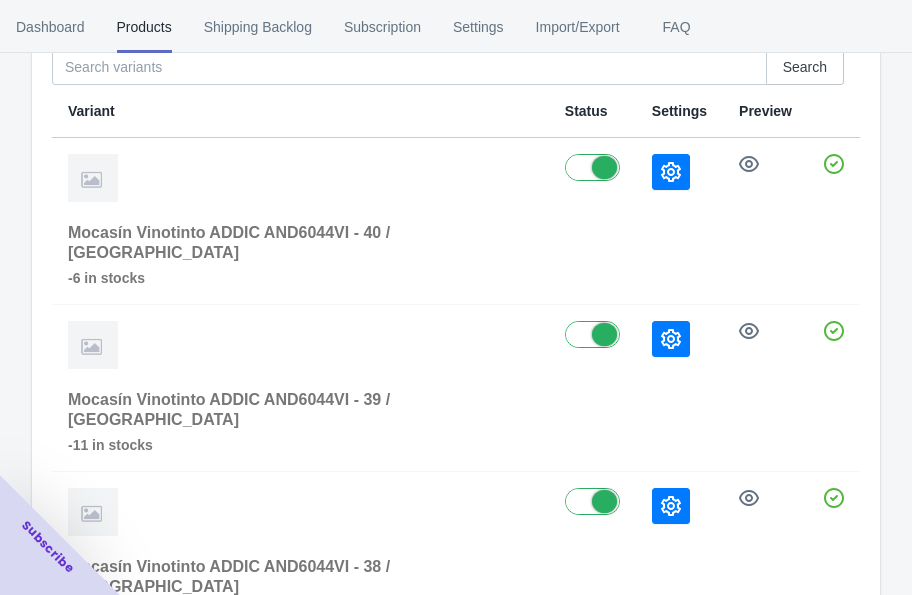 scroll, scrollTop: 372, scrollLeft: 0, axis: vertical 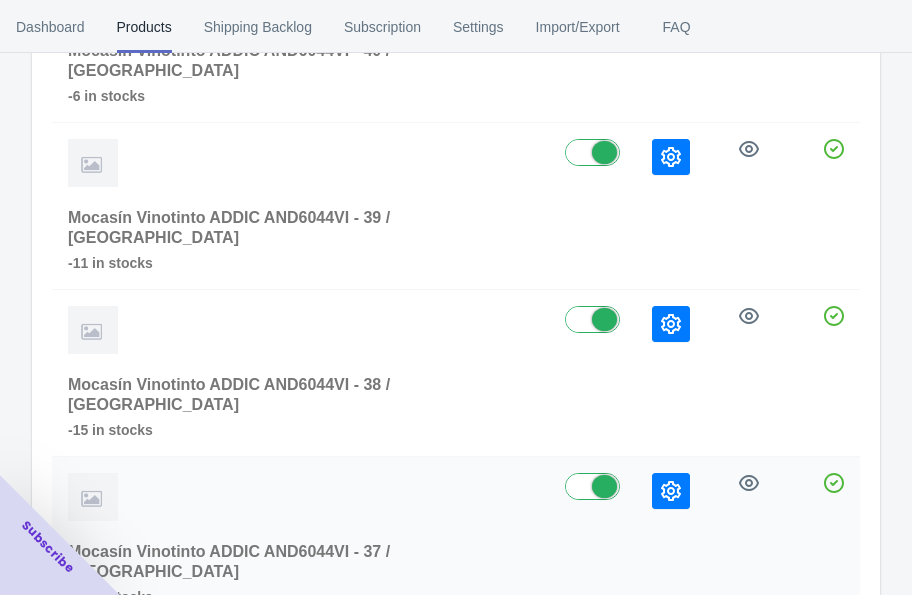 click 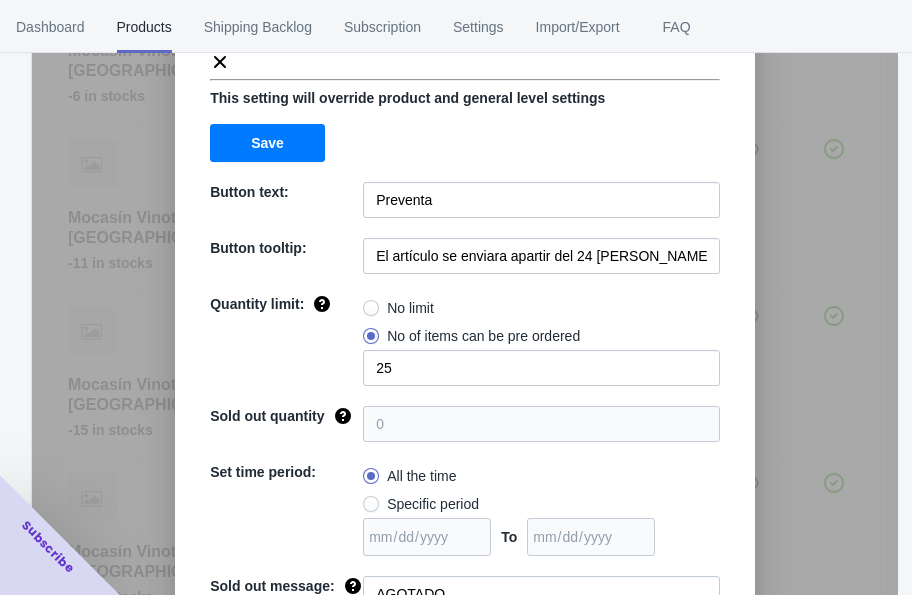 scroll, scrollTop: 0, scrollLeft: 0, axis: both 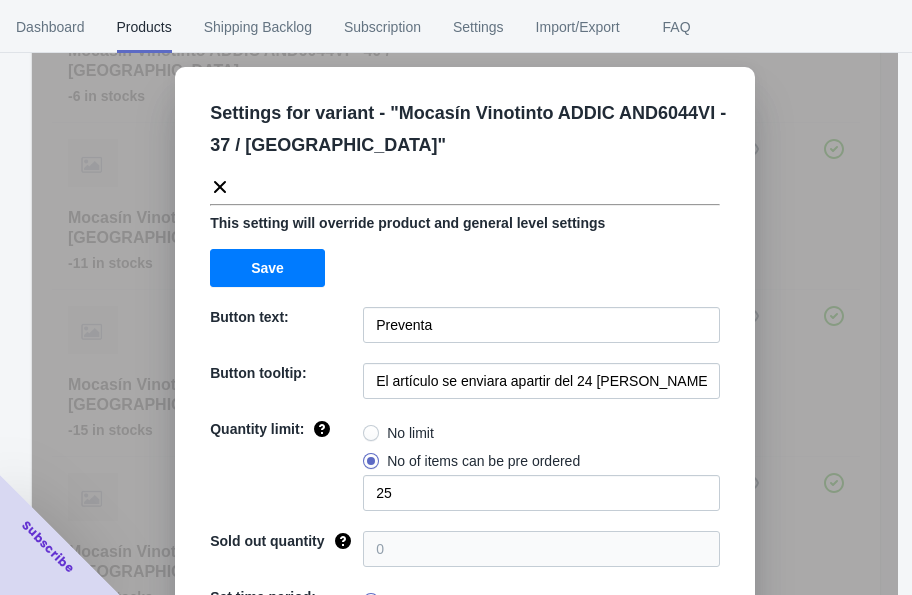 click 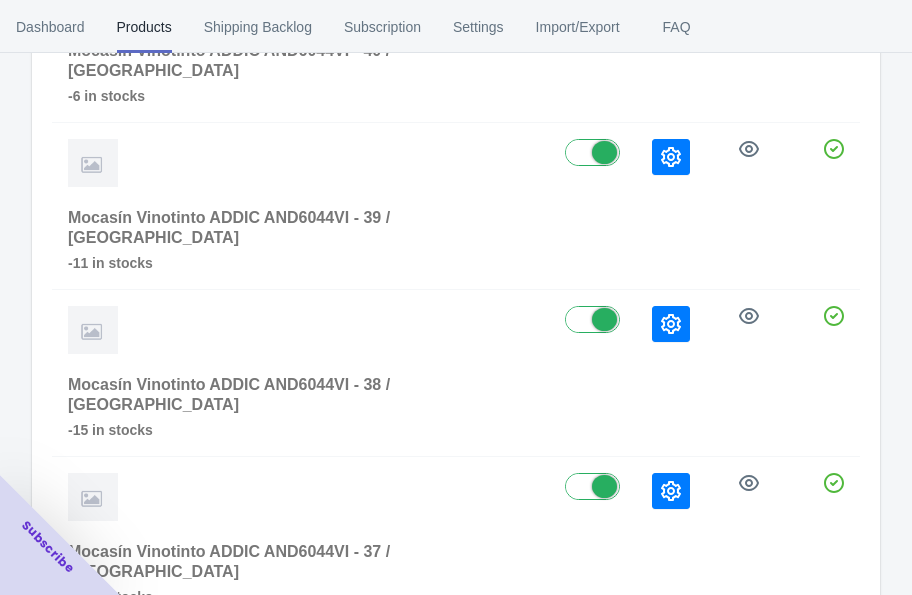 click 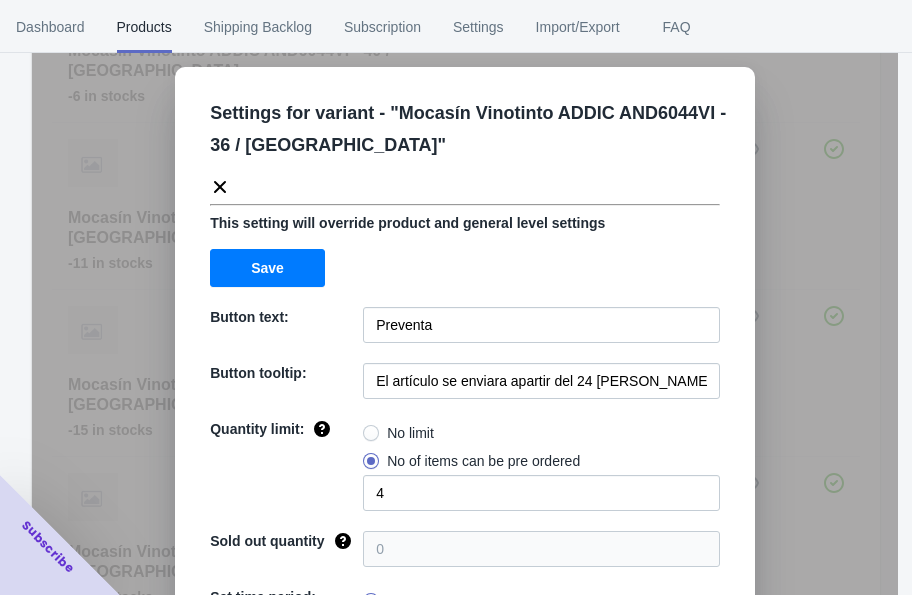 click 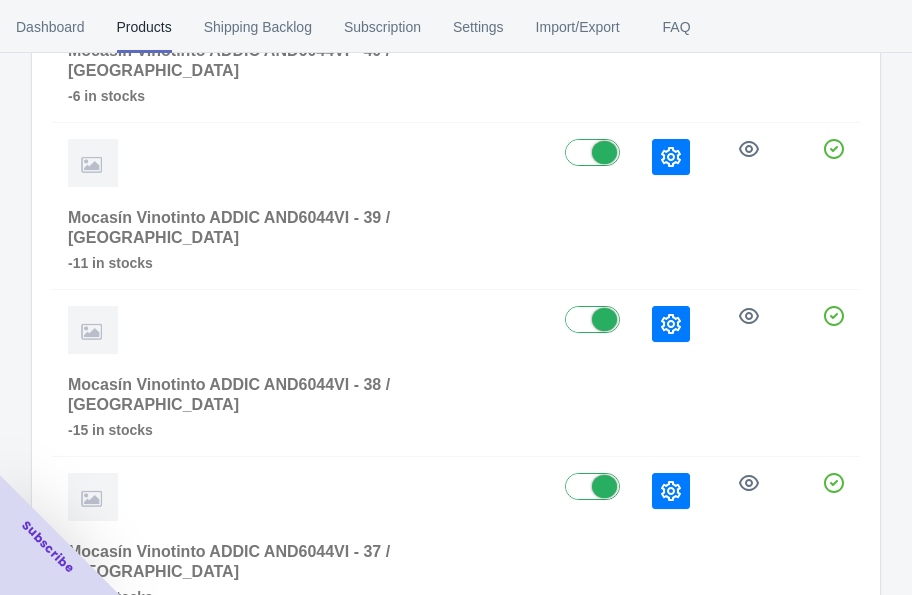click 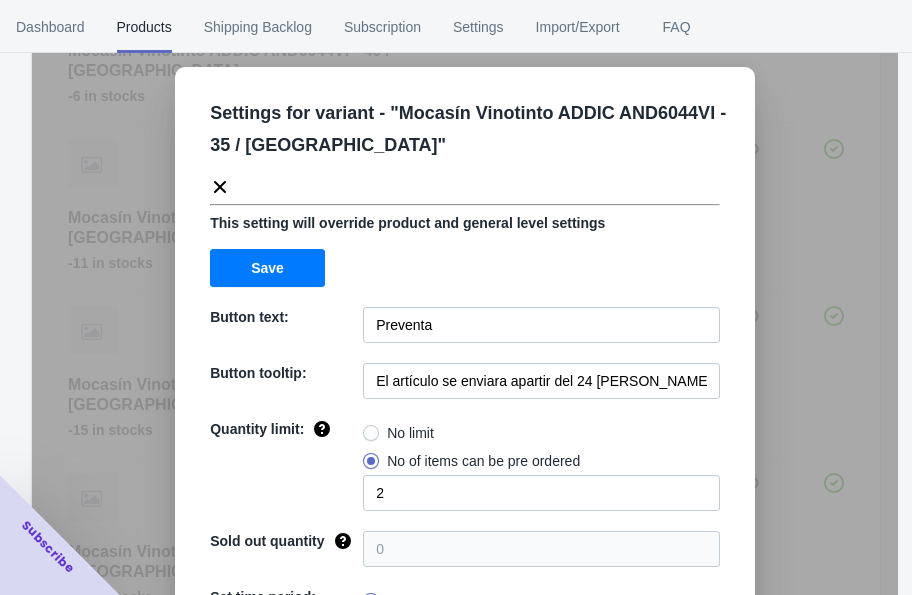 click 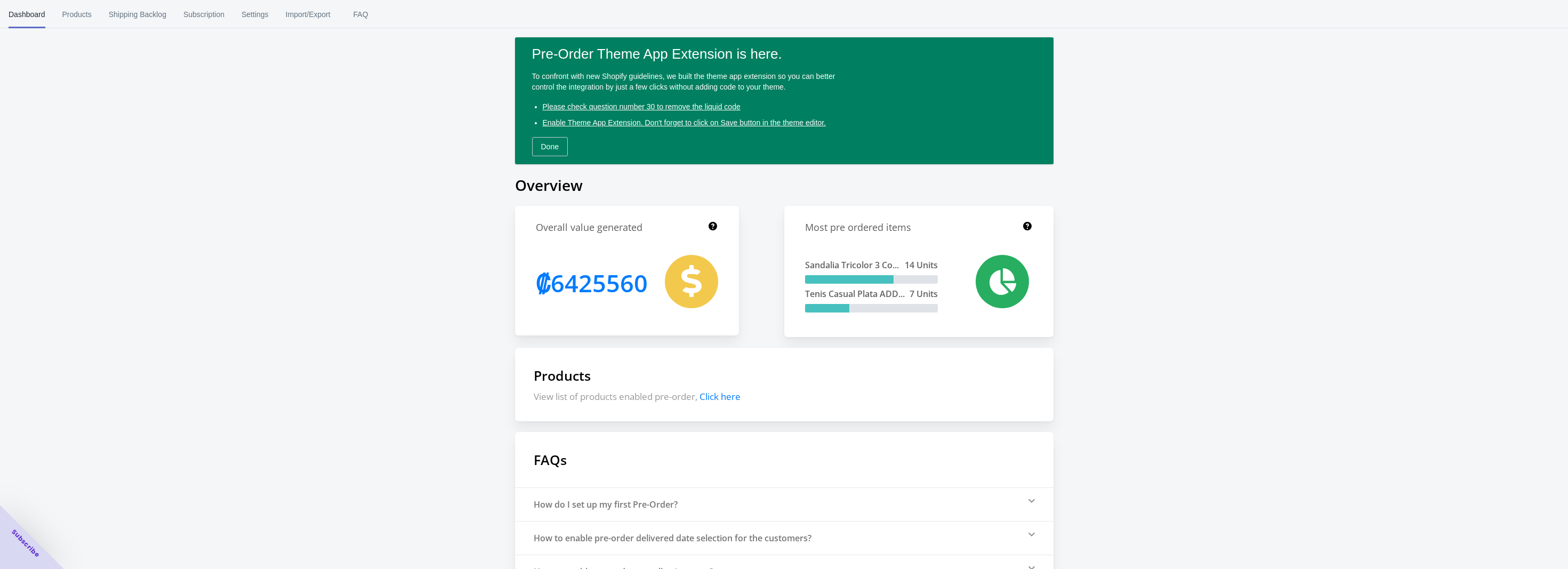 scroll, scrollTop: 0, scrollLeft: 0, axis: both 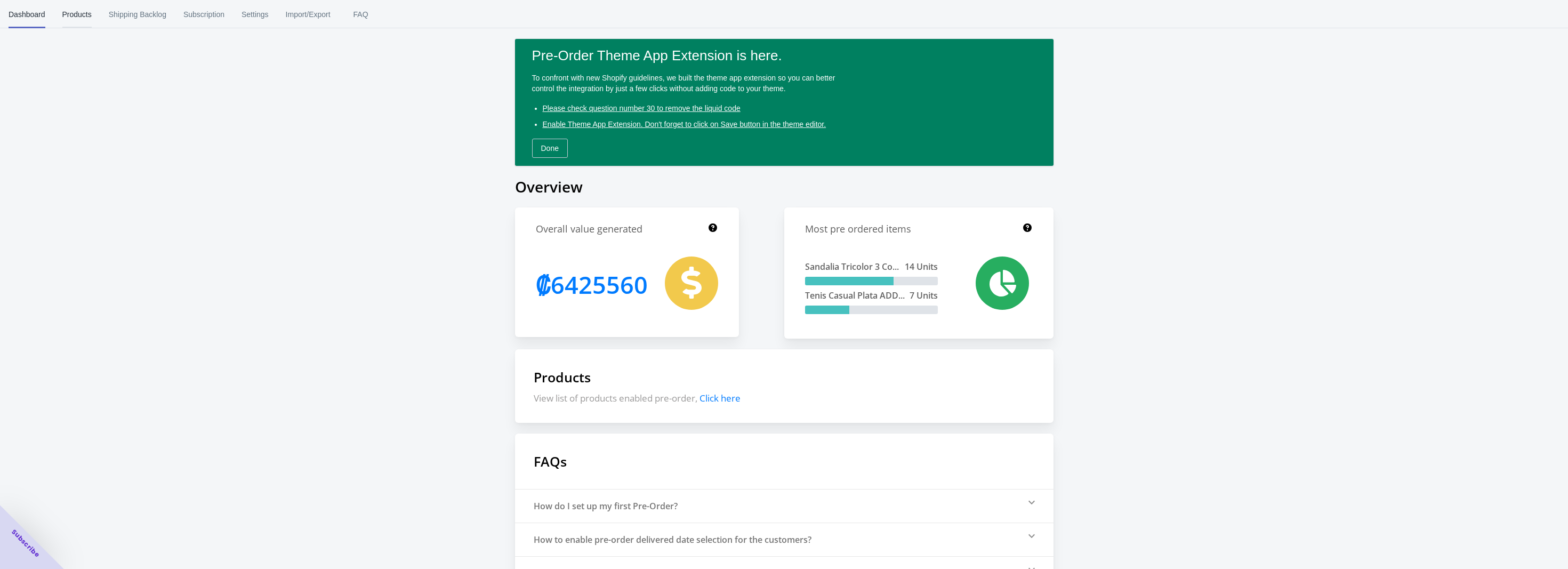 click on "Products" at bounding box center (77, 14) 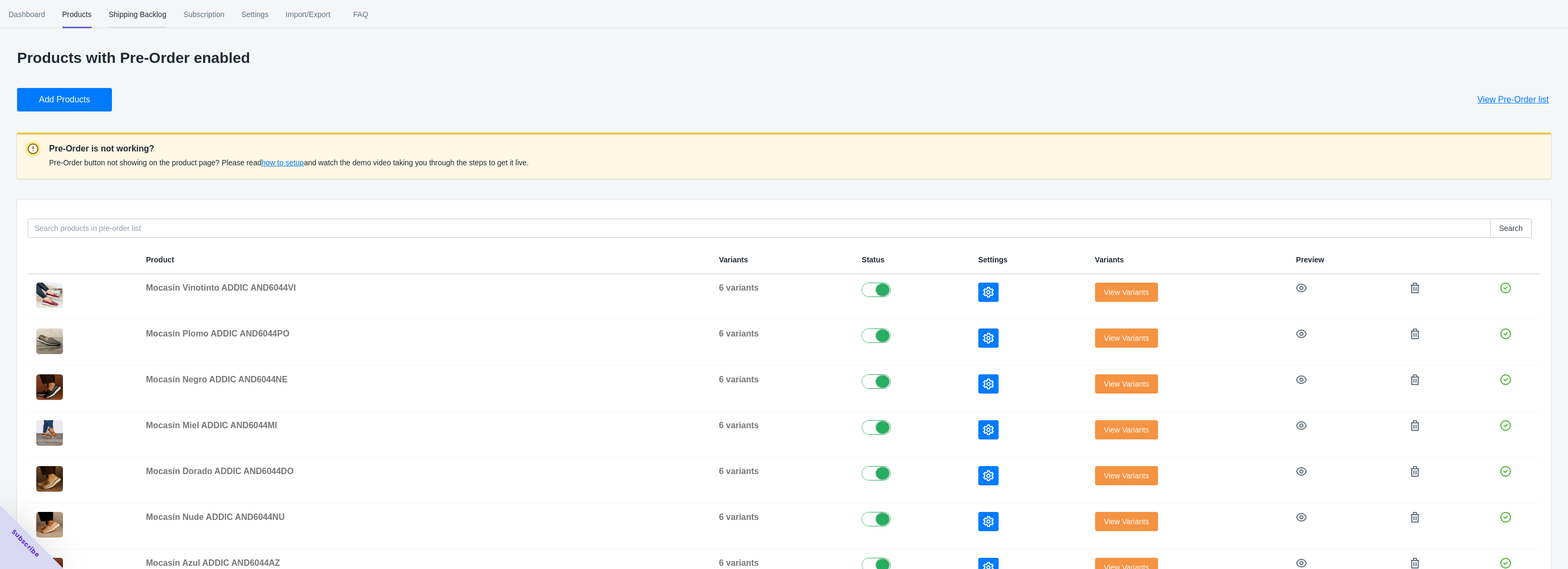 click on "Shipping Backlog" at bounding box center (138, 14) 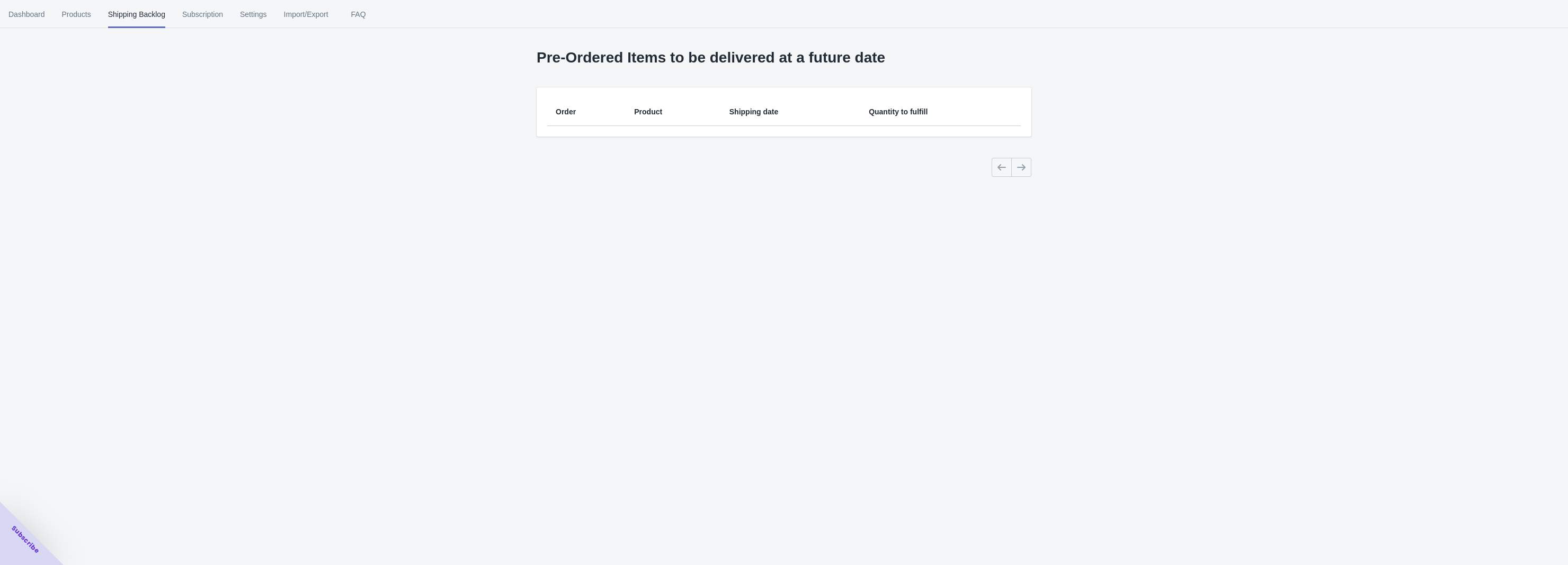 drag, startPoint x: 904, startPoint y: 61, endPoint x: 515, endPoint y: 68, distance: 389.063 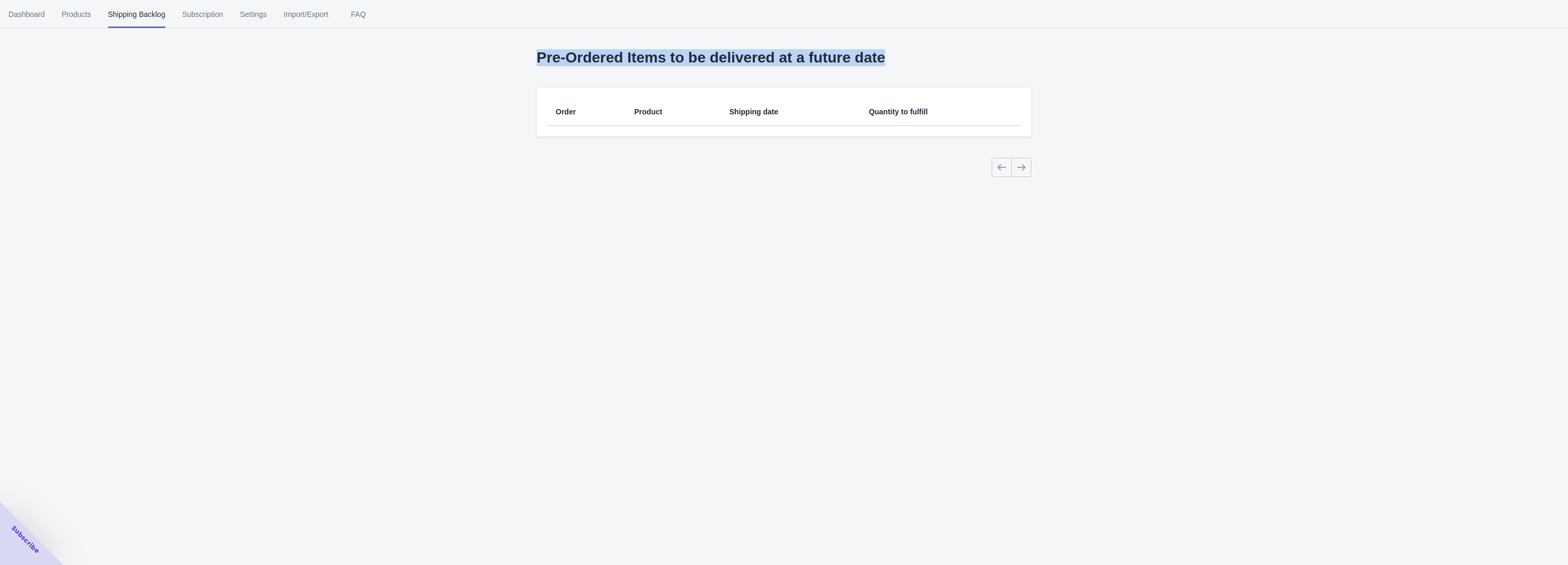 drag, startPoint x: 536, startPoint y: 64, endPoint x: 951, endPoint y: 64, distance: 415 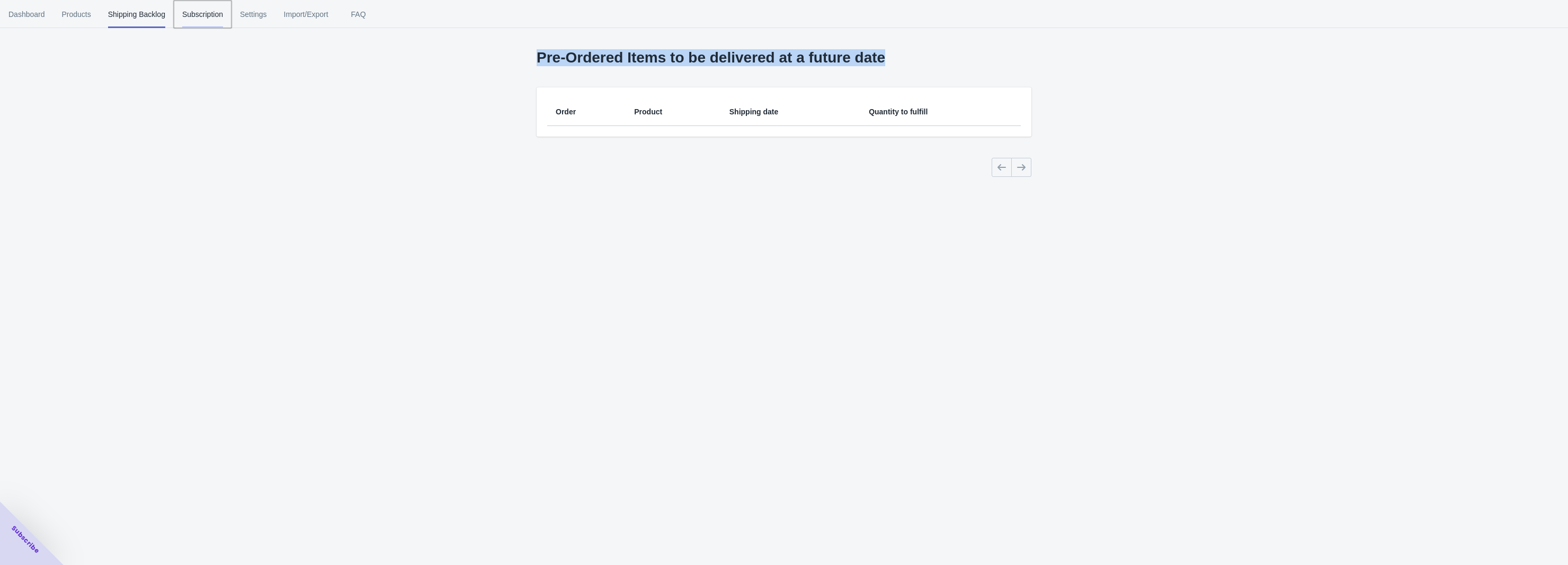 click on "Subscription" at bounding box center [202, 14] 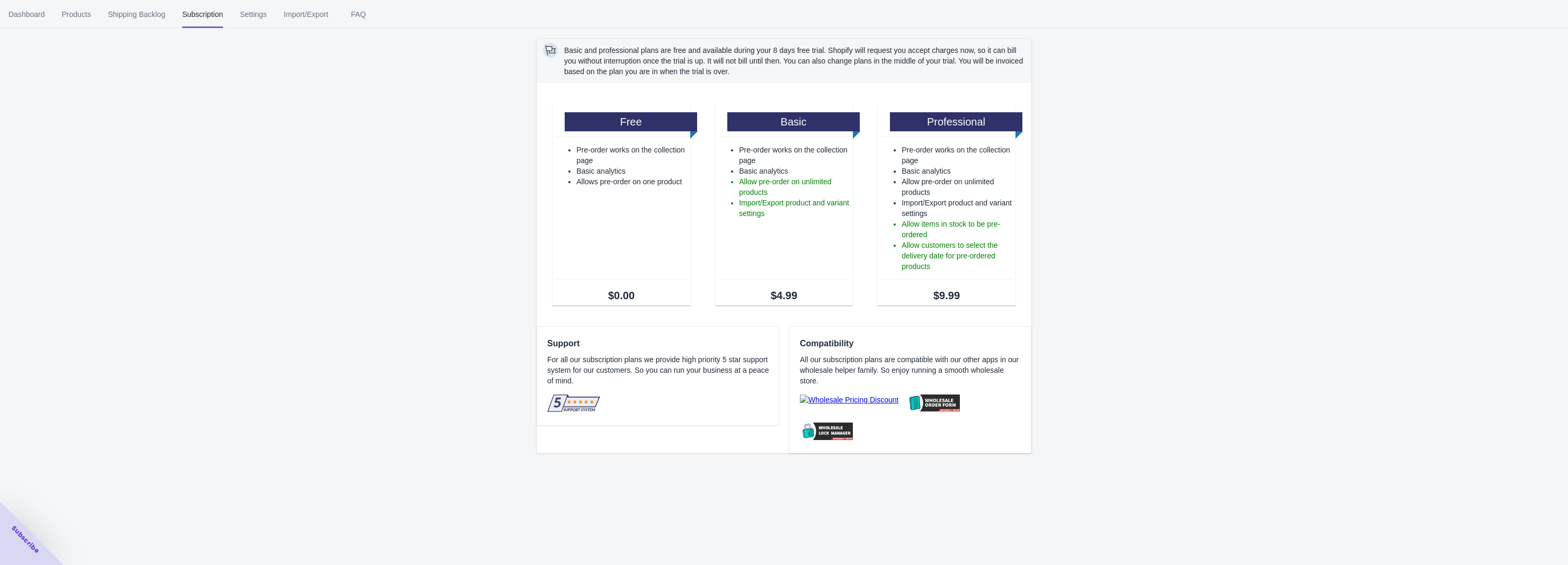 click on "Basic and professional plans are free and available during your 8 days free trial. Shopify will request you accept charges now, so it can bill you without interruption once the trial is up. It will not bill until then. You can also change plans in the middle of your trial. You will be invoiced based on the plan you are in when the trial is over. Free Pre-order works on the collection page Basic analytics Allows pre-order on one product $0.00 Downgrade Basic Pre-order works on the collection page Basic analytics Allow pre-order on unlimited products Import/Export product and variant settings $4.99 Downgrade Professional Pre-order works on the collection page Basic analytics Allow pre-order on unlimited products Import/Export product and variant settings Allow items in stock to be pre-ordered Allow customers to select the delivery date for pre-ordered products $9.99 Subscribed Support Compatibility" at bounding box center [784, 232] 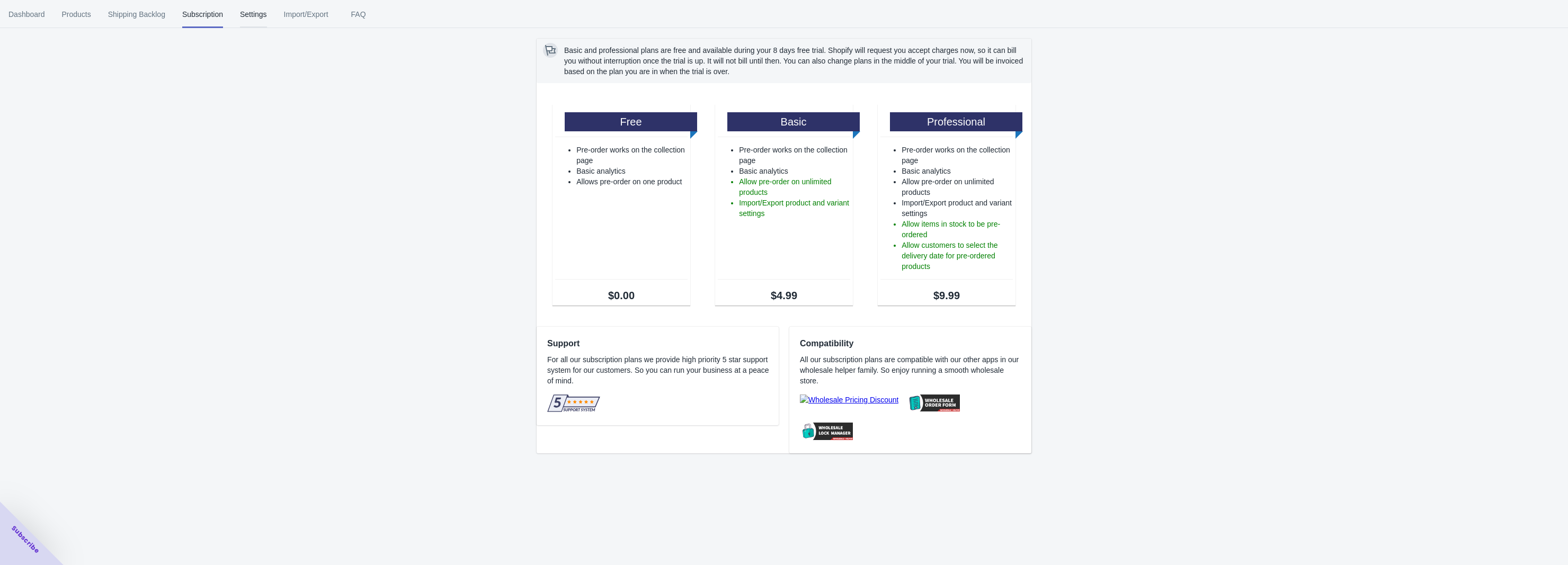 click on "Settings" at bounding box center (253, 14) 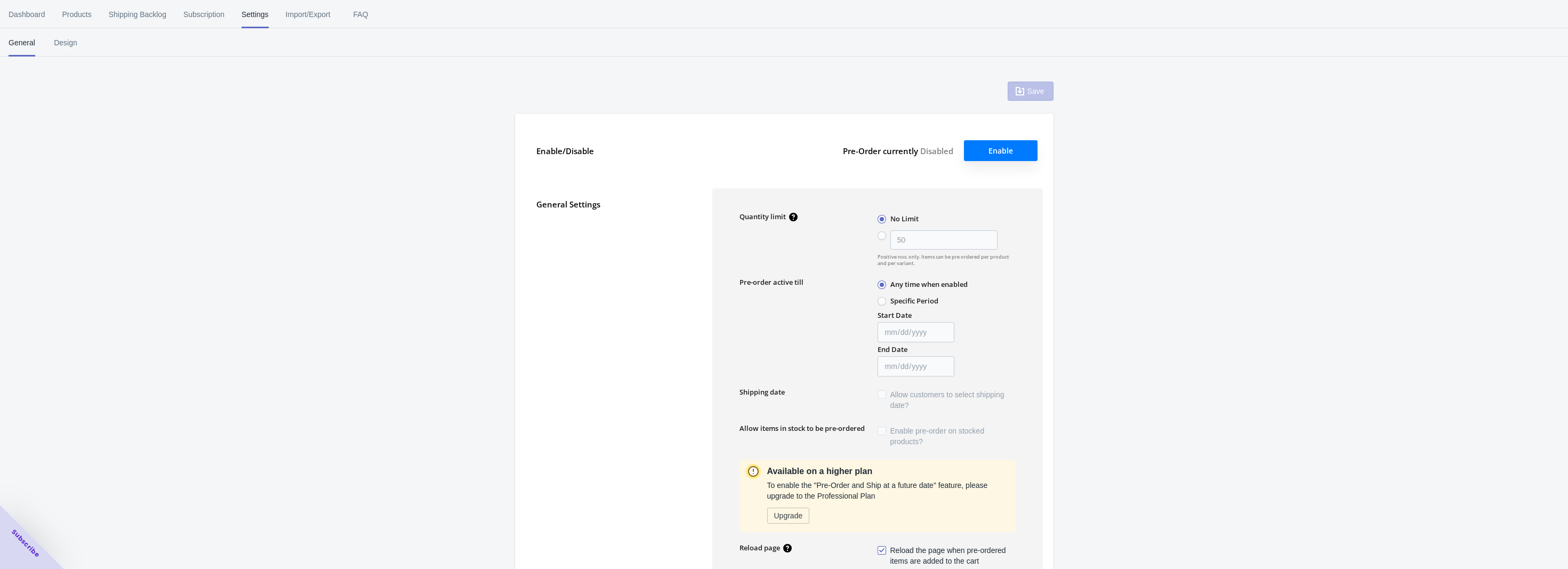 radio on "false" 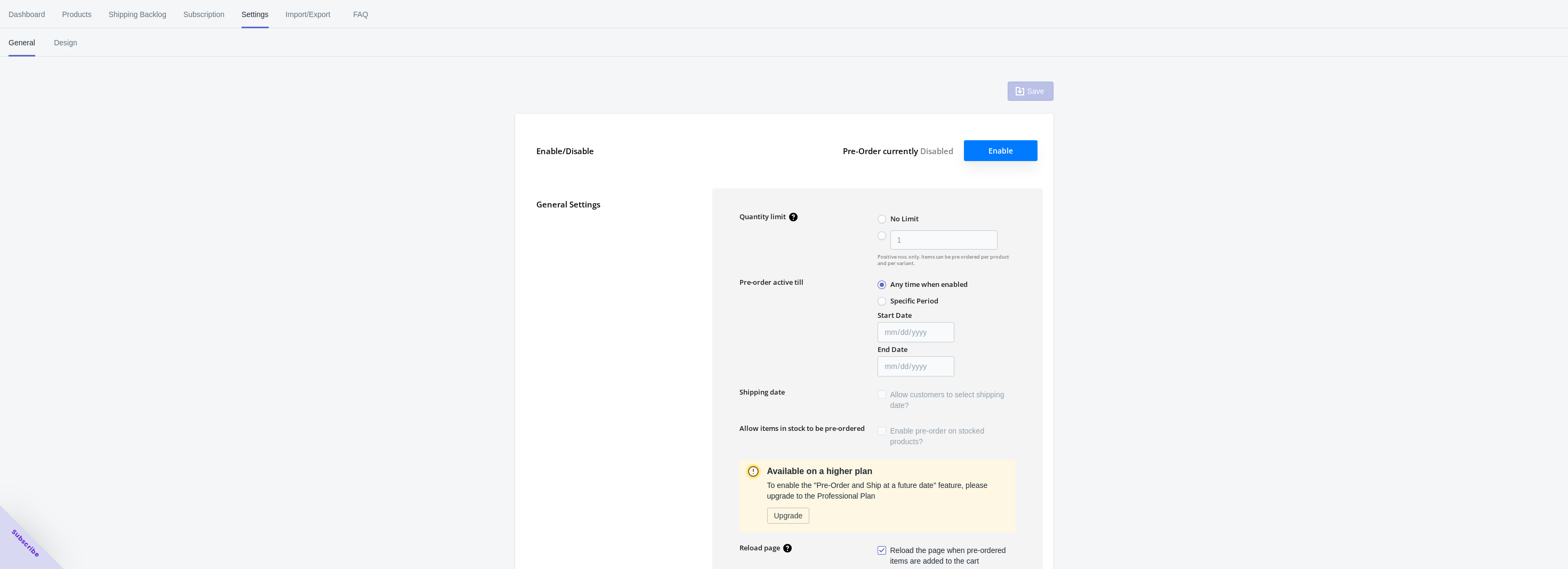 type on "El nivel de inventario es <qty>. Algunos de los artículos serán pedidos por adelantado." 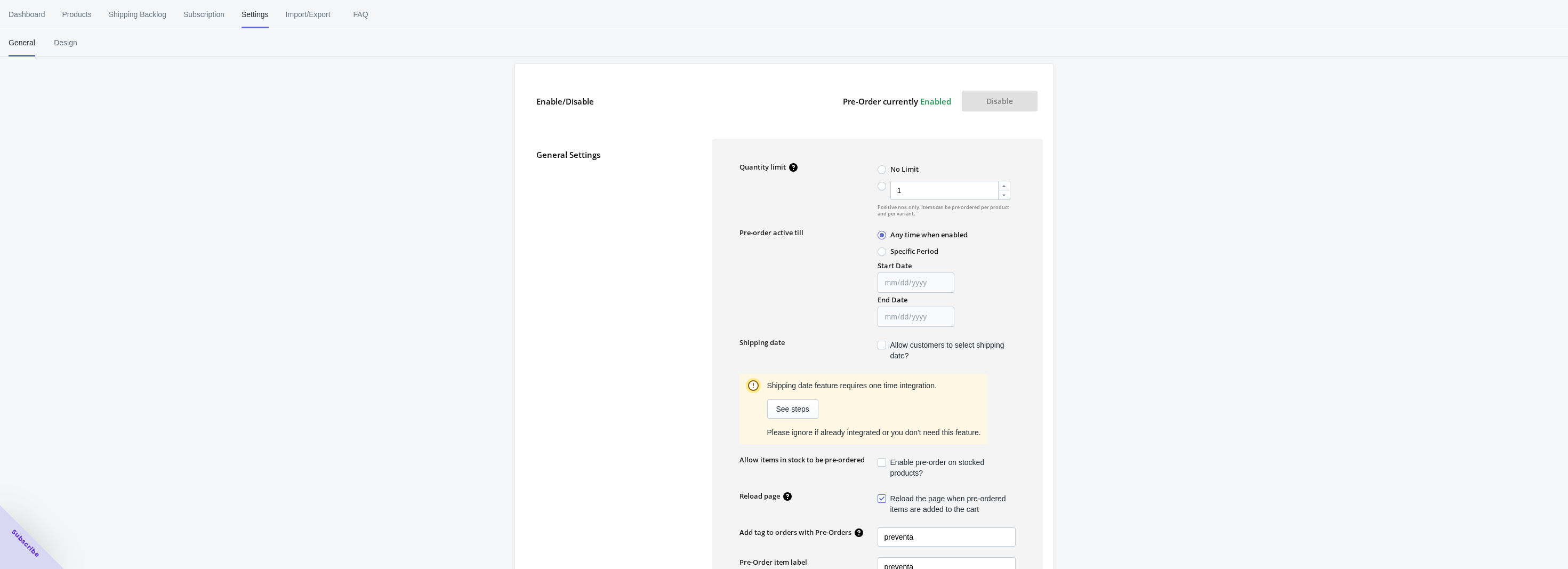 scroll, scrollTop: 133, scrollLeft: 0, axis: vertical 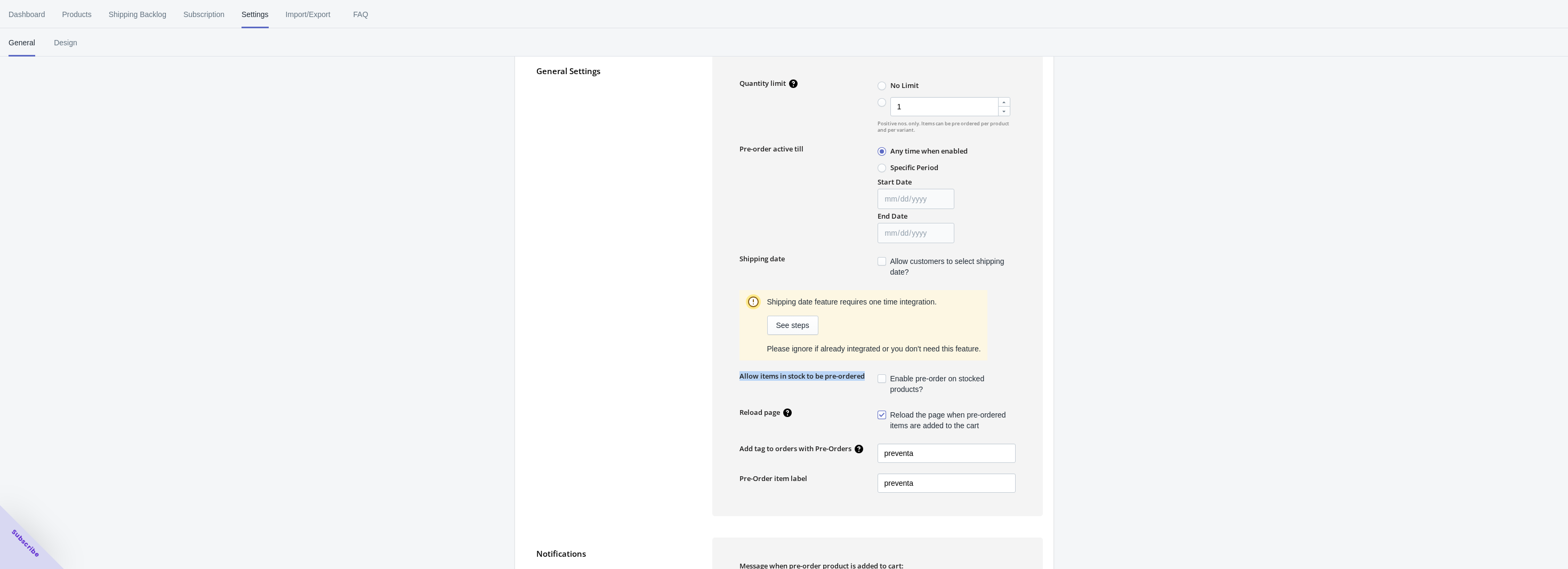 drag, startPoint x: 738, startPoint y: 376, endPoint x: 872, endPoint y: 374, distance: 134.01492 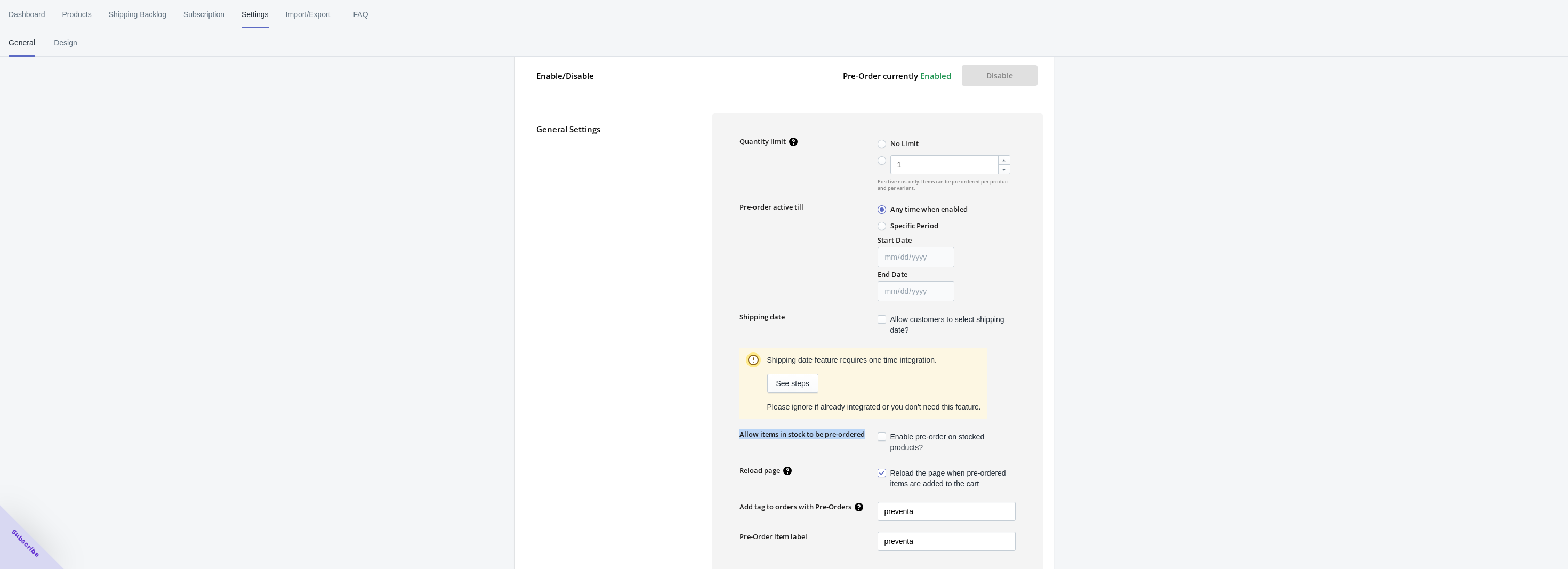 scroll, scrollTop: 0, scrollLeft: 0, axis: both 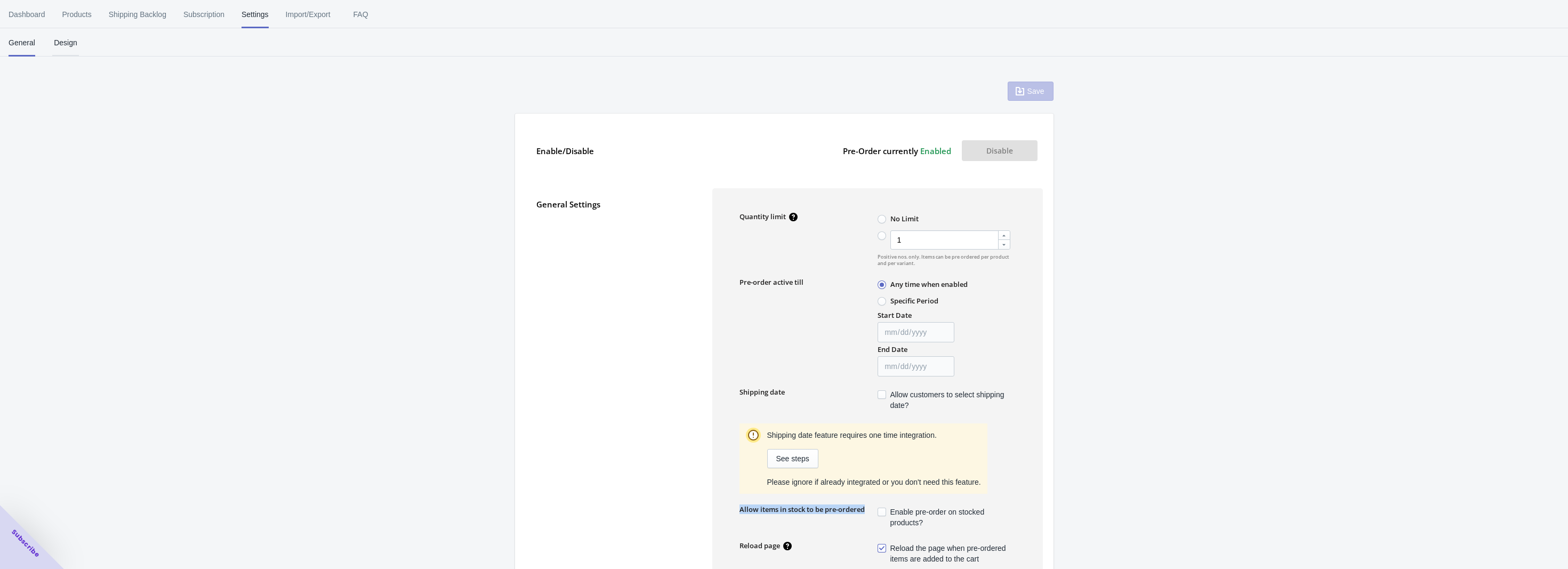 click on "Design" at bounding box center [66, 43] 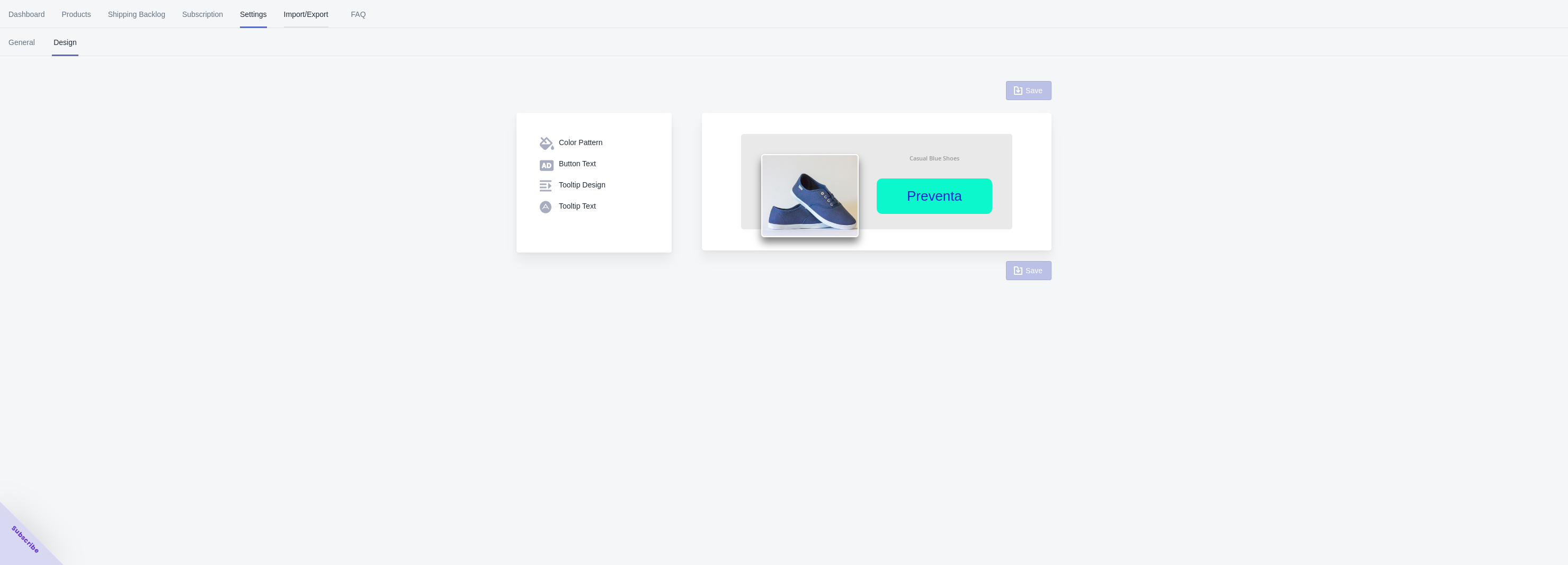 click on "Import/Export" at bounding box center (306, 14) 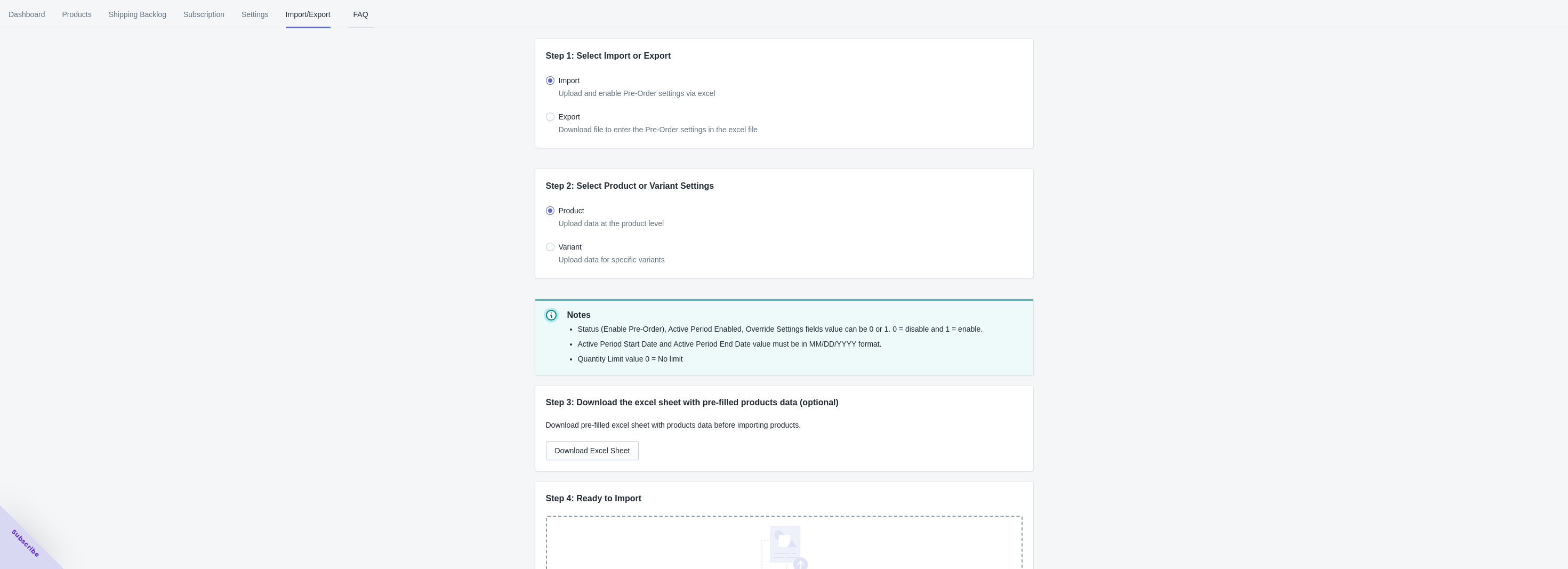 click on "FAQ" at bounding box center [361, 14] 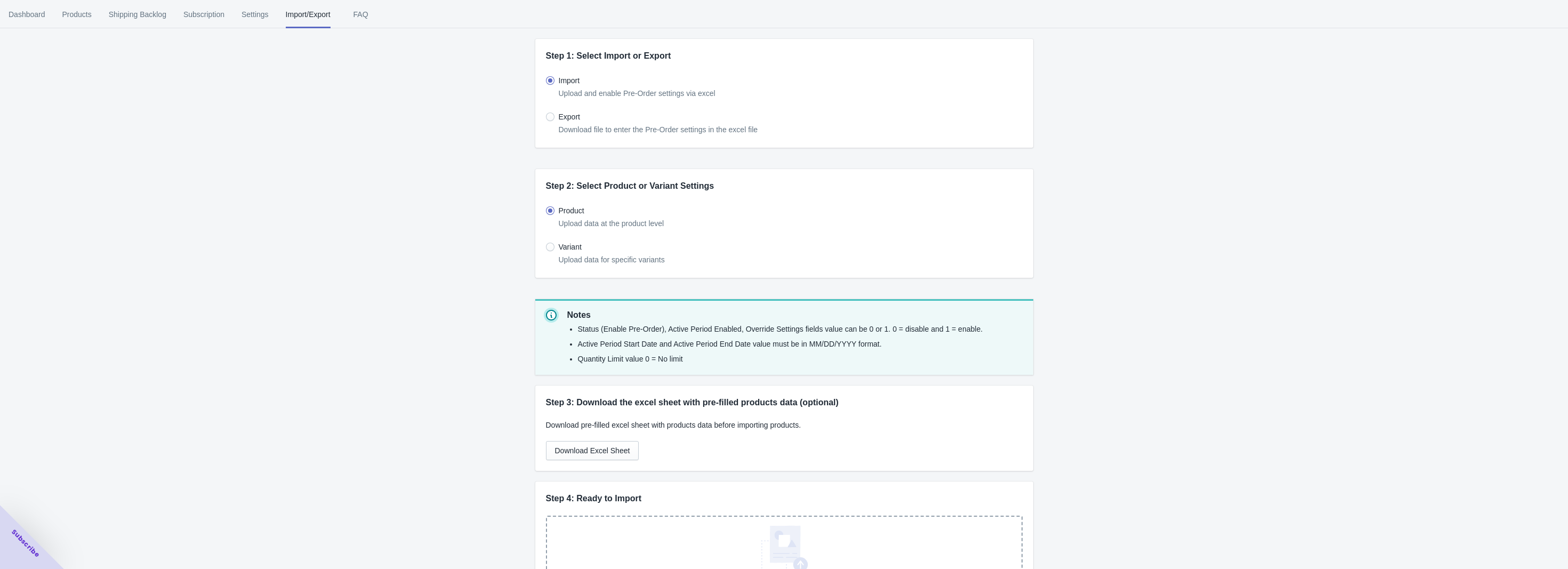 drag, startPoint x: 723, startPoint y: 187, endPoint x: 583, endPoint y: 188, distance: 140.00357 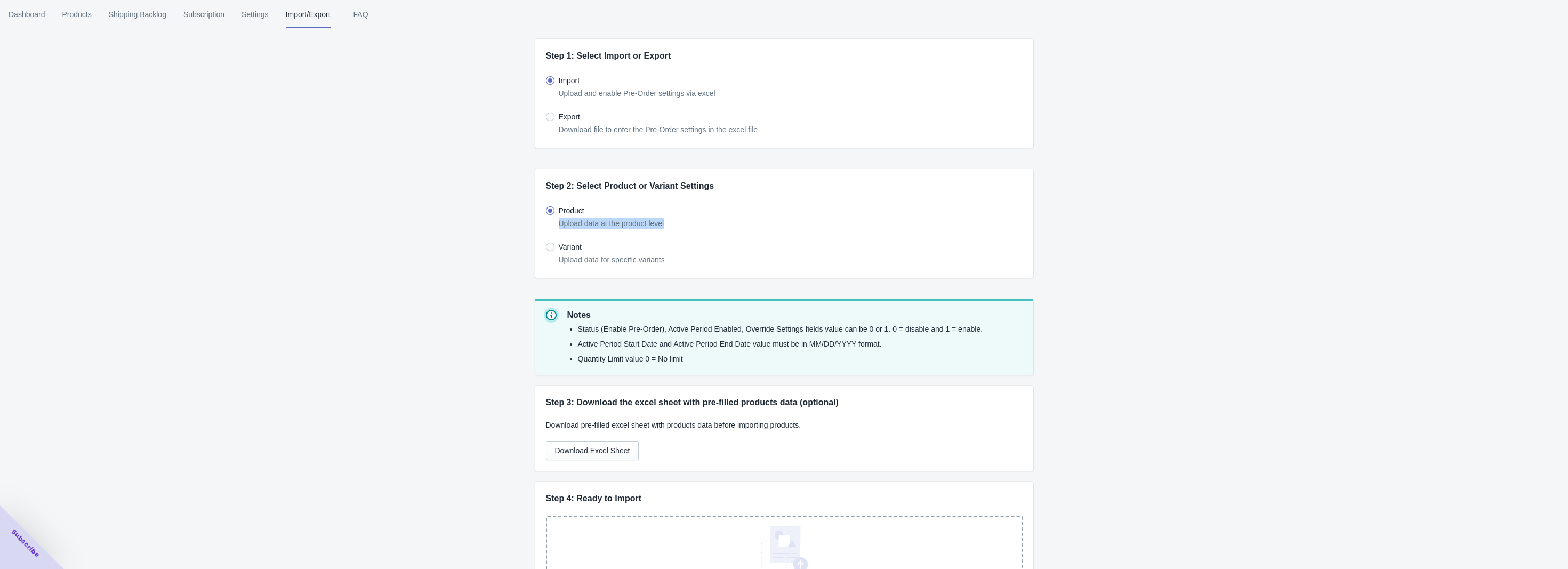 drag, startPoint x: 668, startPoint y: 222, endPoint x: 542, endPoint y: 223, distance: 126.00397 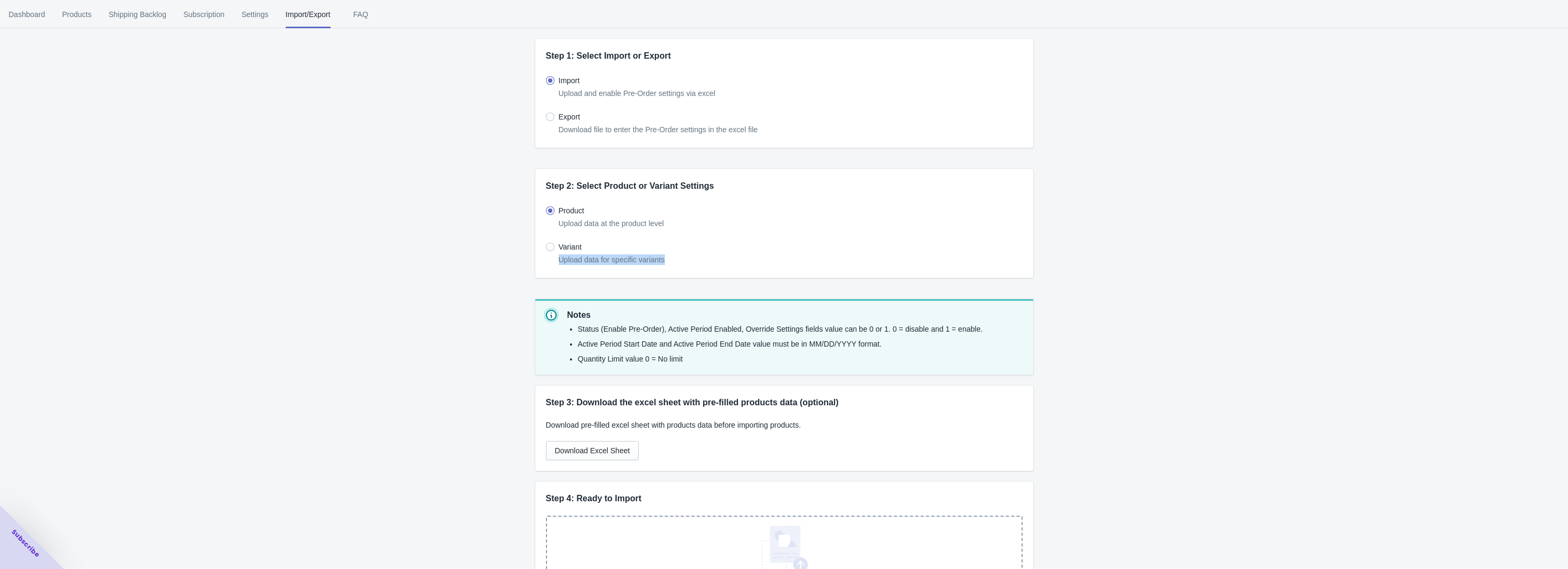 drag, startPoint x: 679, startPoint y: 259, endPoint x: 537, endPoint y: 266, distance: 142.17243 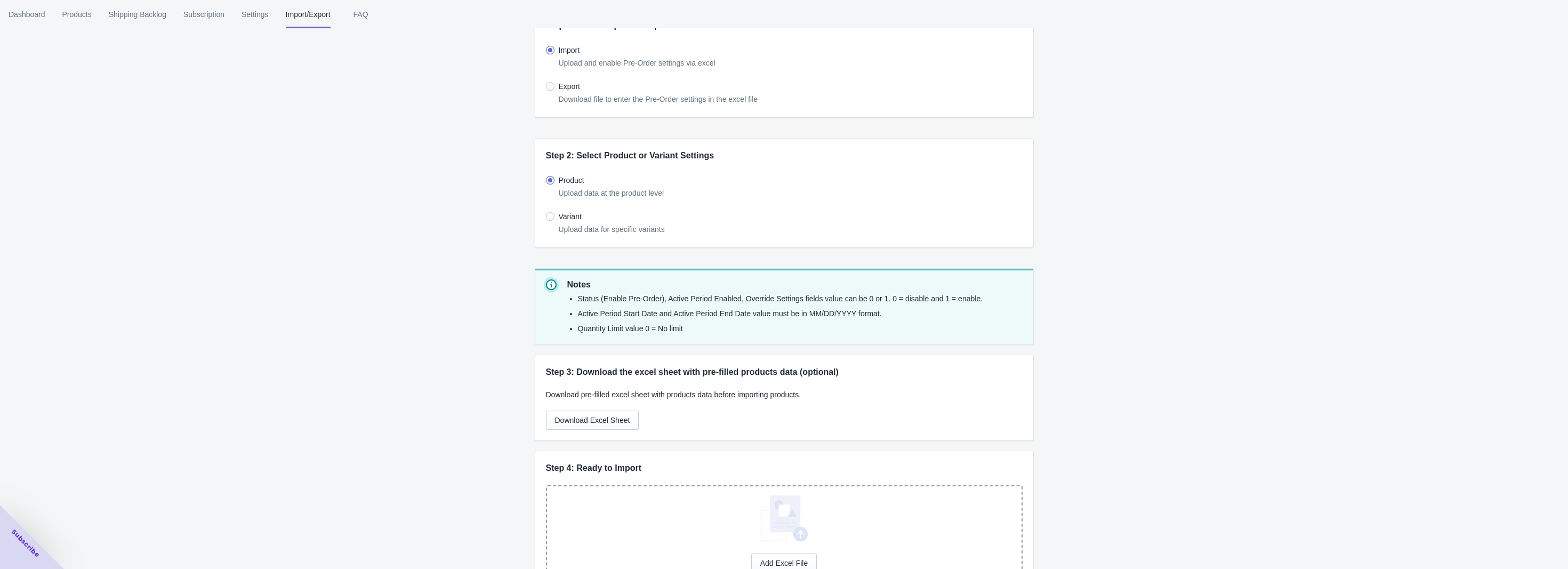scroll, scrollTop: 0, scrollLeft: 0, axis: both 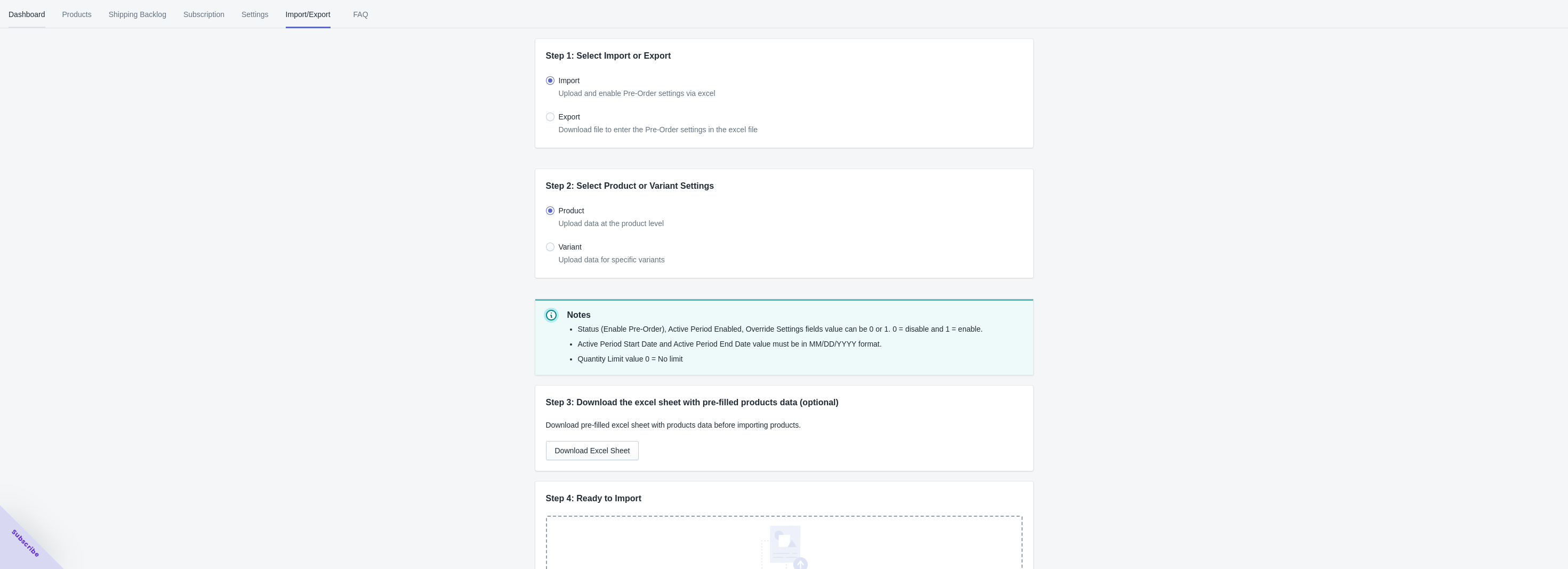 click on "Dashboard" at bounding box center [27, 14] 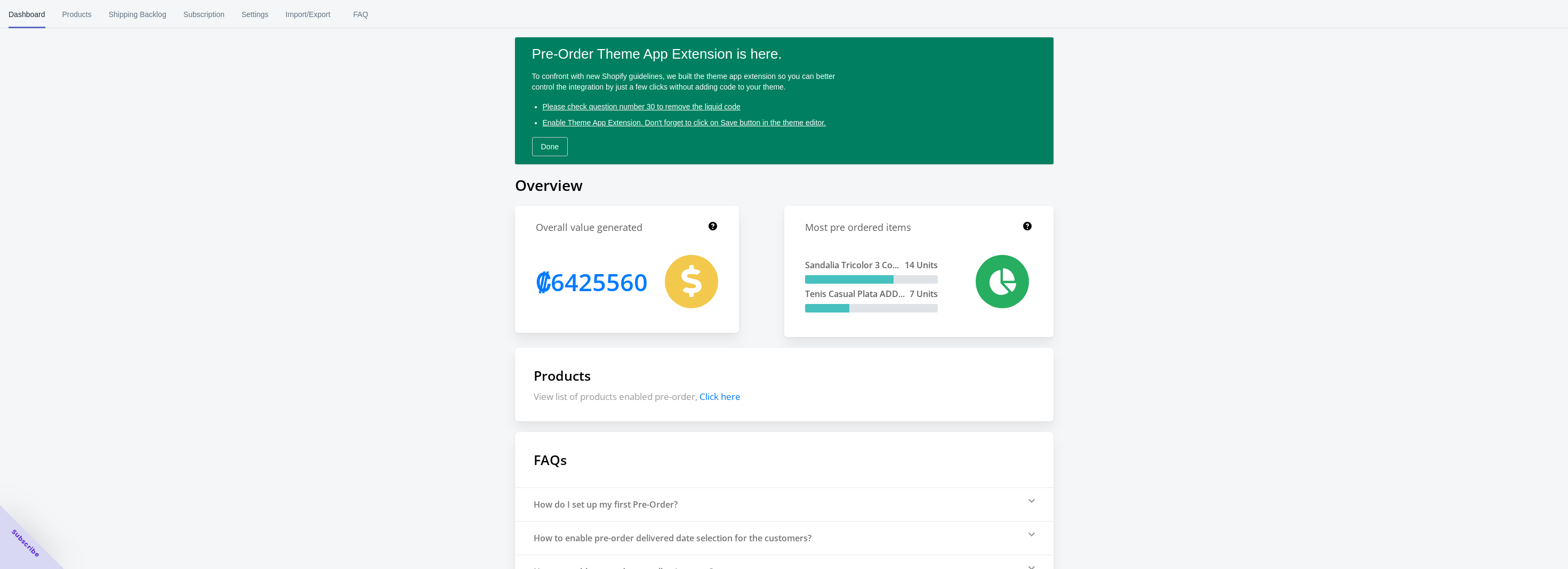 scroll, scrollTop: 0, scrollLeft: 0, axis: both 